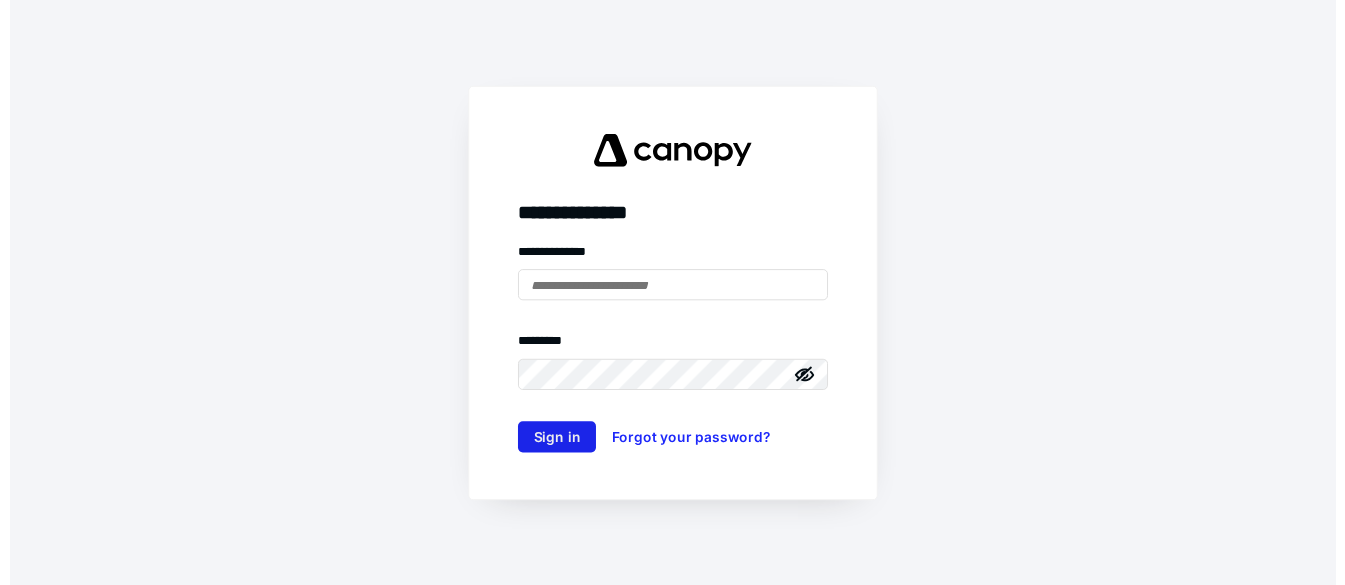 scroll, scrollTop: 0, scrollLeft: 0, axis: both 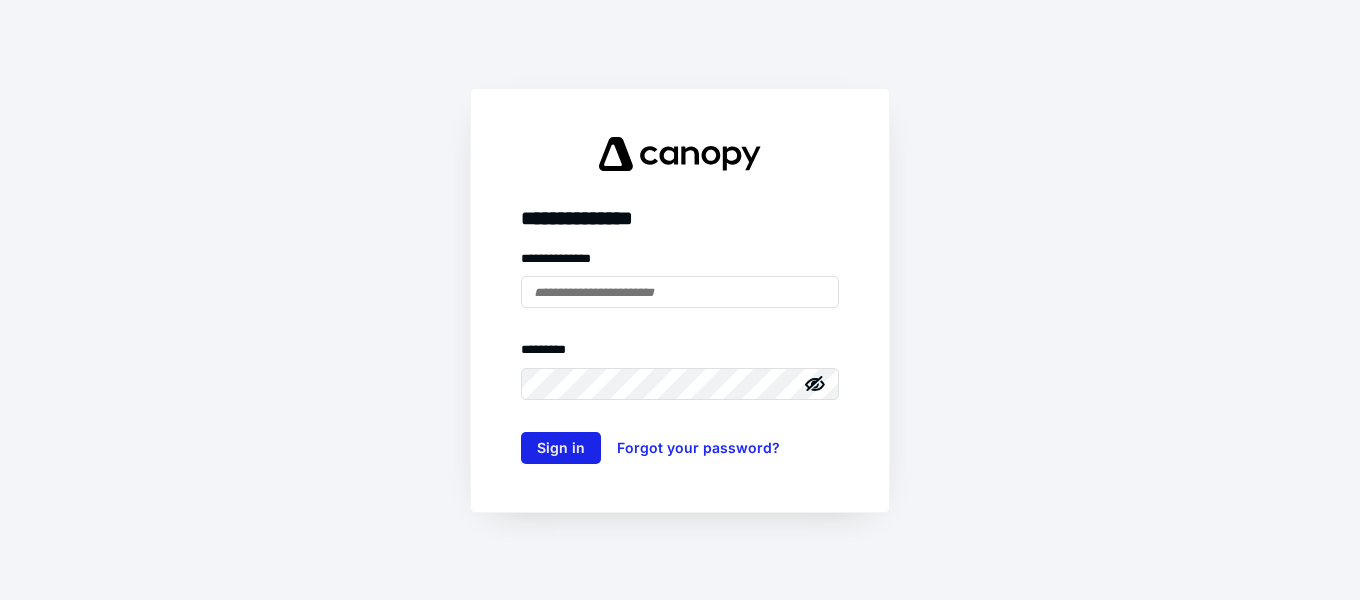 type on "**********" 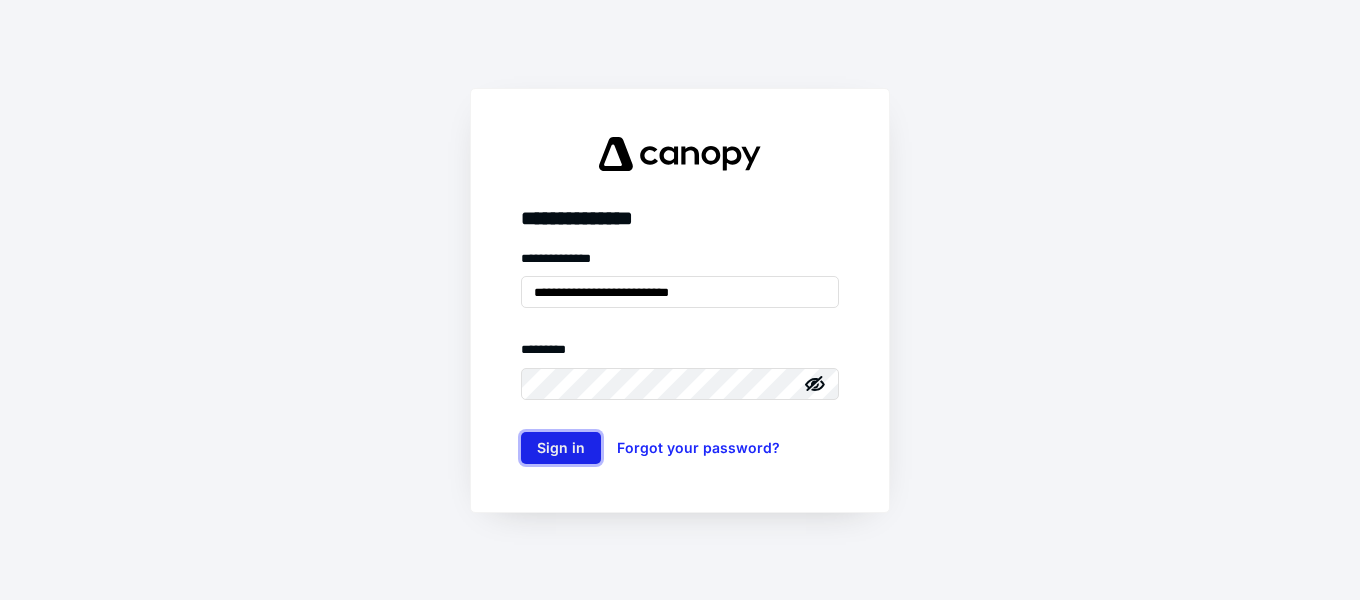 click on "Sign in" at bounding box center [561, 448] 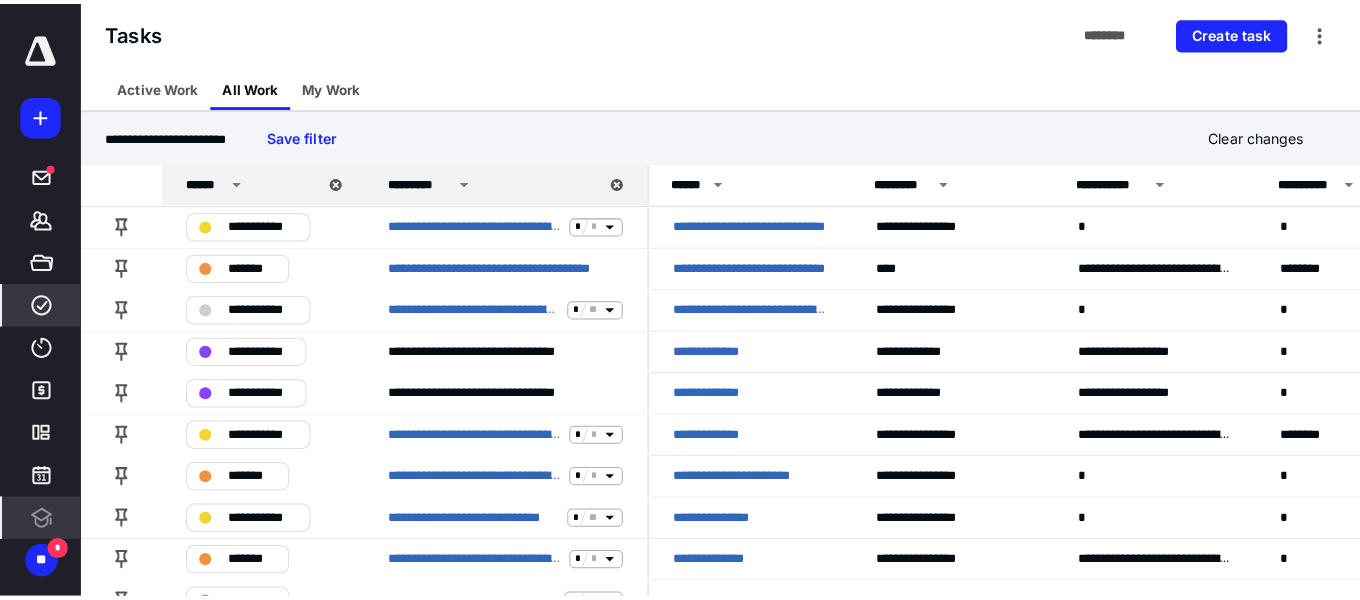 scroll, scrollTop: 0, scrollLeft: 0, axis: both 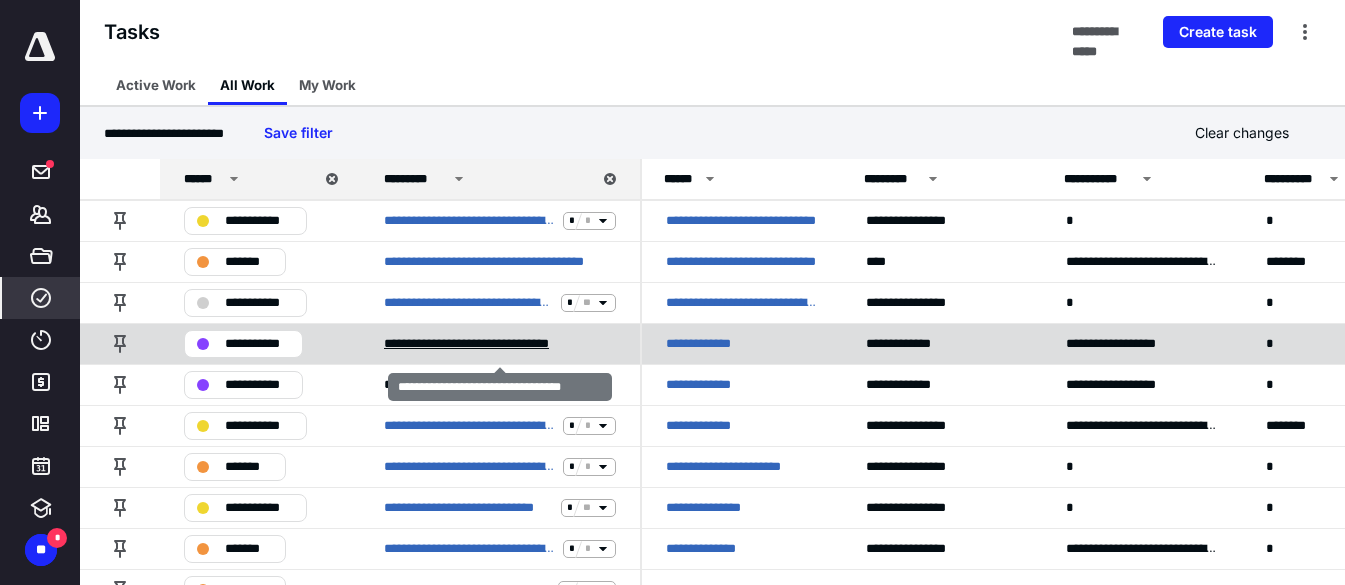 click on "**********" at bounding box center (493, 344) 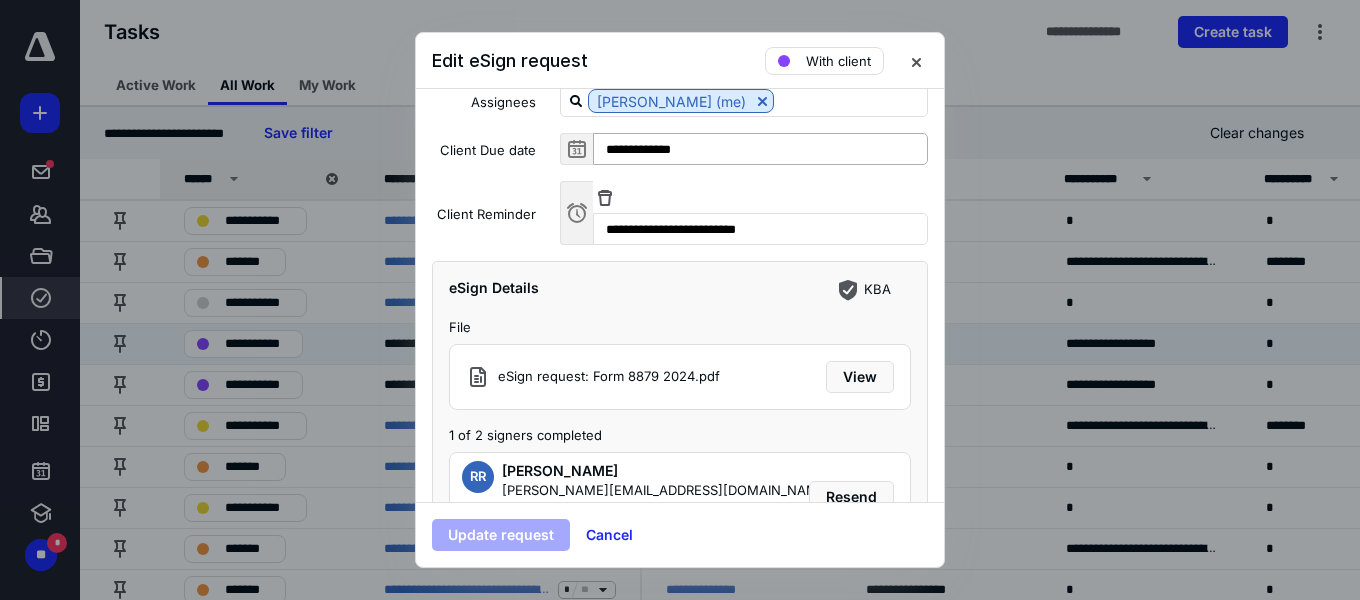 scroll, scrollTop: 268, scrollLeft: 0, axis: vertical 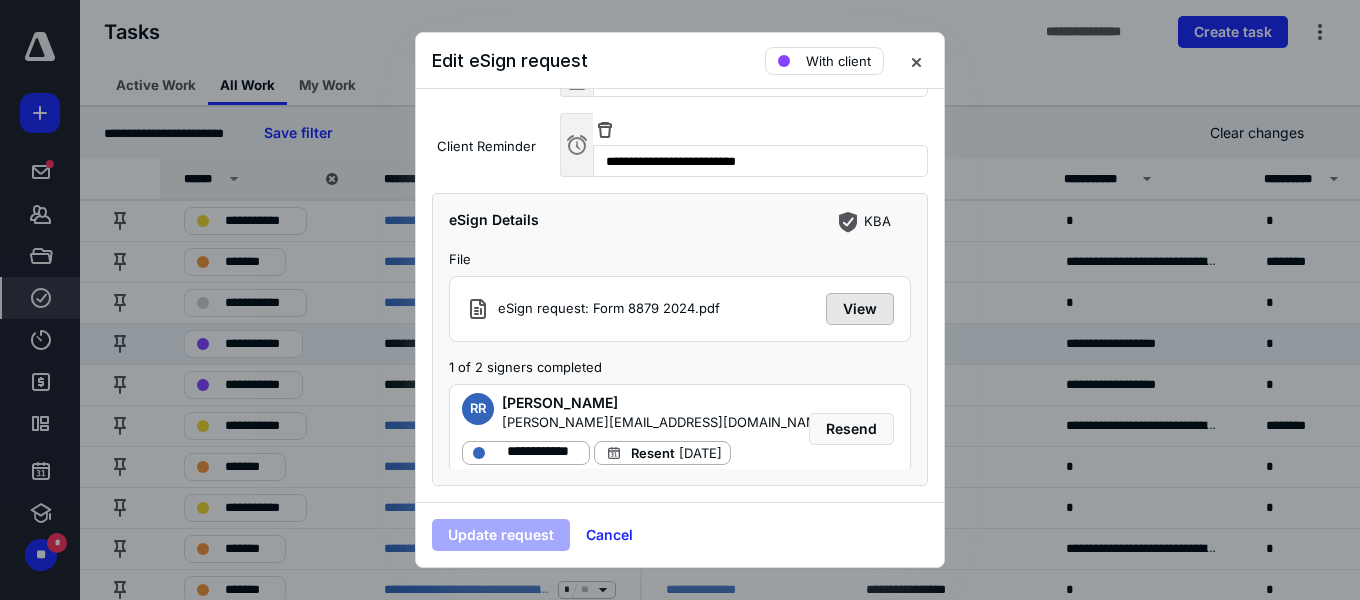 click on "View" at bounding box center [860, 309] 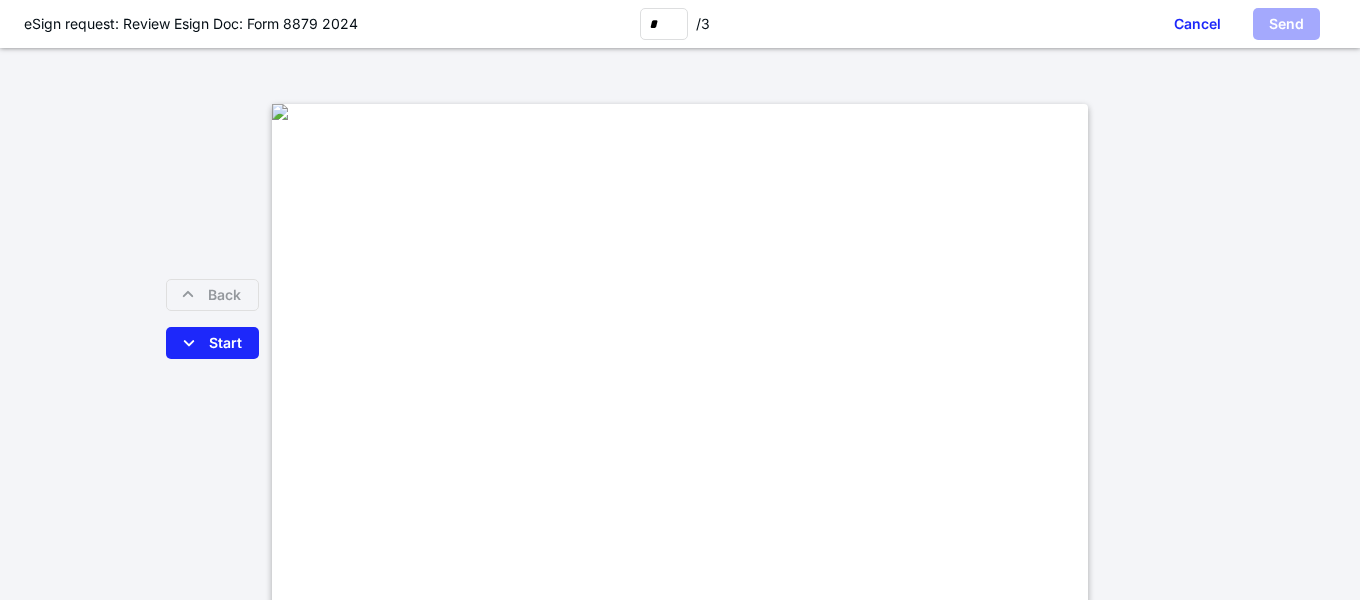 scroll, scrollTop: 500, scrollLeft: 0, axis: vertical 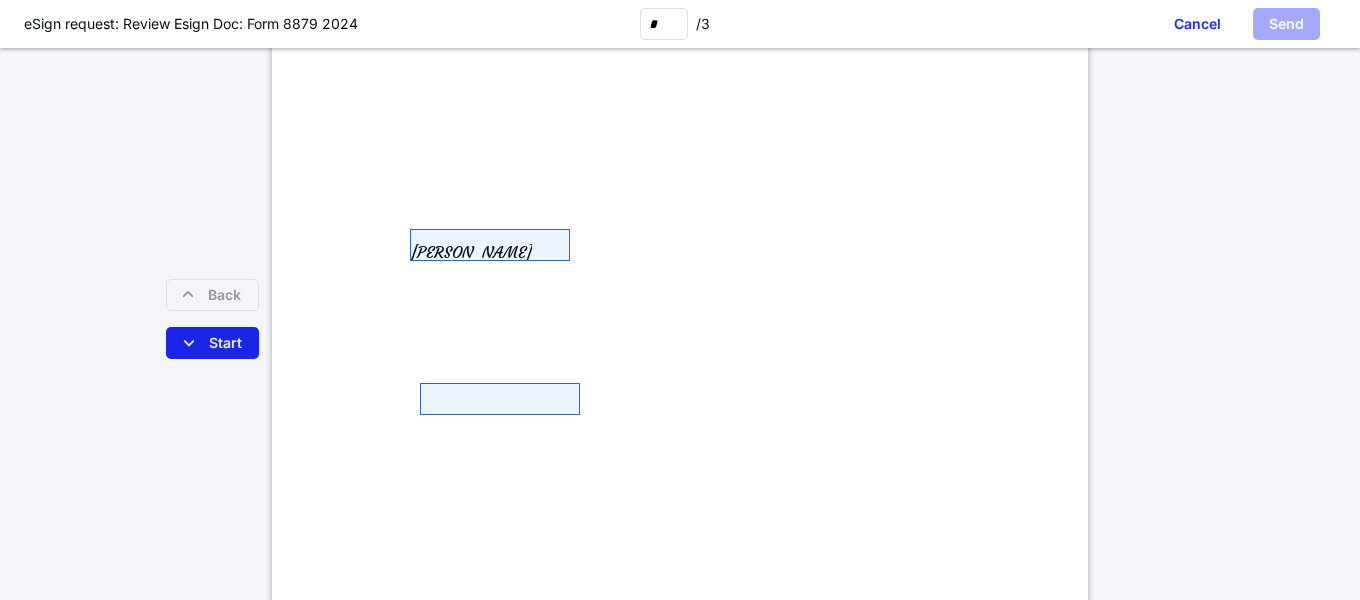 click on "Start" at bounding box center [212, 343] 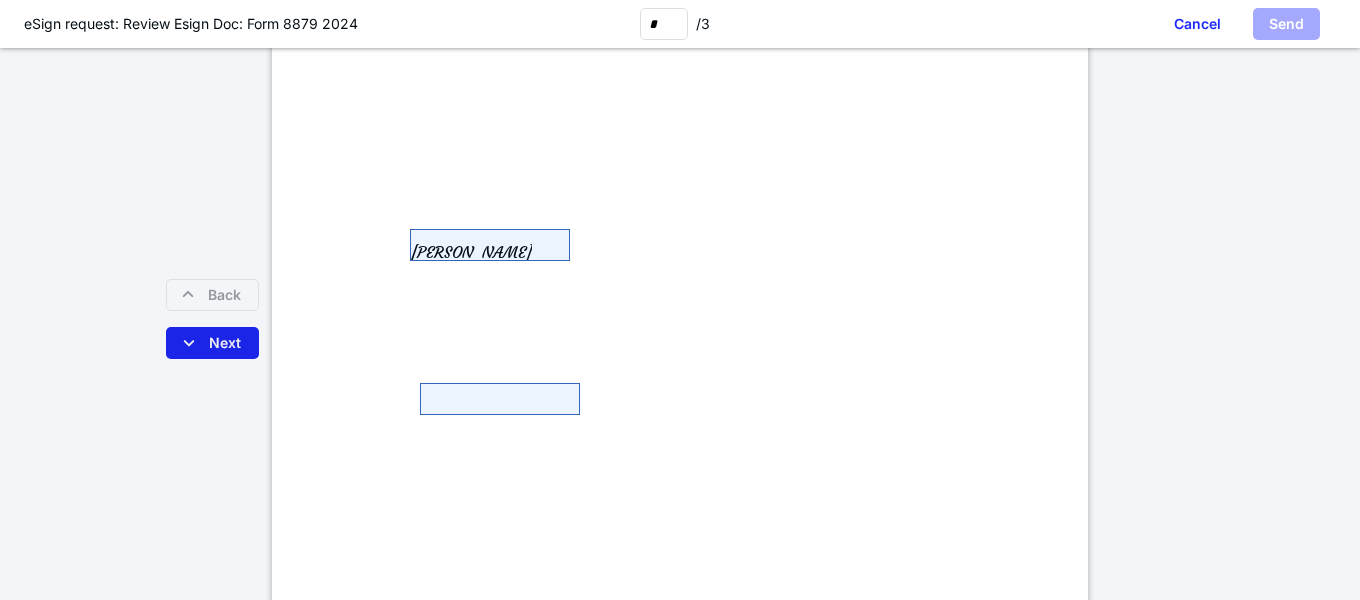 scroll, scrollTop: 438, scrollLeft: 0, axis: vertical 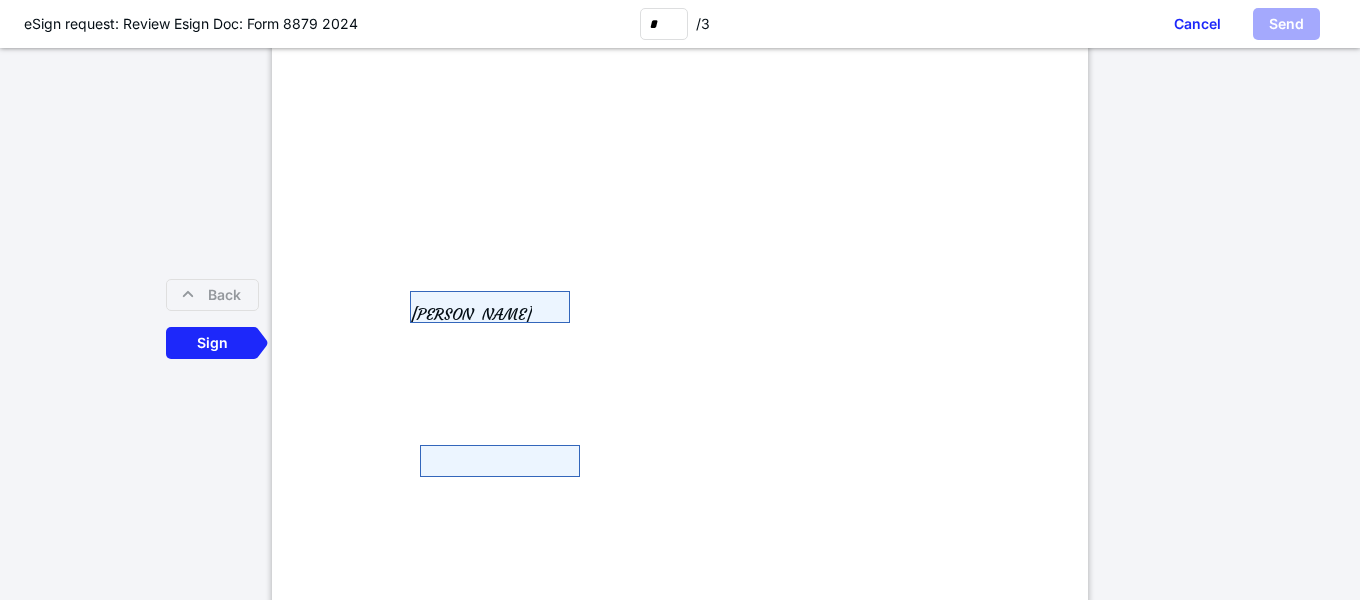 click at bounding box center [500, 461] 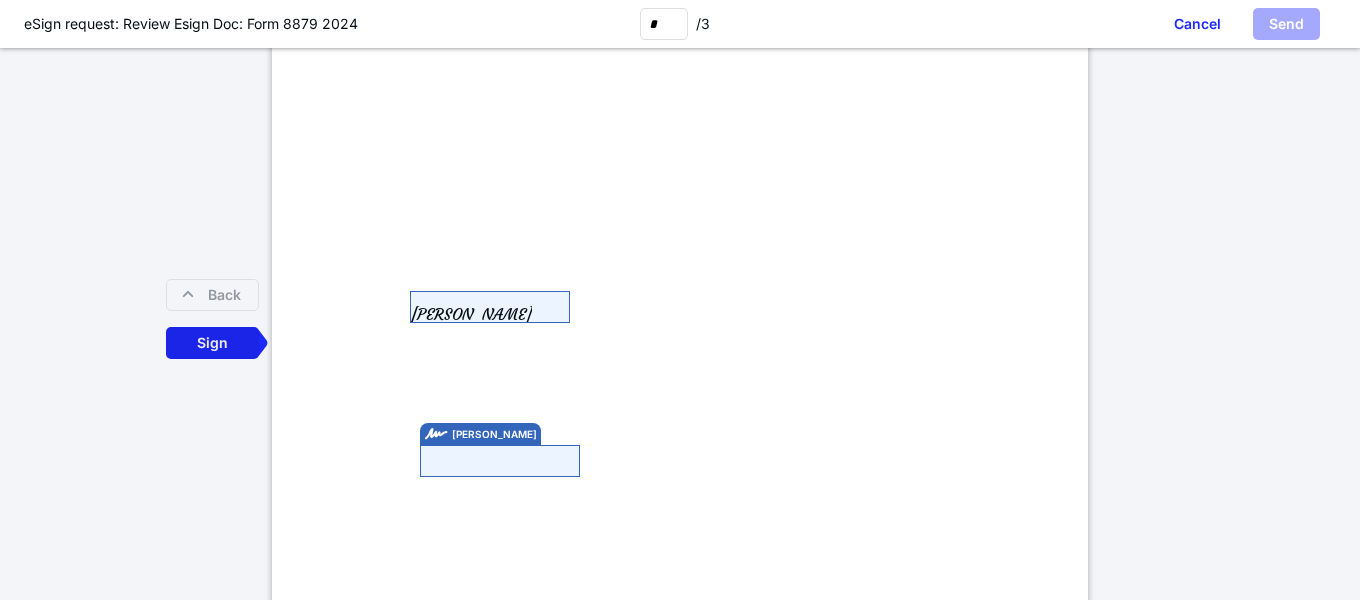 click on "Sign" at bounding box center (212, 343) 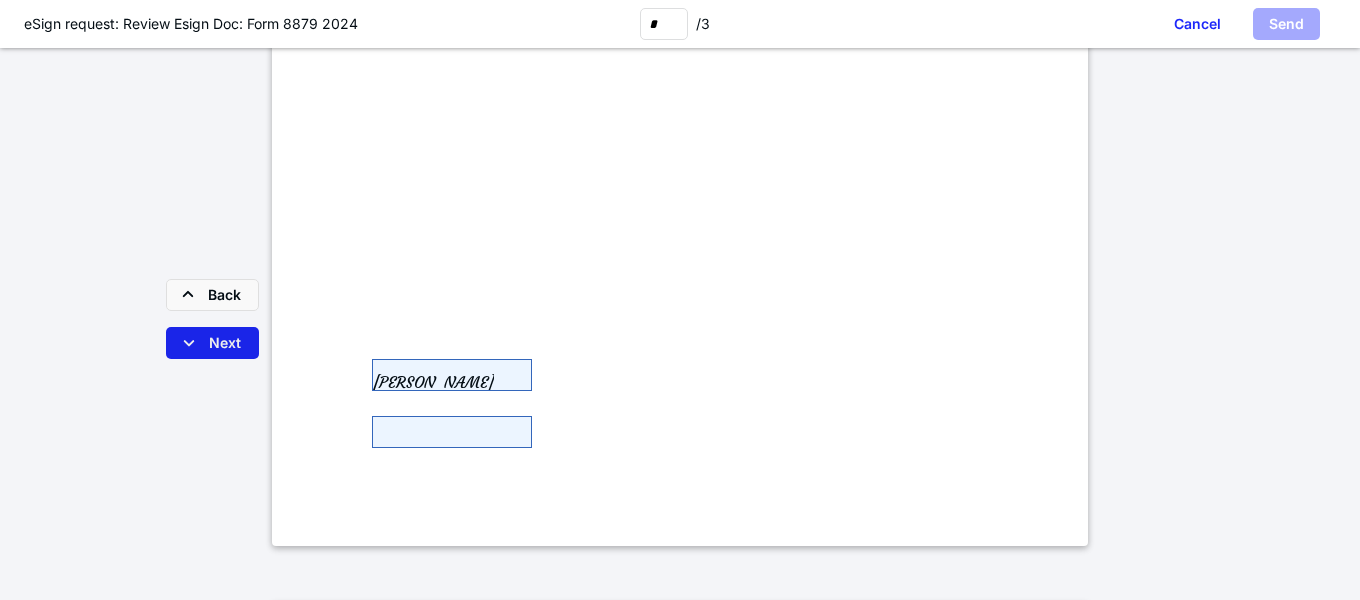 scroll, scrollTop: 1794, scrollLeft: 0, axis: vertical 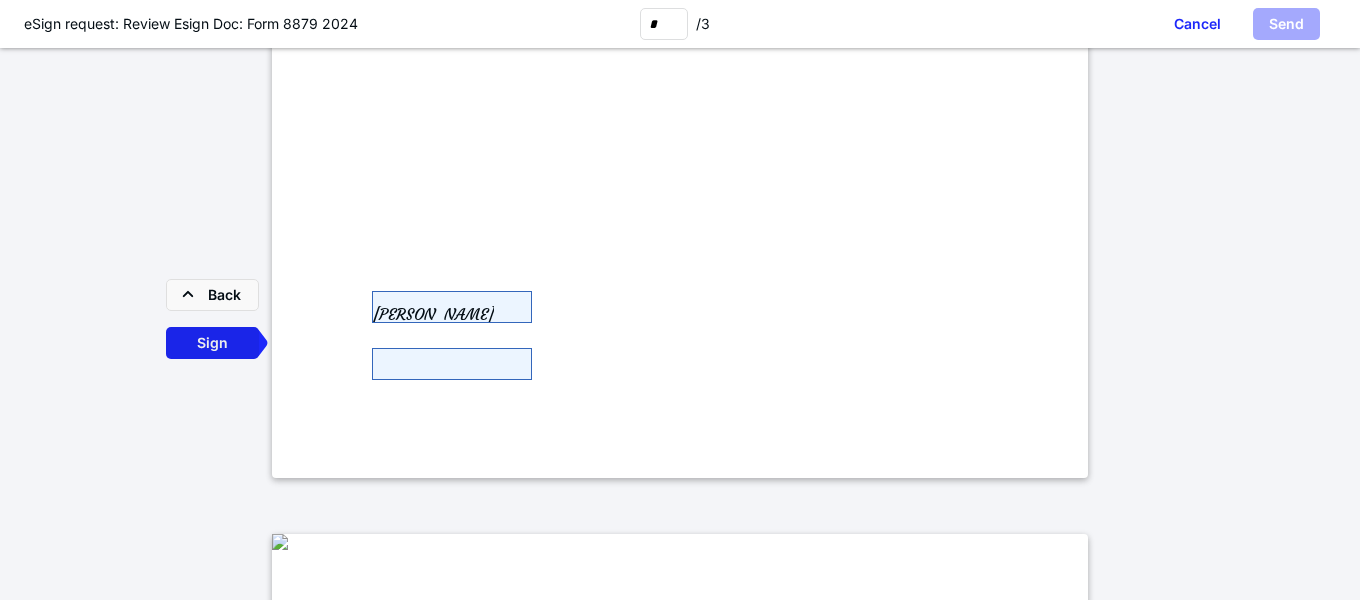 click on "Sign" at bounding box center (212, 343) 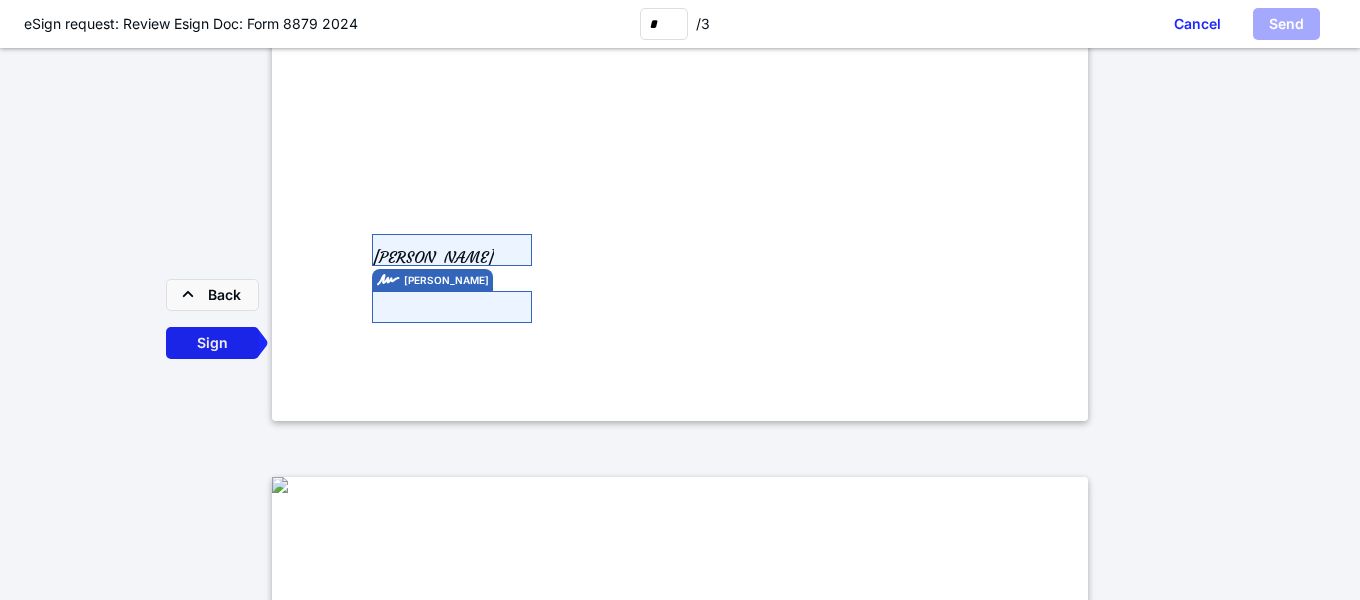 click on "Sign" at bounding box center [212, 343] 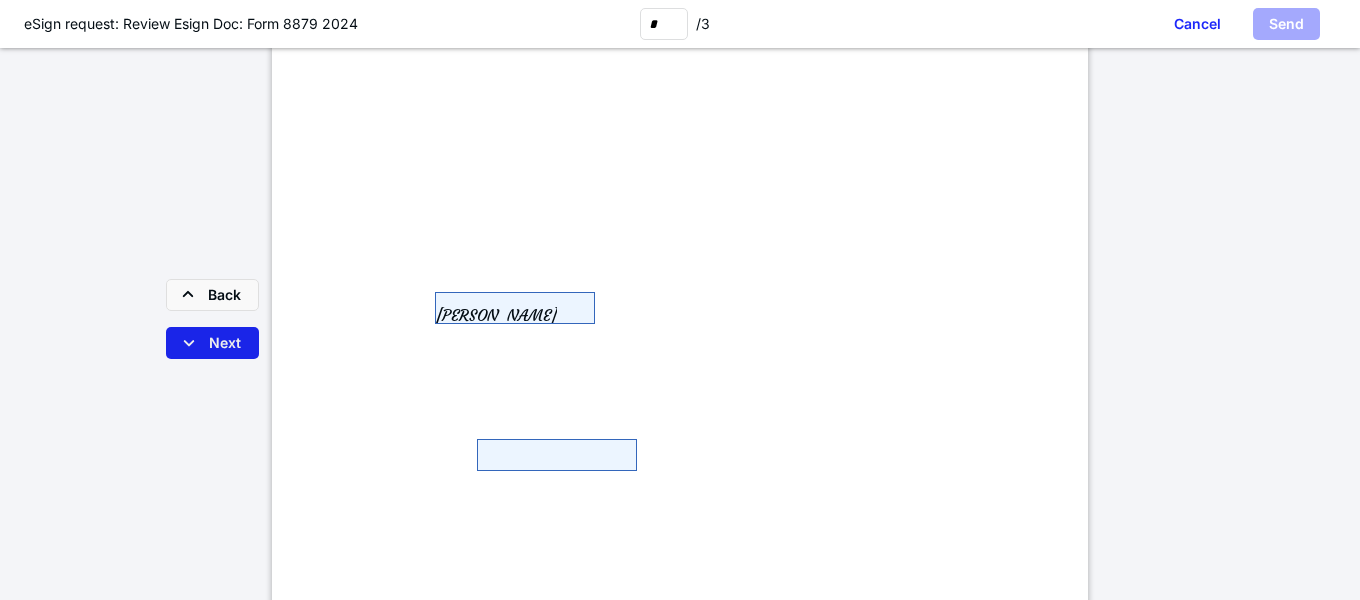 scroll, scrollTop: 2615, scrollLeft: 0, axis: vertical 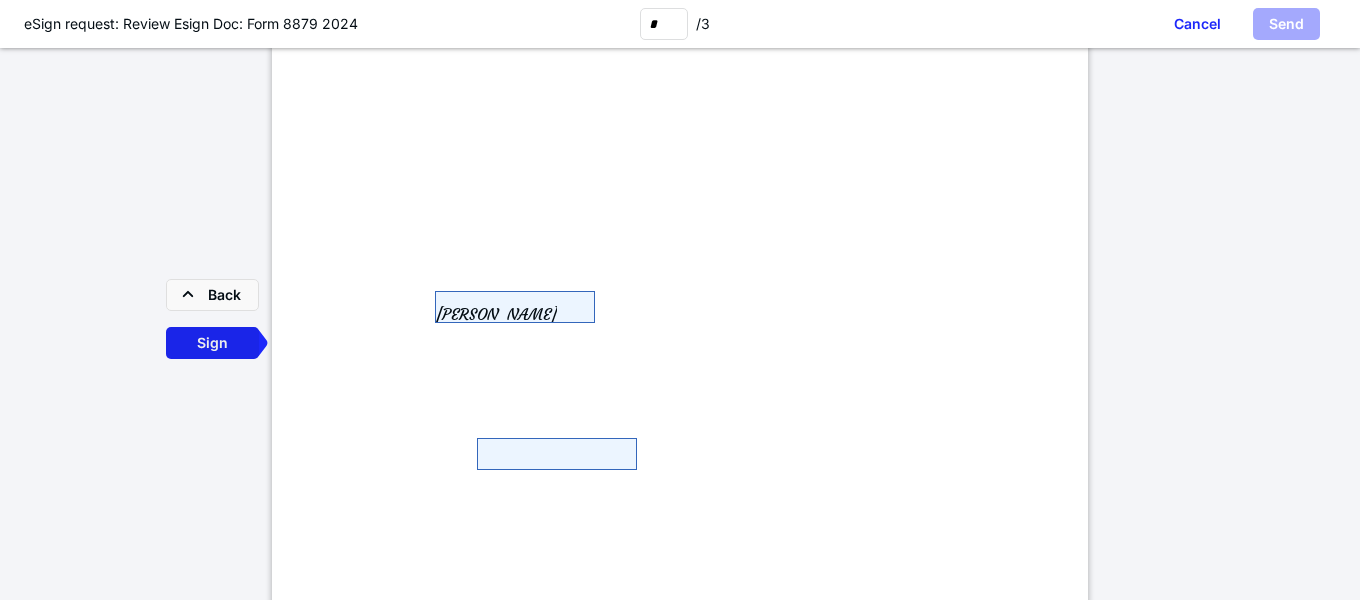click on "Sign" at bounding box center (212, 343) 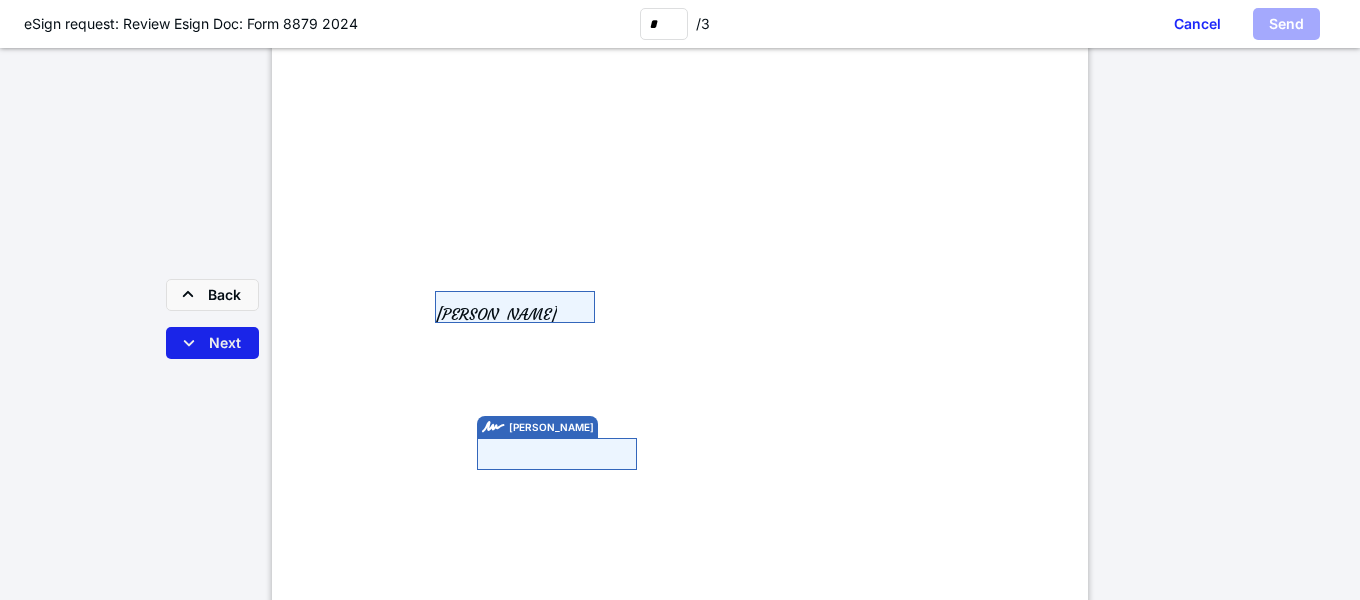 scroll, scrollTop: 2762, scrollLeft: 0, axis: vertical 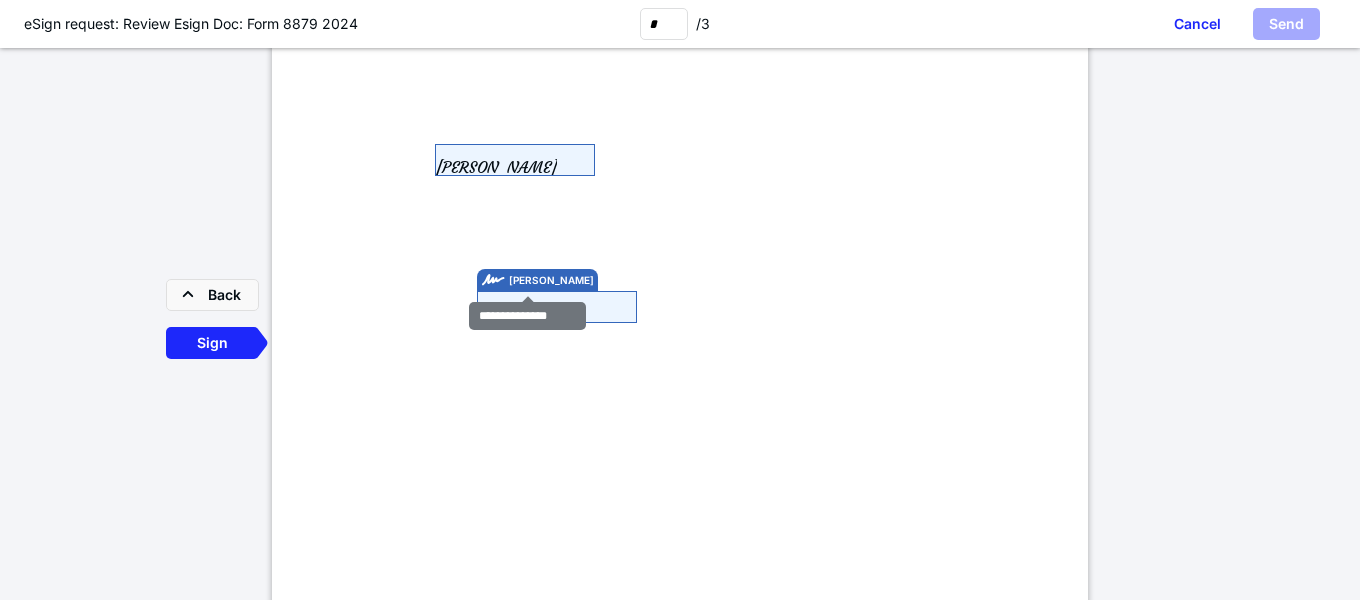 click on "Rhonda Remland" at bounding box center [551, 280] 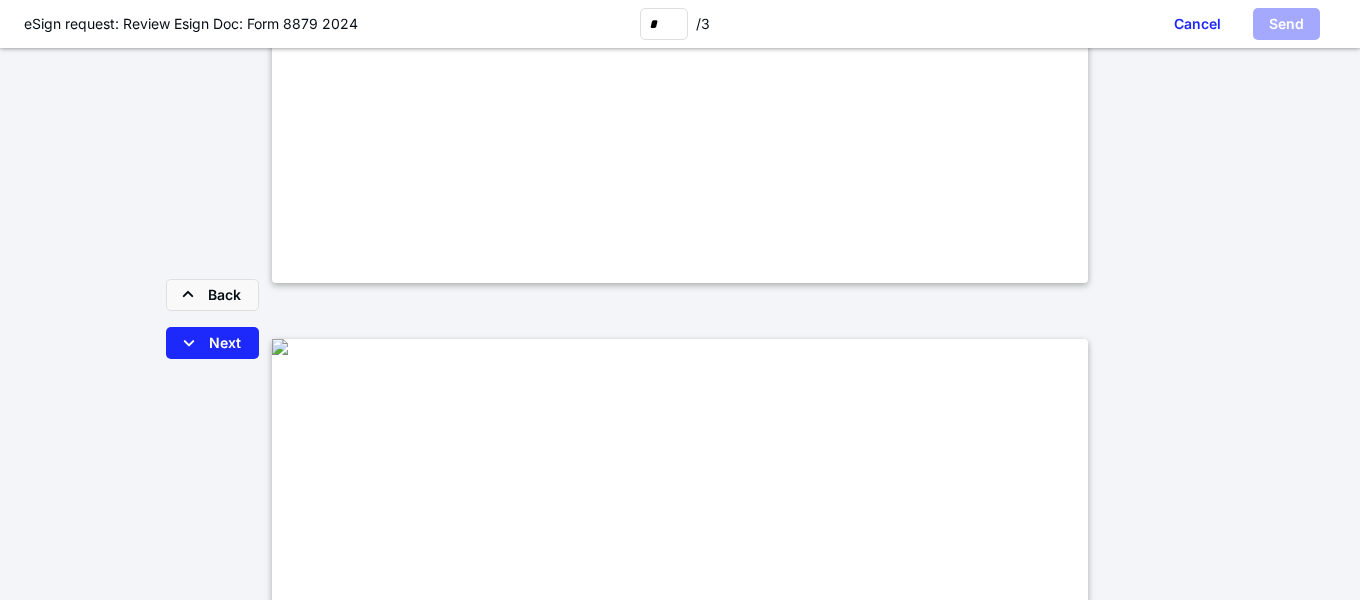type on "*" 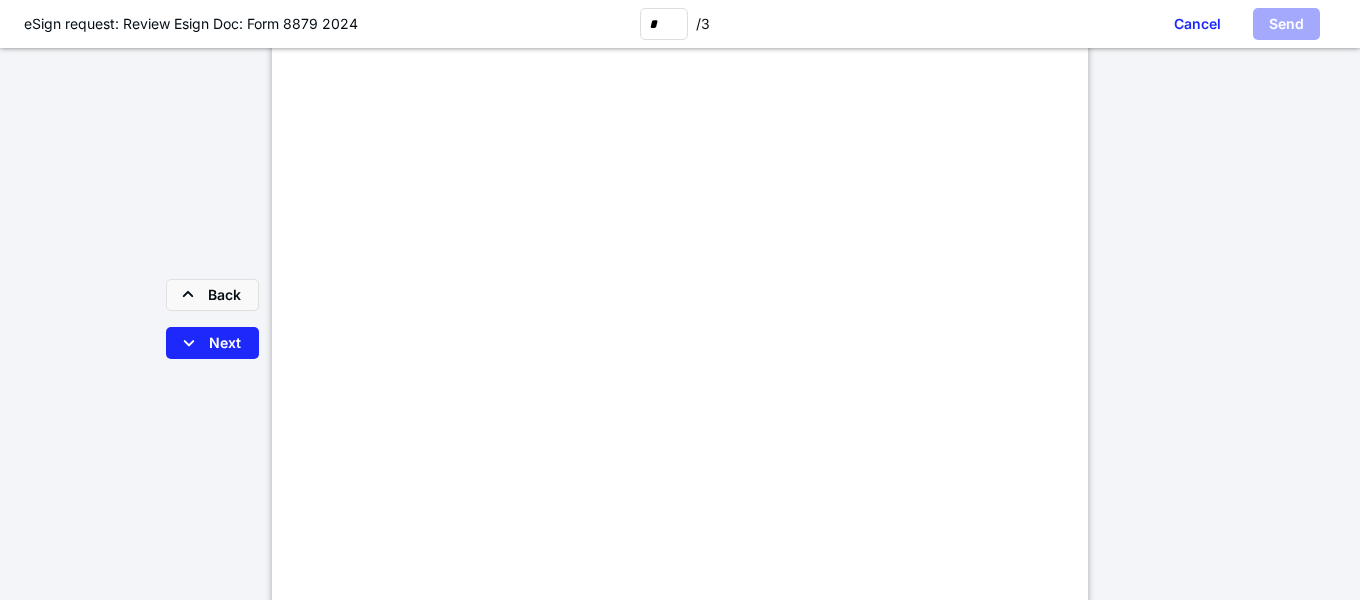 scroll, scrollTop: 0, scrollLeft: 0, axis: both 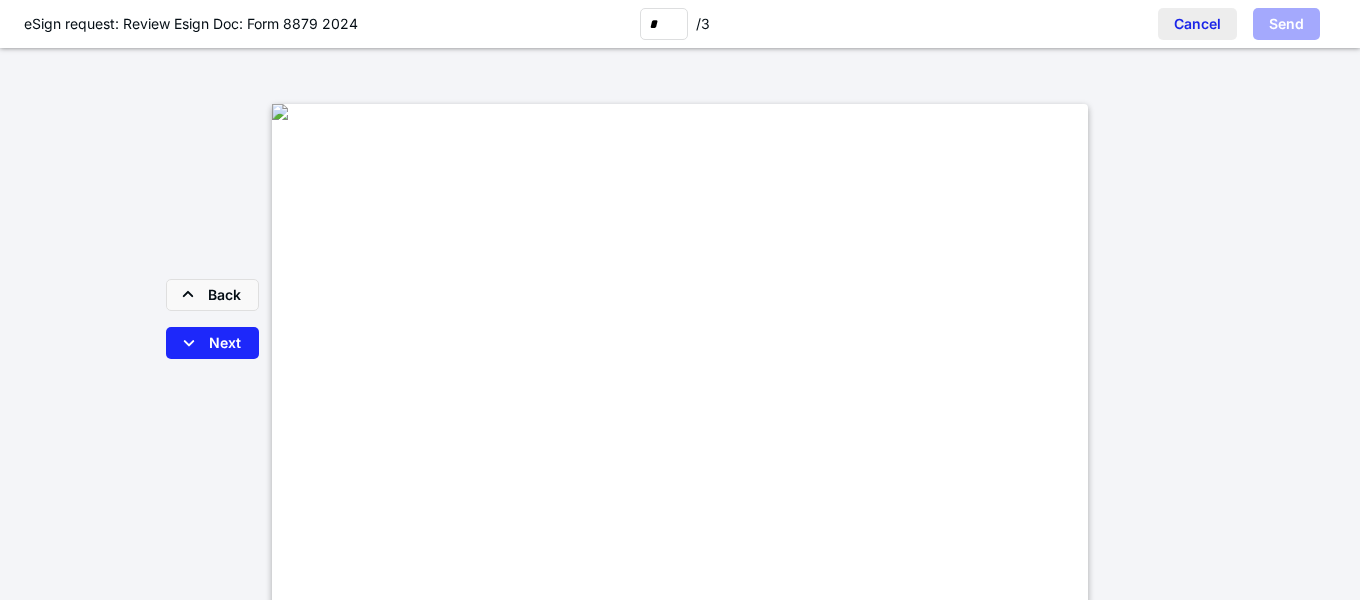 click on "Cancel" at bounding box center [1197, 24] 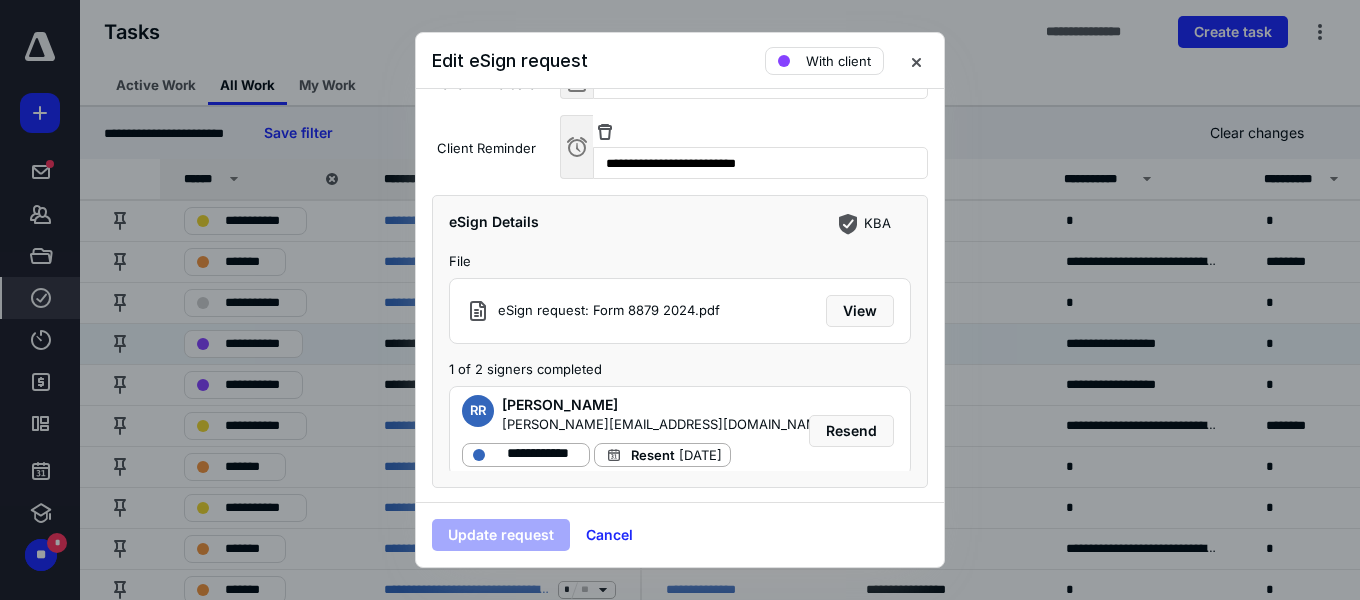 scroll, scrollTop: 268, scrollLeft: 0, axis: vertical 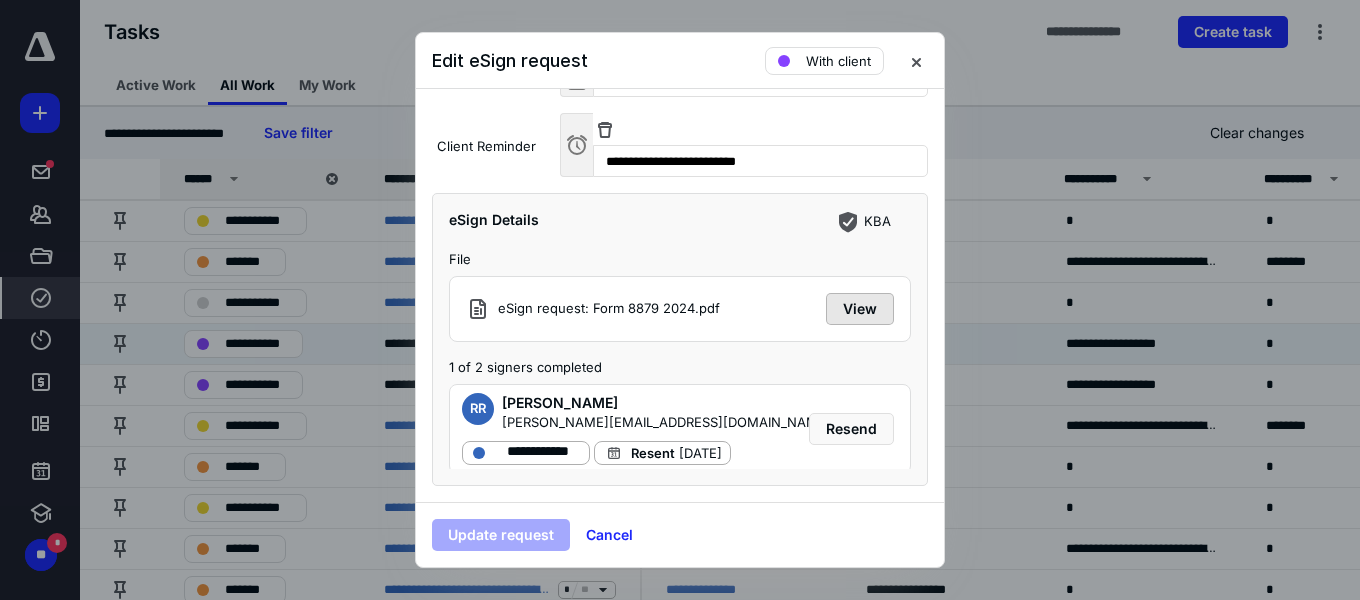 click on "View" at bounding box center (860, 309) 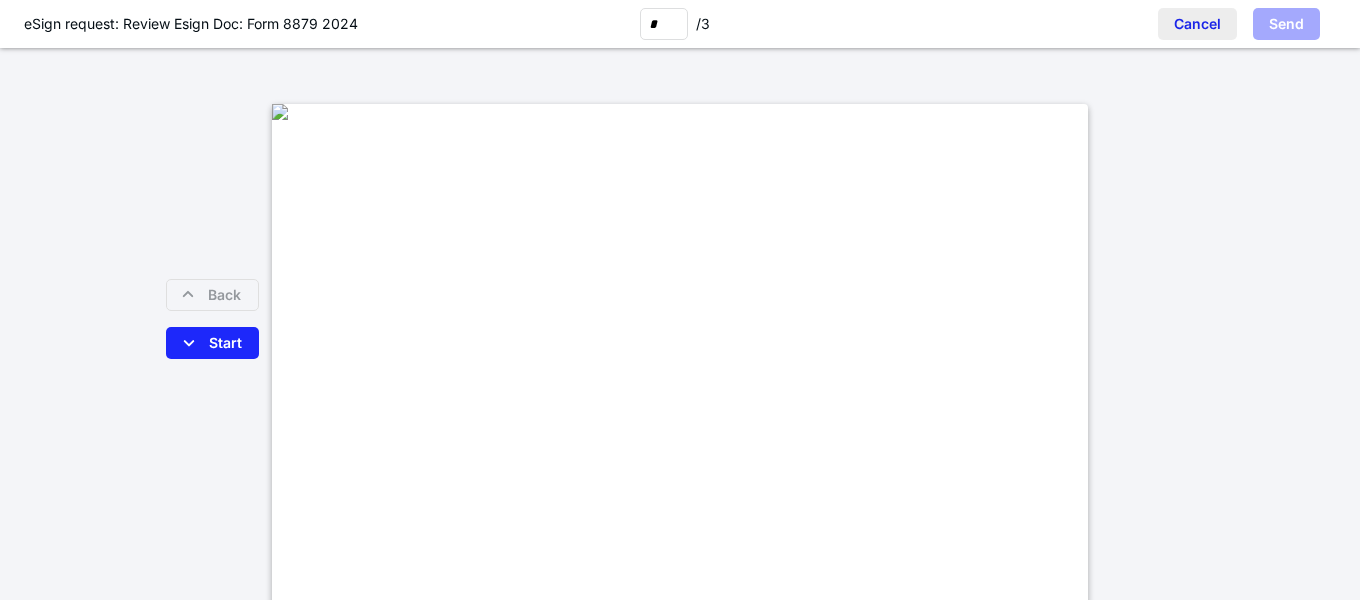 click on "Cancel" at bounding box center [1197, 24] 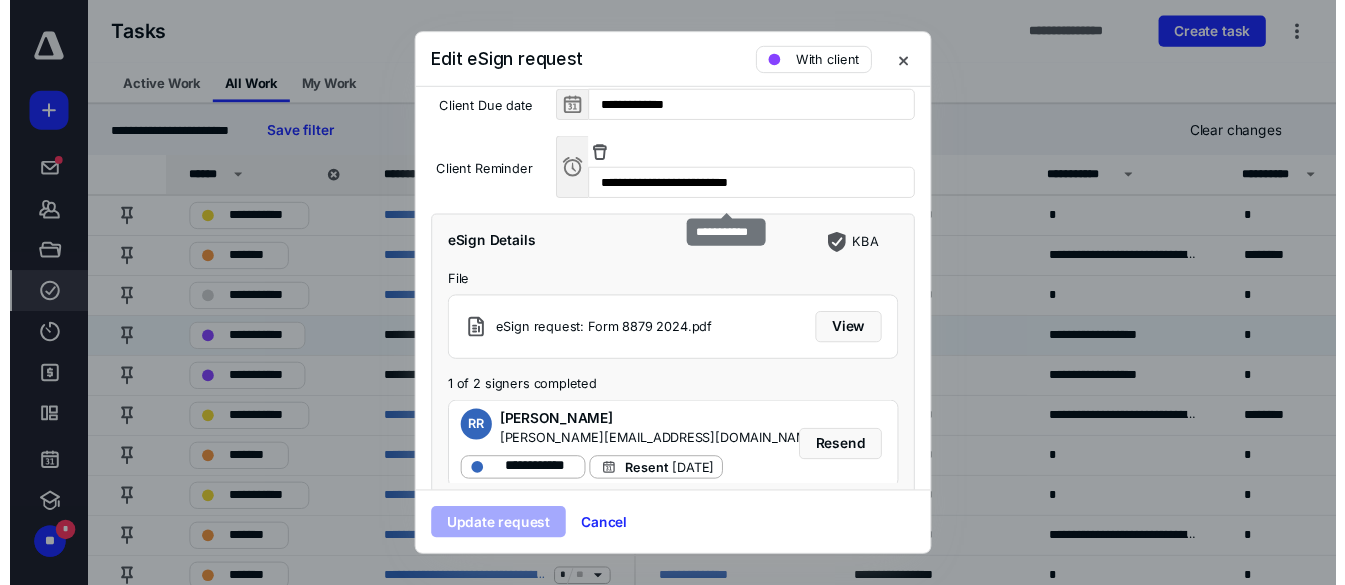 scroll, scrollTop: 268, scrollLeft: 0, axis: vertical 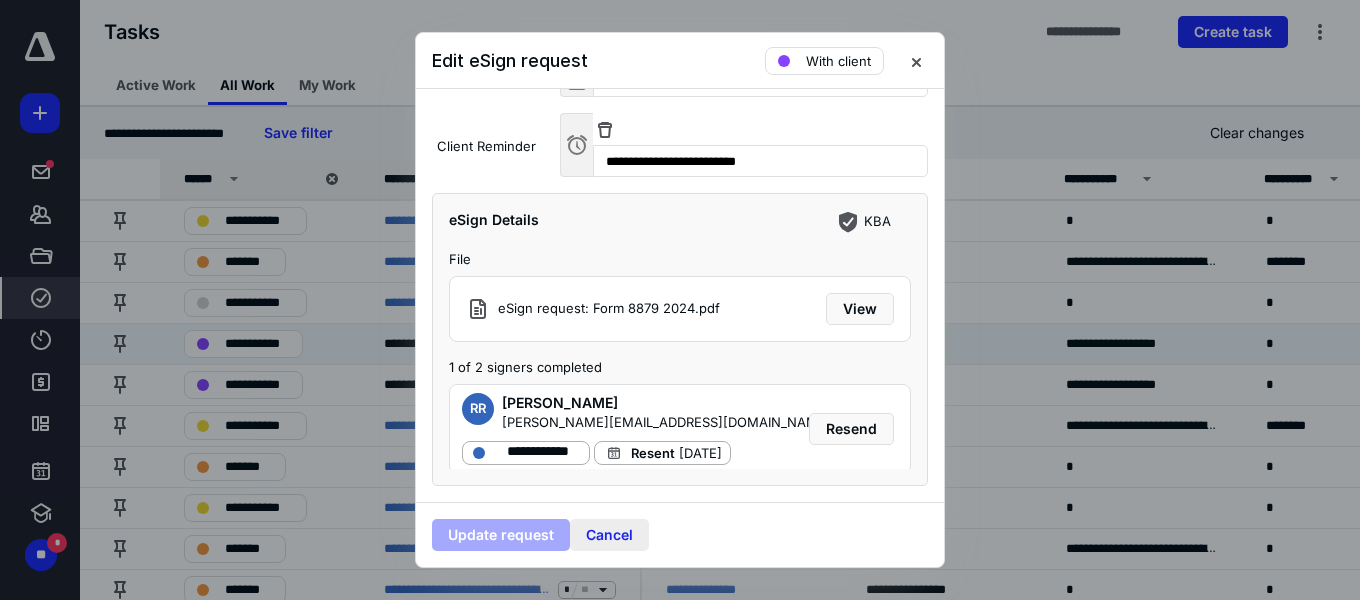 click on "Cancel" at bounding box center [609, 535] 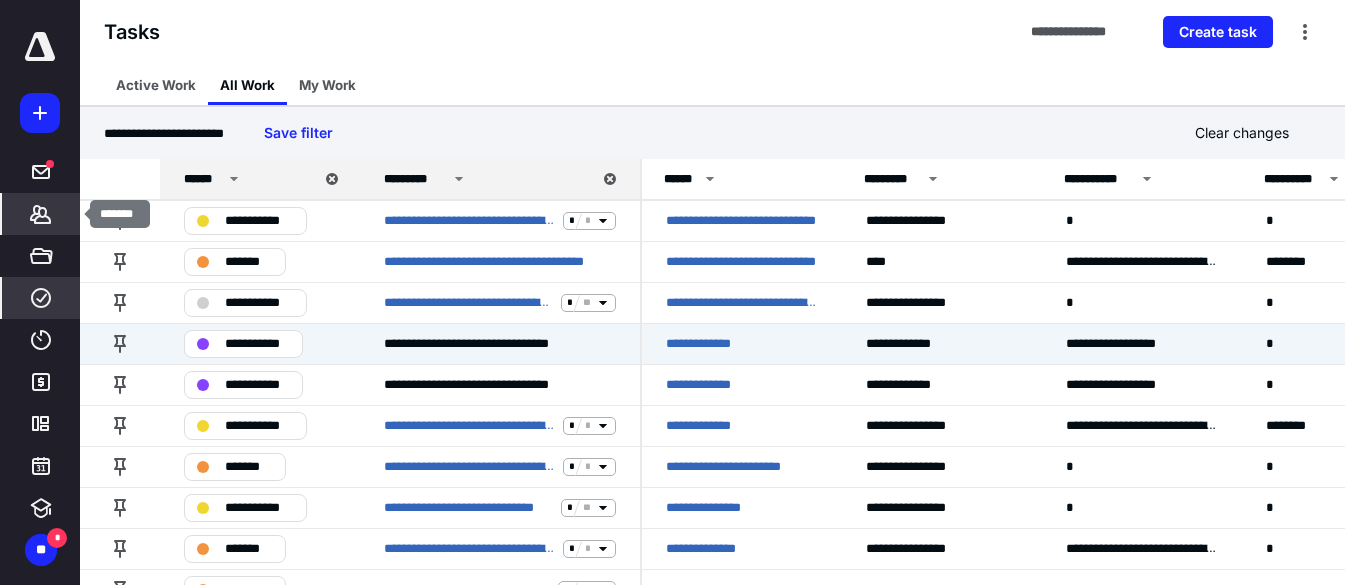 click 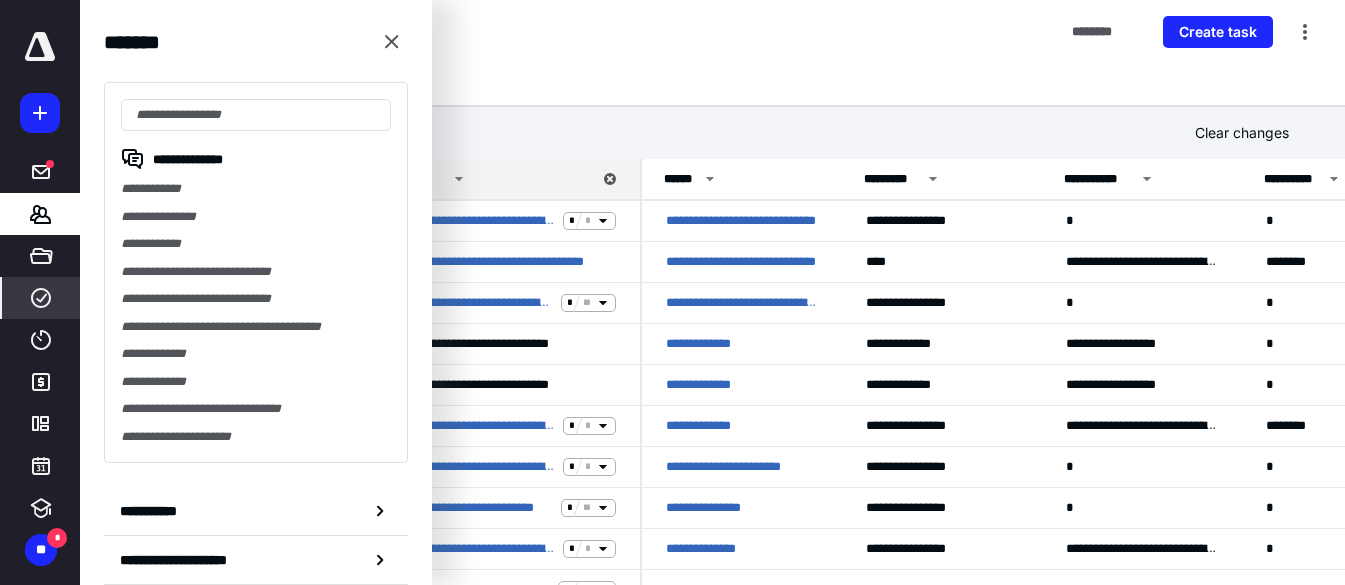 click on "Active Work All Work My Work" at bounding box center [712, 85] 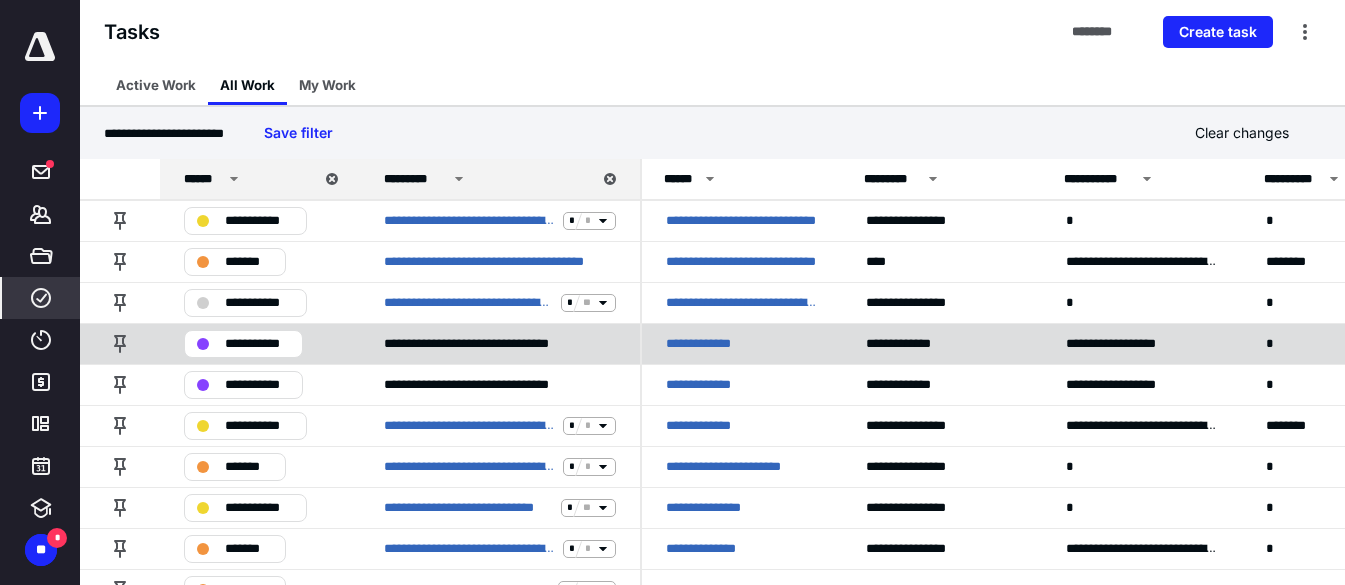 click on "**********" at bounding box center [257, 344] 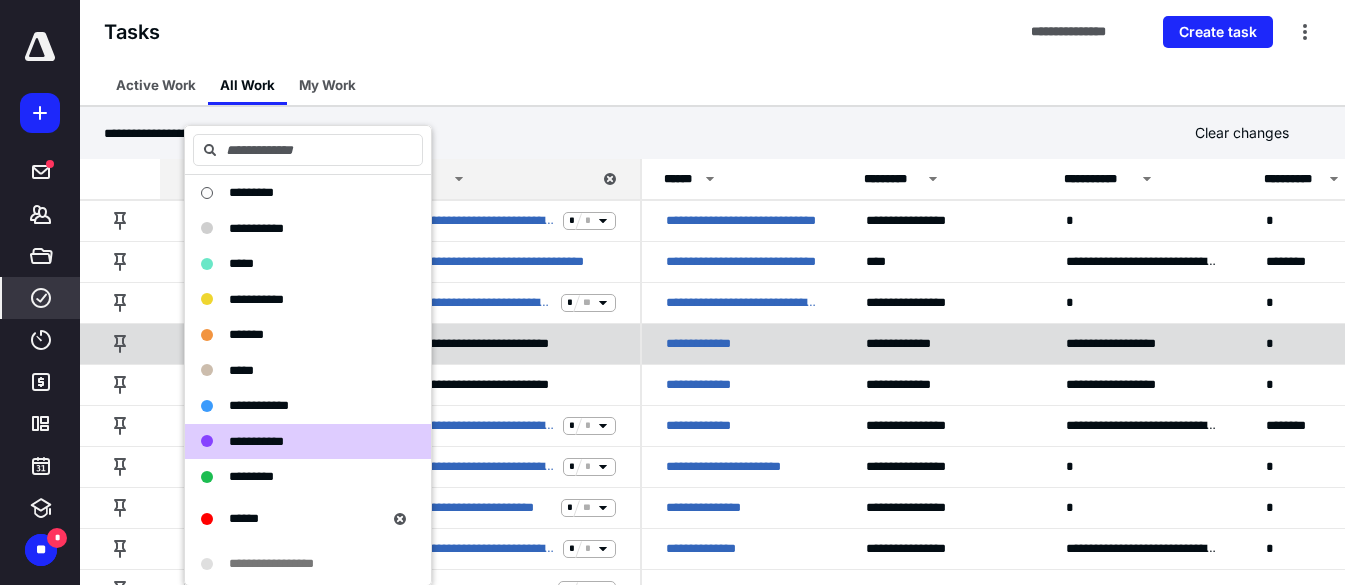 click on "**********" at bounding box center [500, 343] 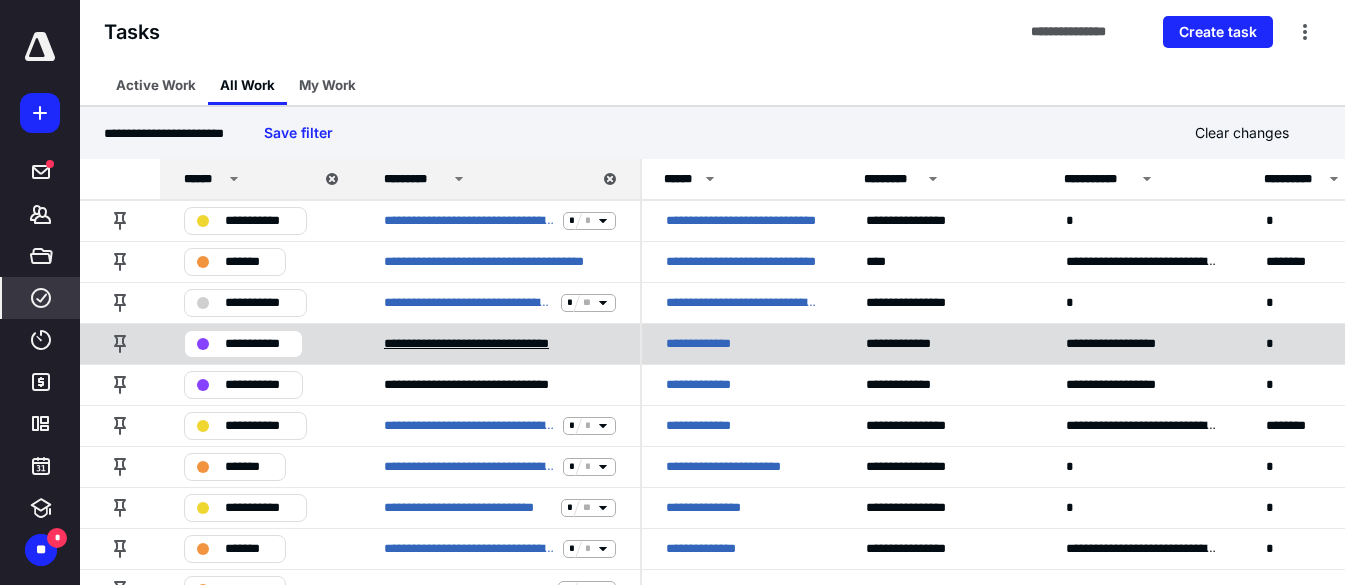click on "**********" at bounding box center [493, 344] 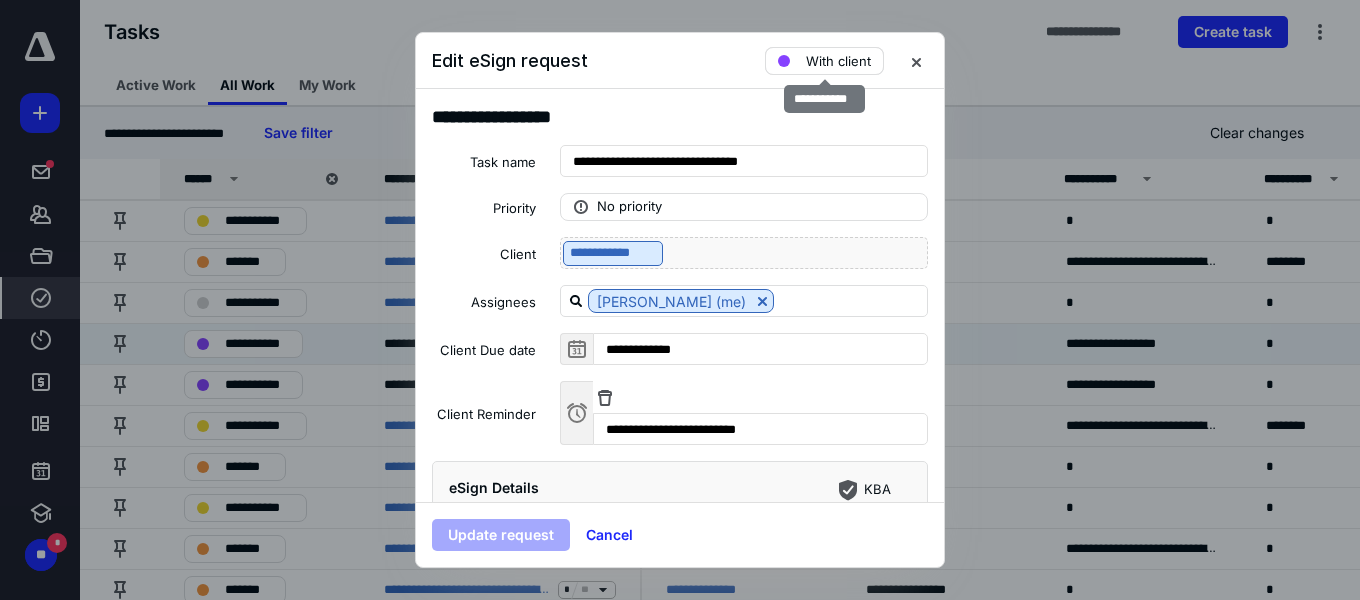 click on "With client" at bounding box center (838, 61) 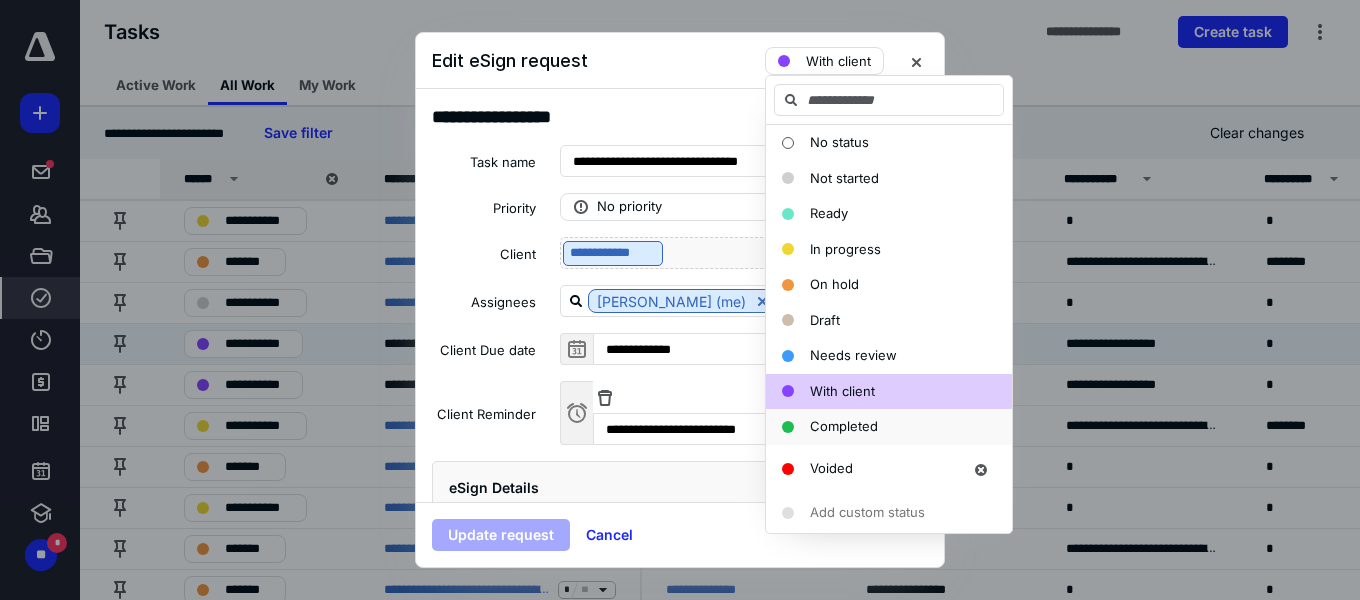 click on "Completed" at bounding box center [844, 426] 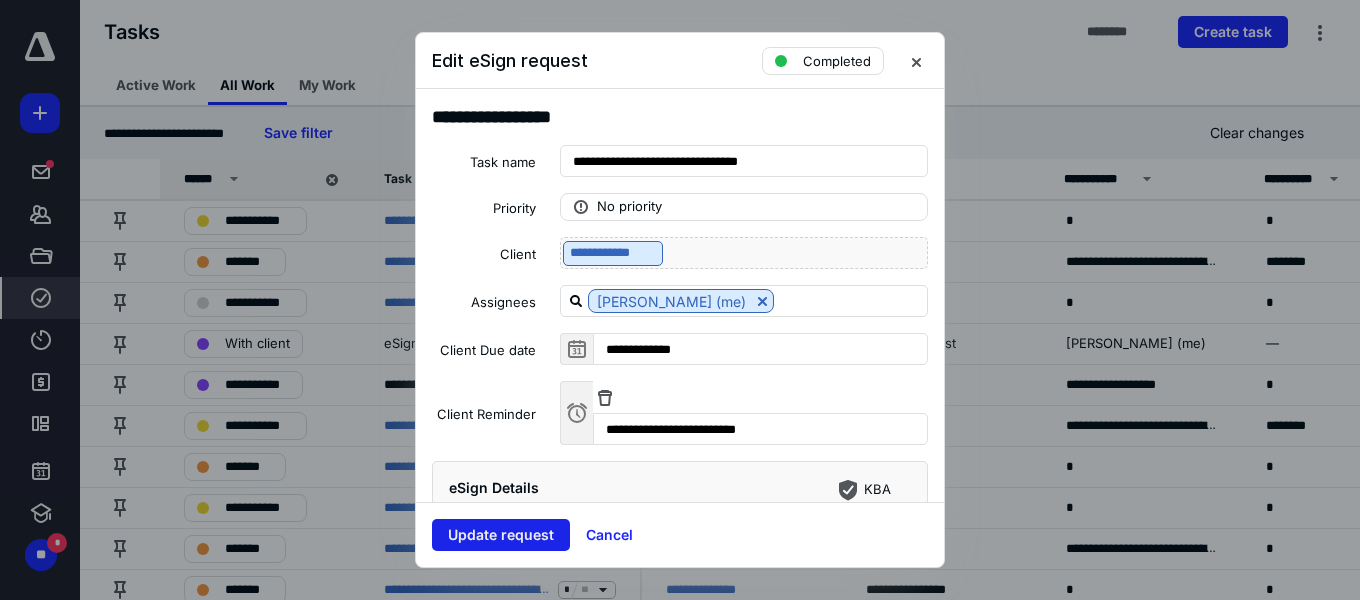 click on "Update request" at bounding box center (501, 535) 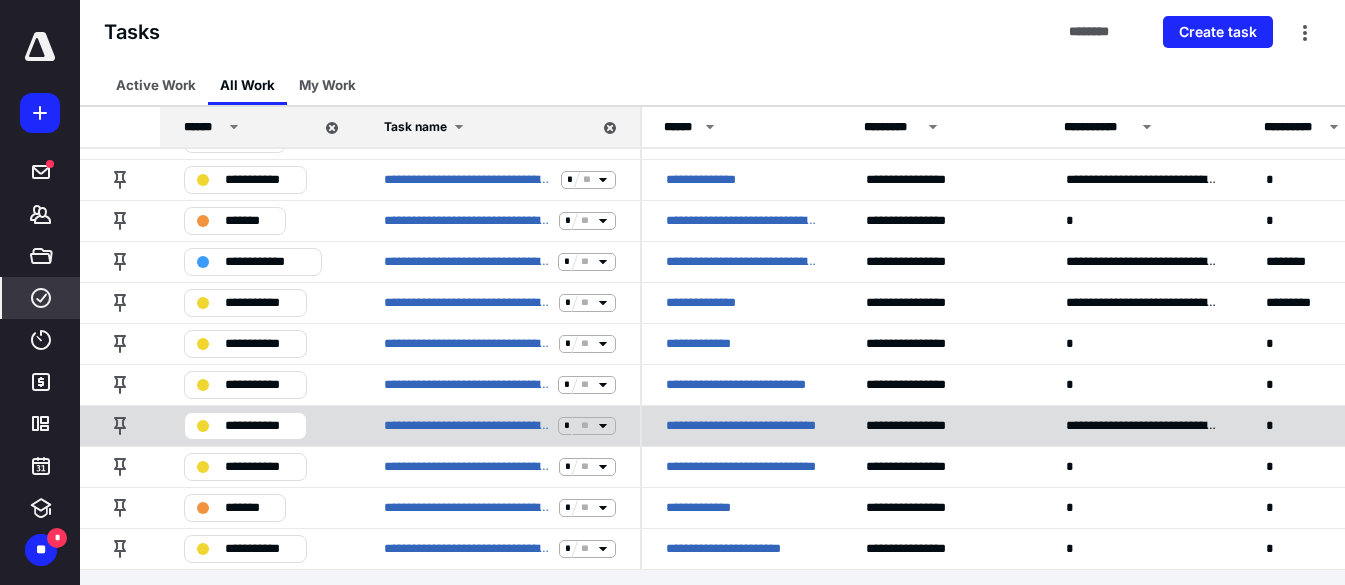 scroll, scrollTop: 460, scrollLeft: 0, axis: vertical 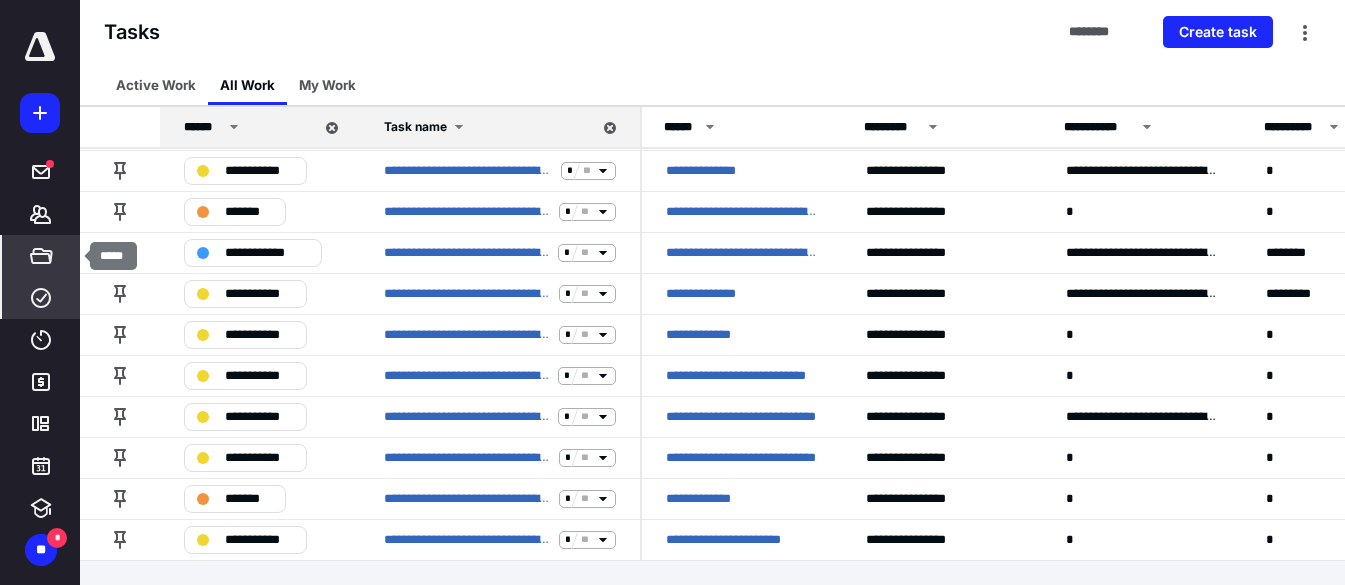 click 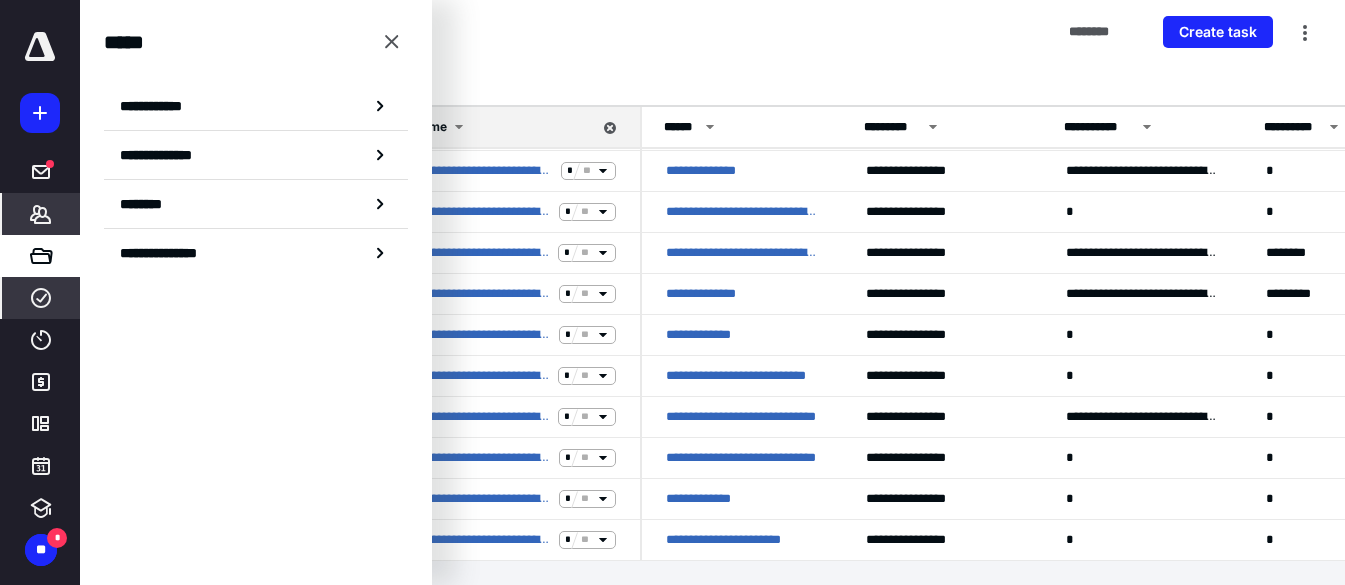 click on "*******" at bounding box center (41, 214) 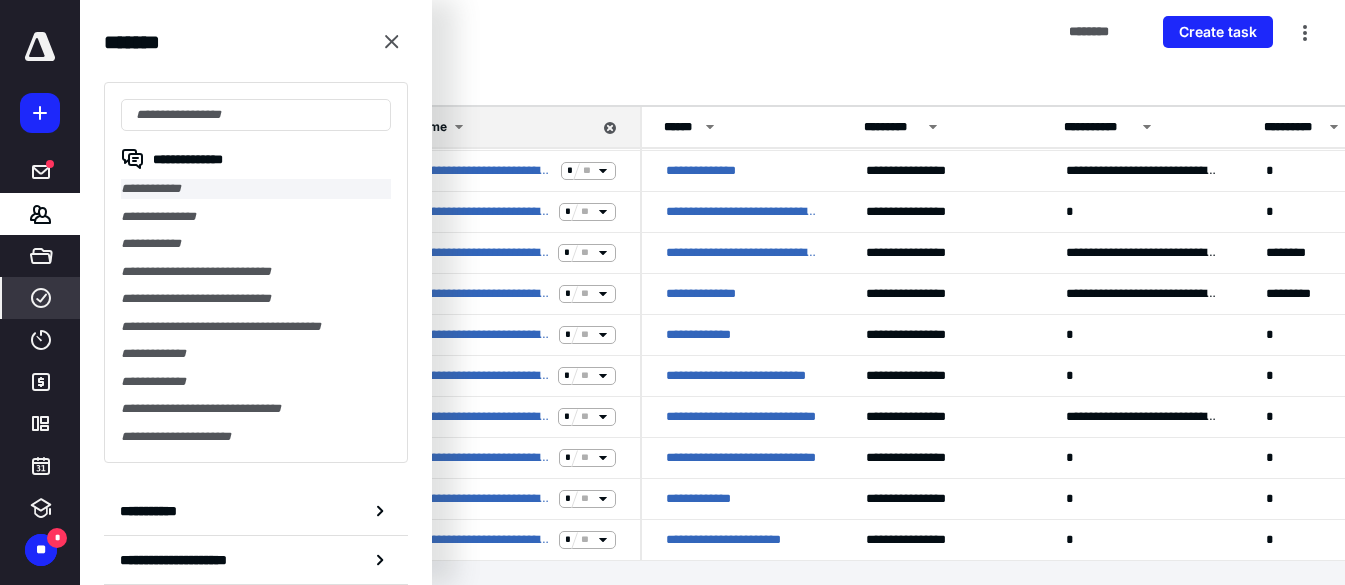 click on "**********" at bounding box center [256, 189] 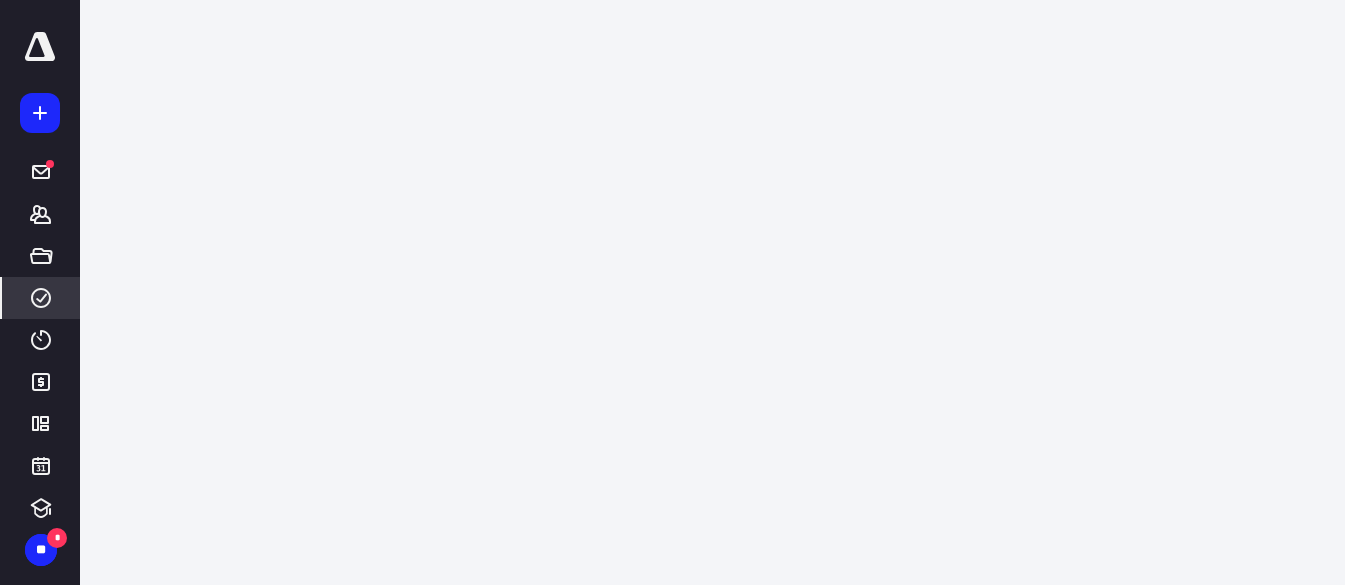 scroll, scrollTop: 0, scrollLeft: 0, axis: both 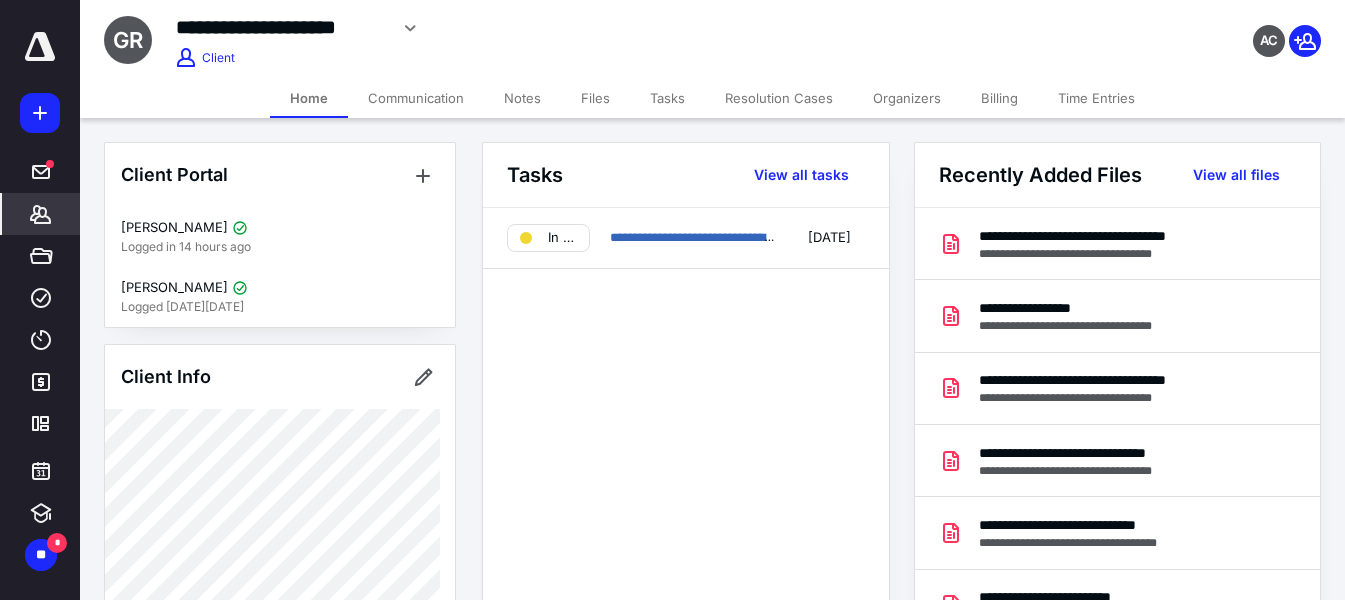 click on "Tasks" at bounding box center [667, 98] 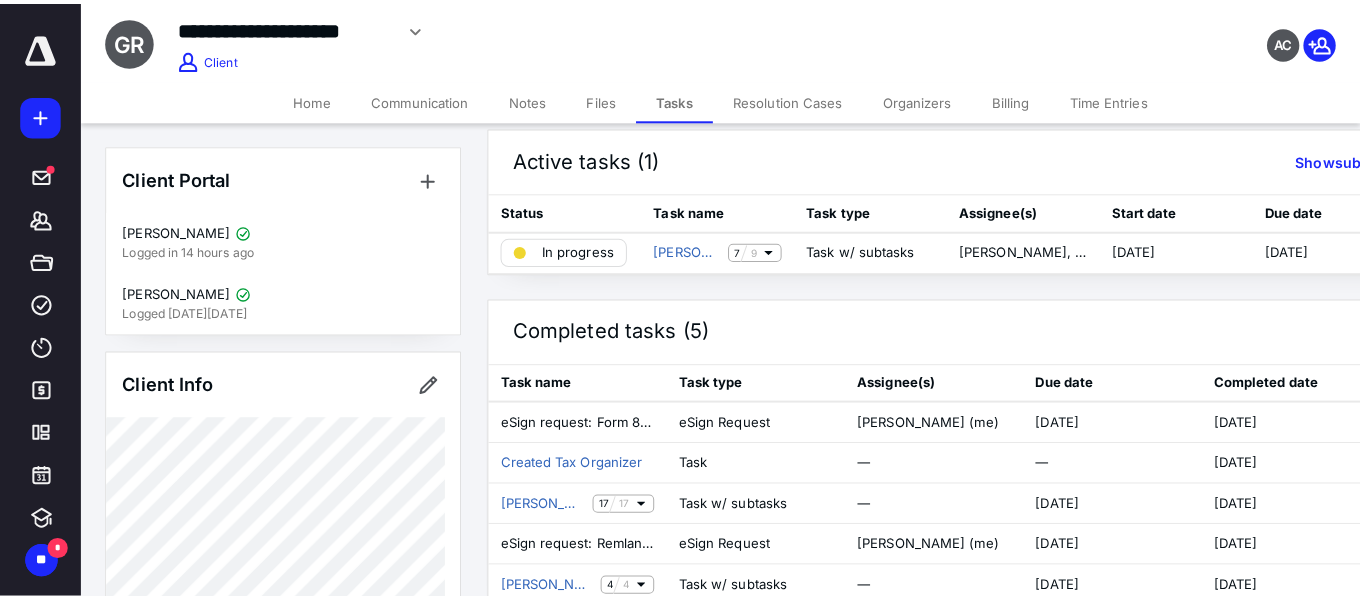 scroll, scrollTop: 0, scrollLeft: 0, axis: both 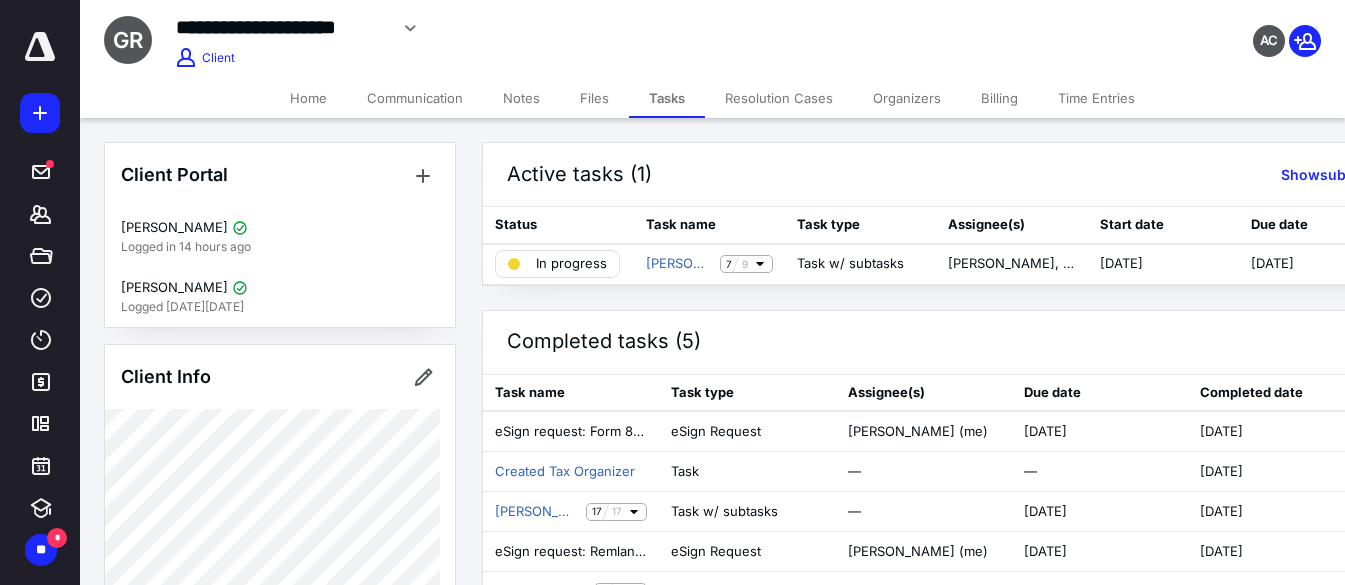 click on "Files" at bounding box center (594, 98) 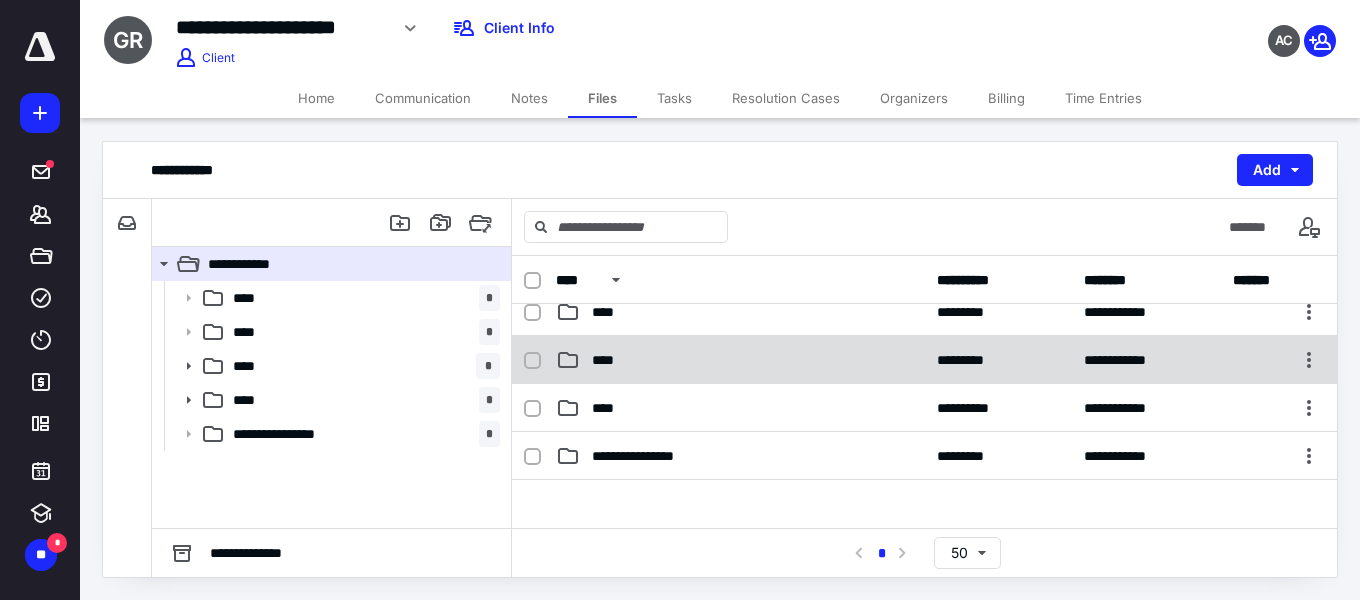 scroll, scrollTop: 100, scrollLeft: 0, axis: vertical 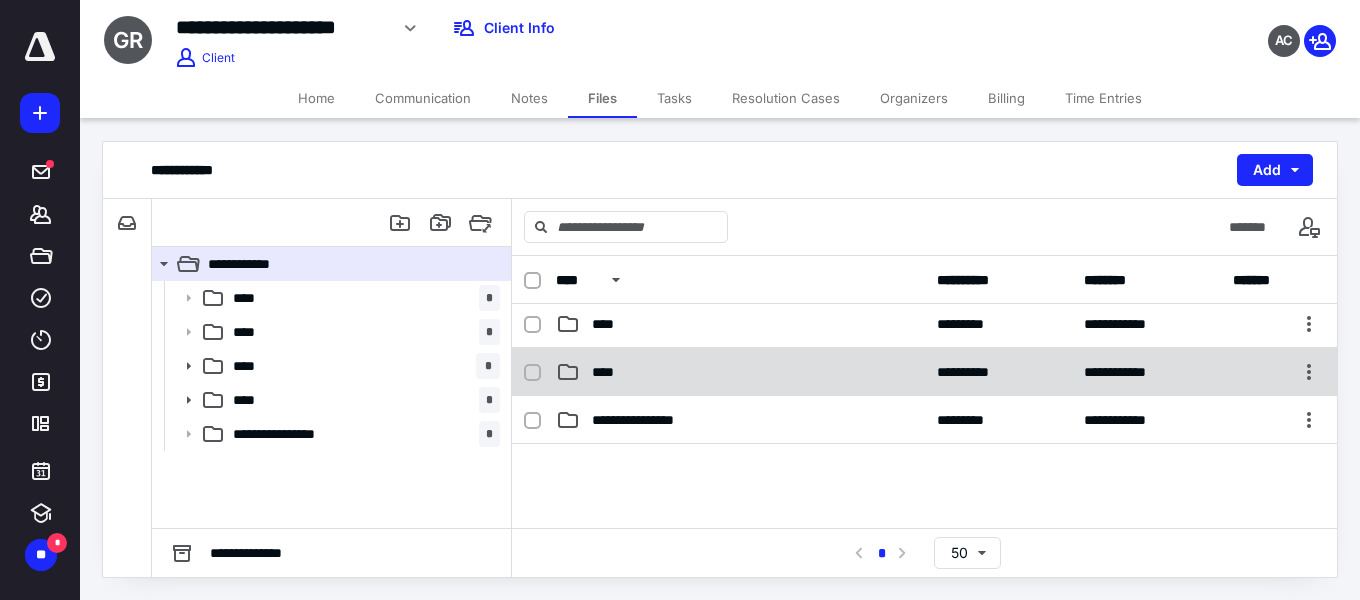 click on "****" at bounding box center [609, 372] 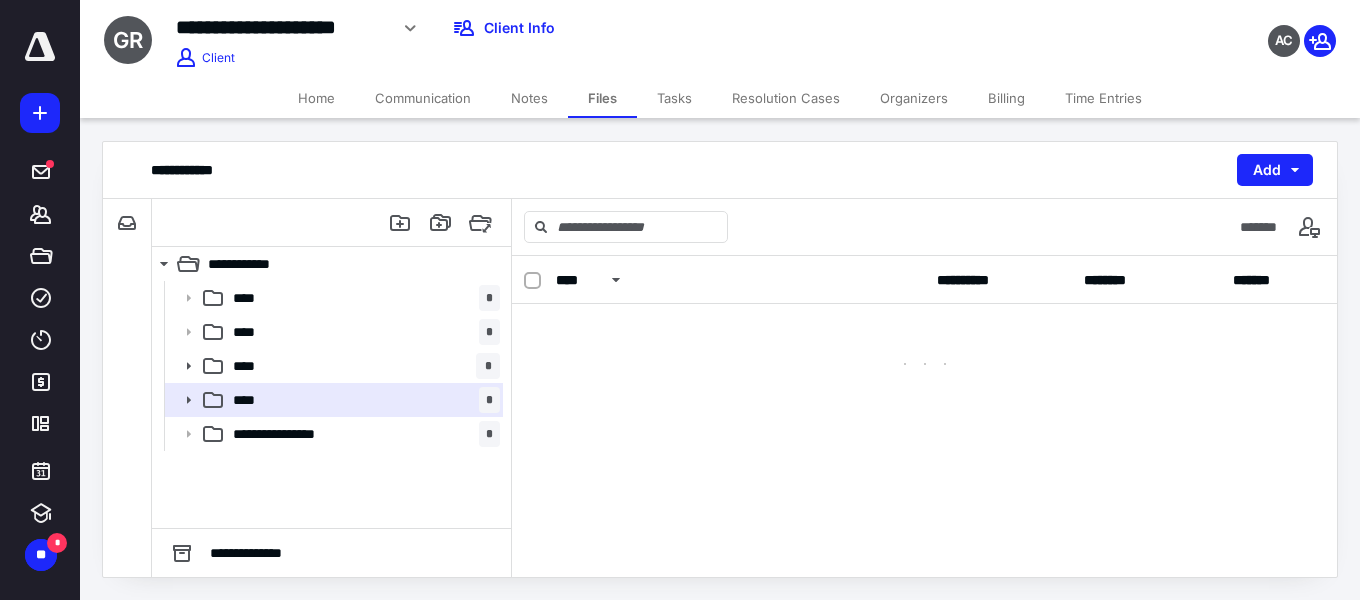 scroll, scrollTop: 0, scrollLeft: 0, axis: both 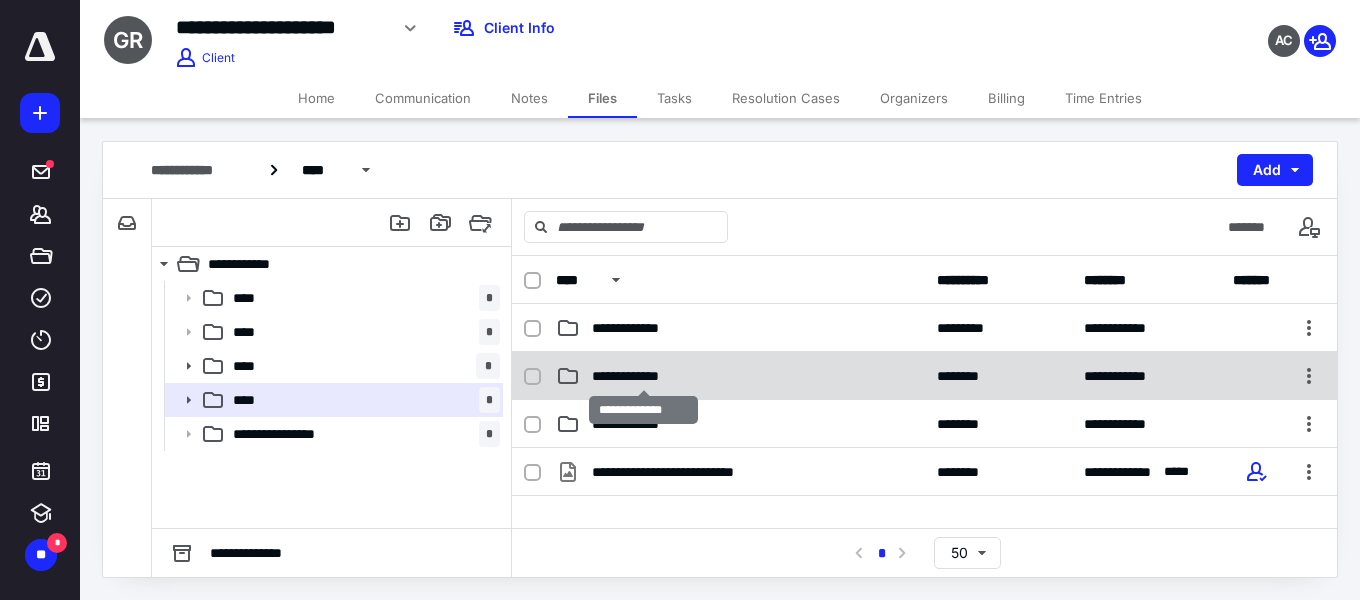 click on "**********" at bounding box center (643, 376) 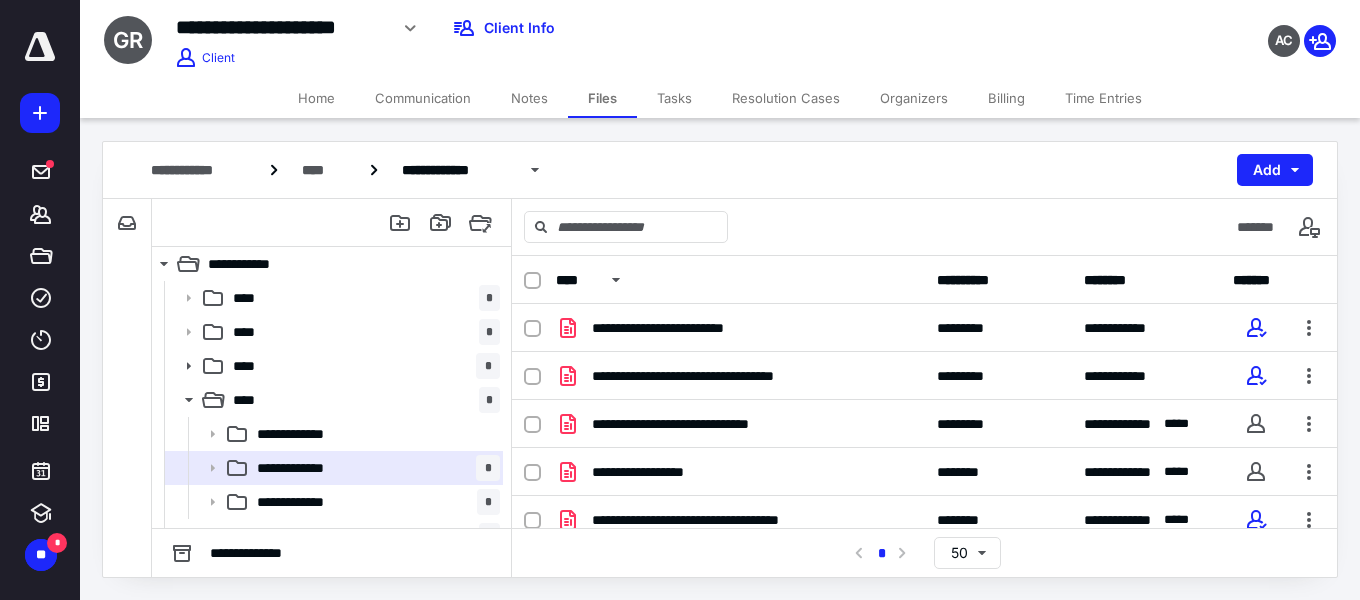 scroll, scrollTop: 100, scrollLeft: 0, axis: vertical 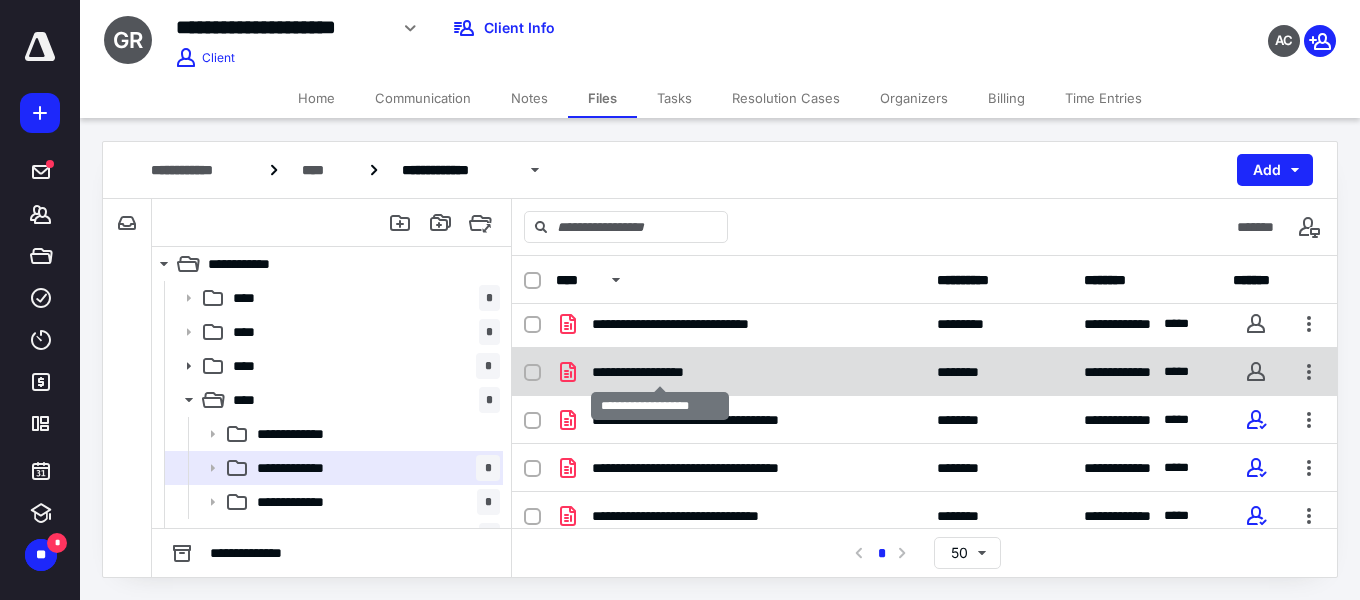 checkbox on "true" 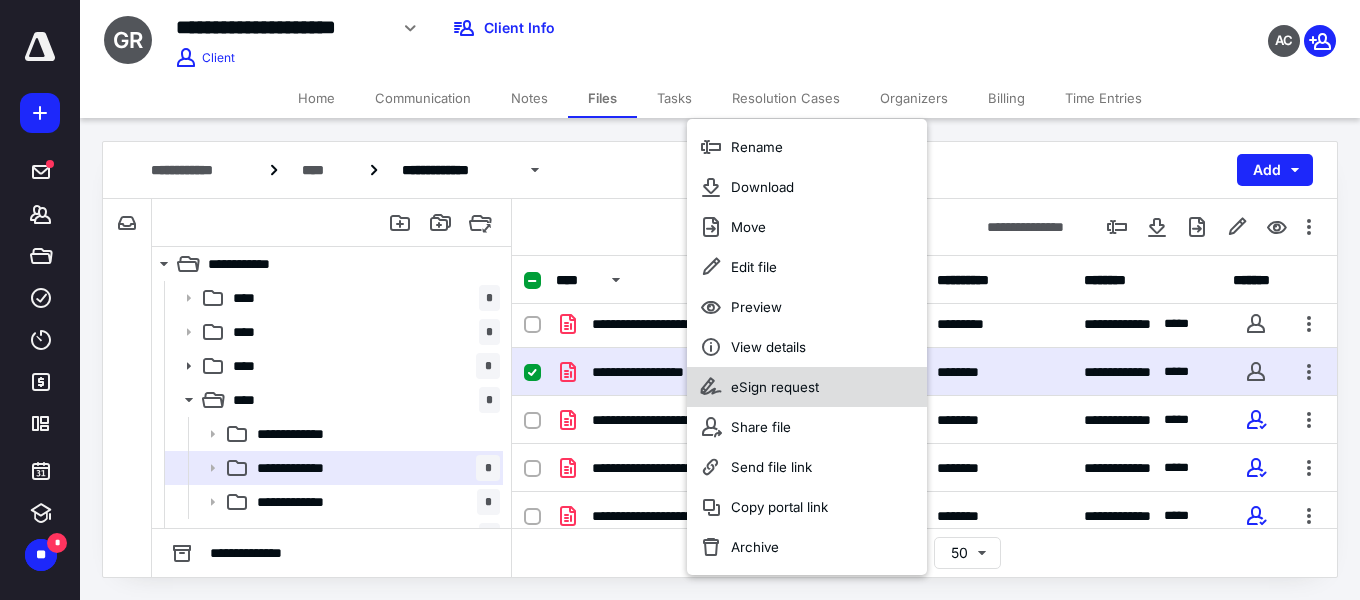 click on "eSign request" at bounding box center (775, 387) 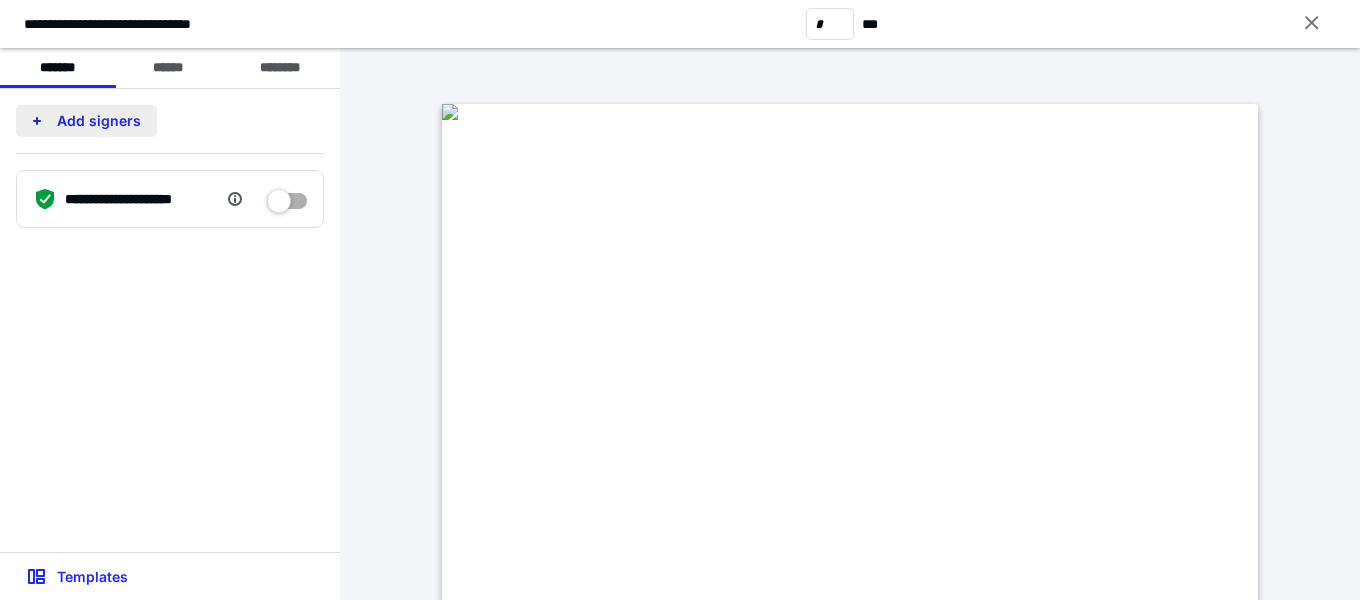 click on "Add signers" at bounding box center [86, 121] 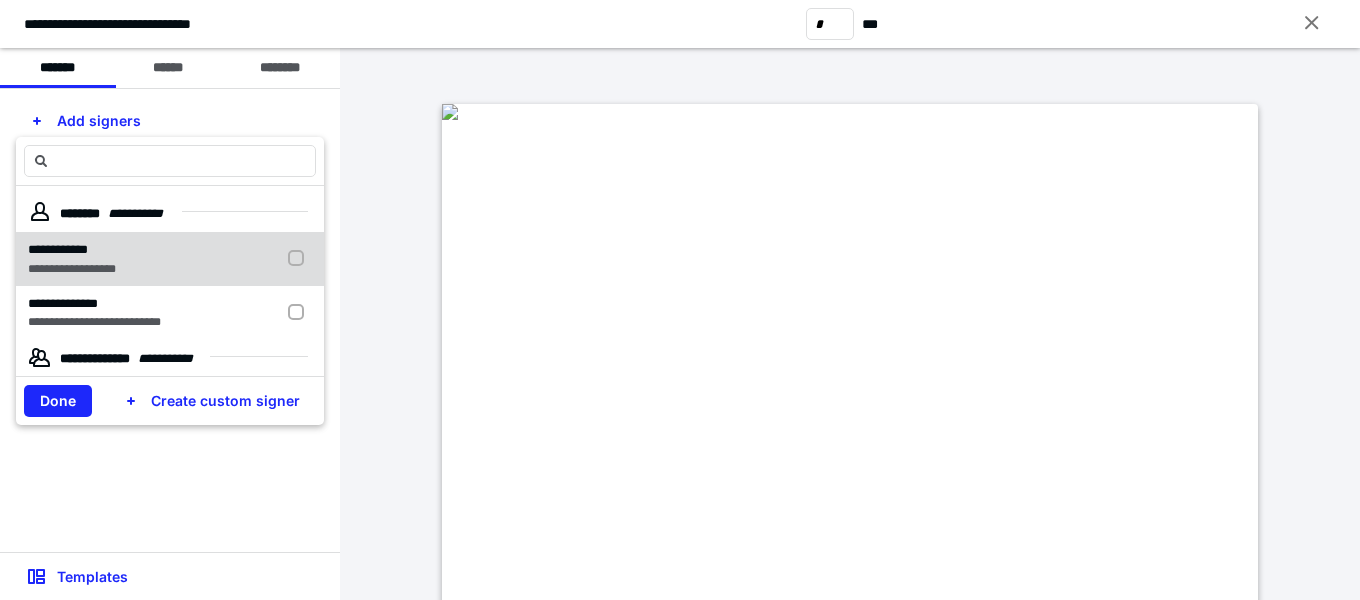 click at bounding box center [300, 259] 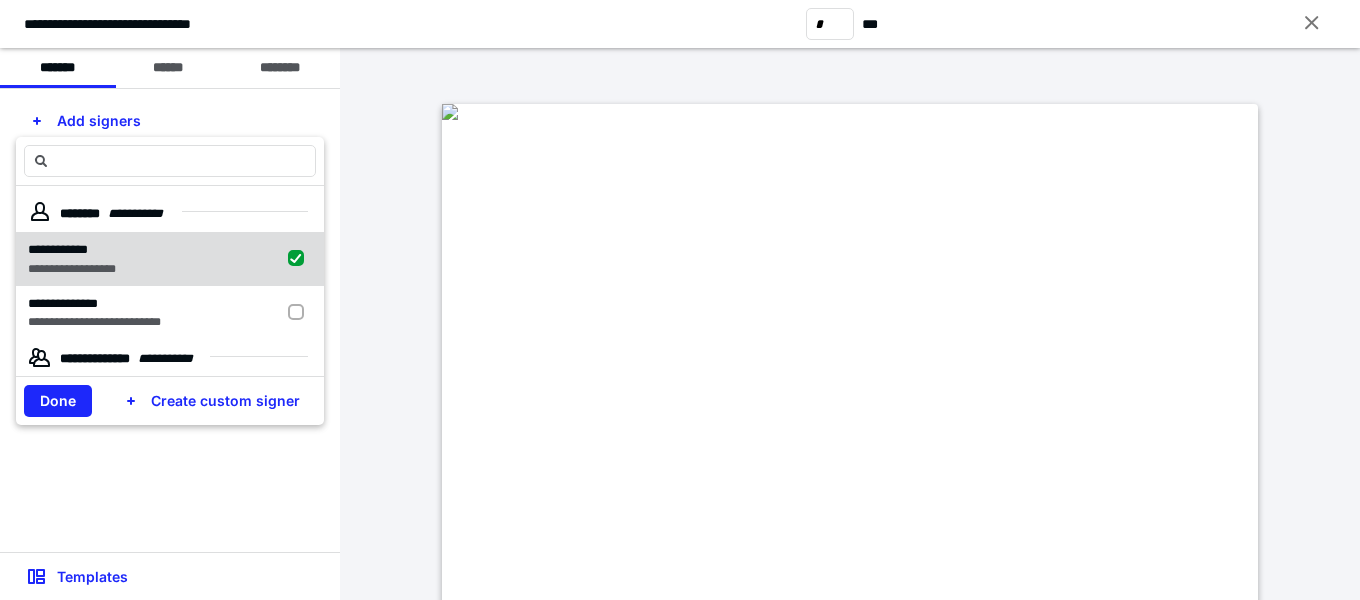 checkbox on "true" 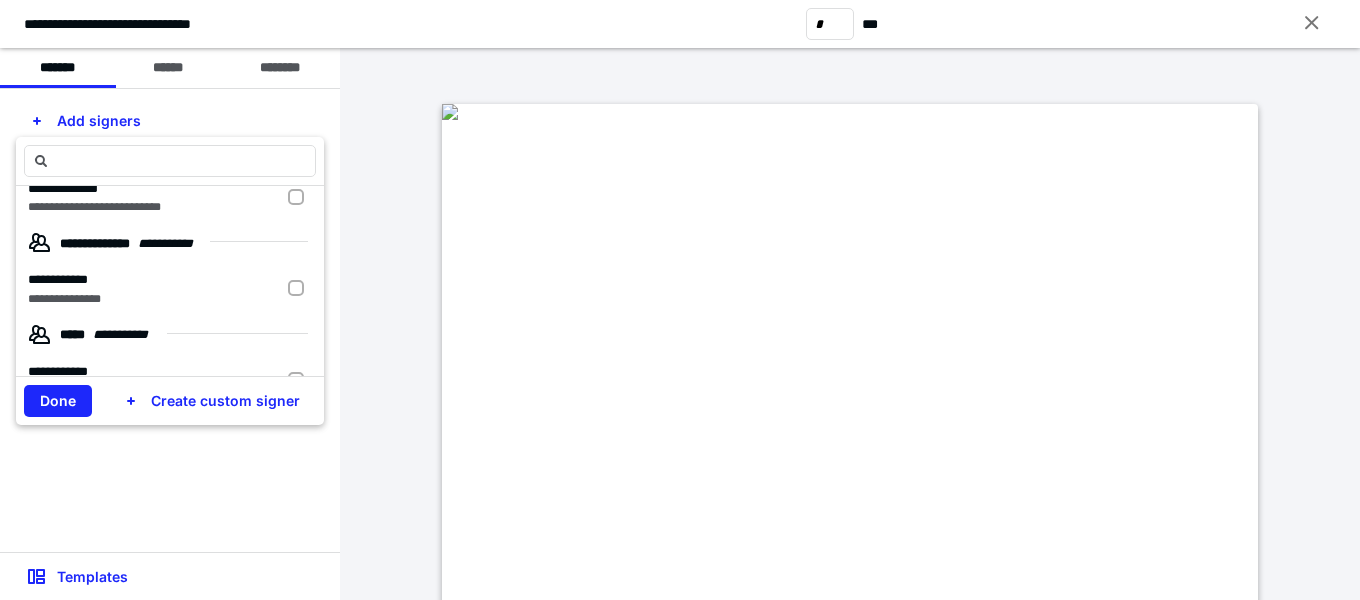 scroll, scrollTop: 8, scrollLeft: 0, axis: vertical 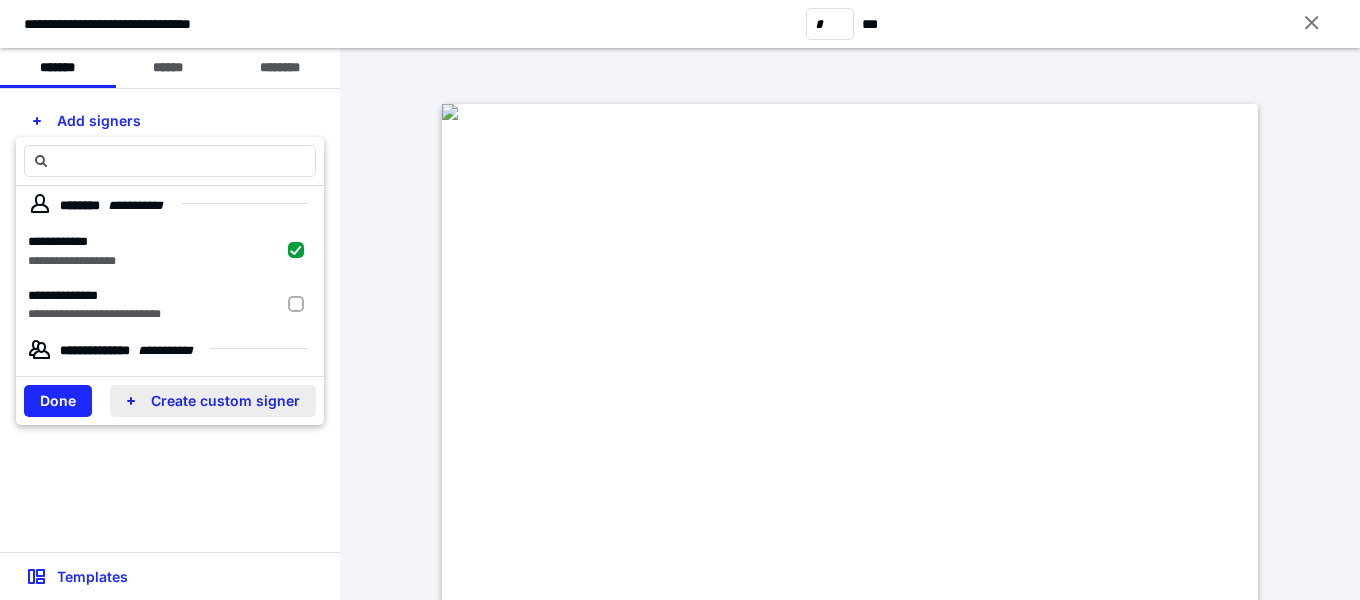 click on "Create custom signer" at bounding box center [213, 401] 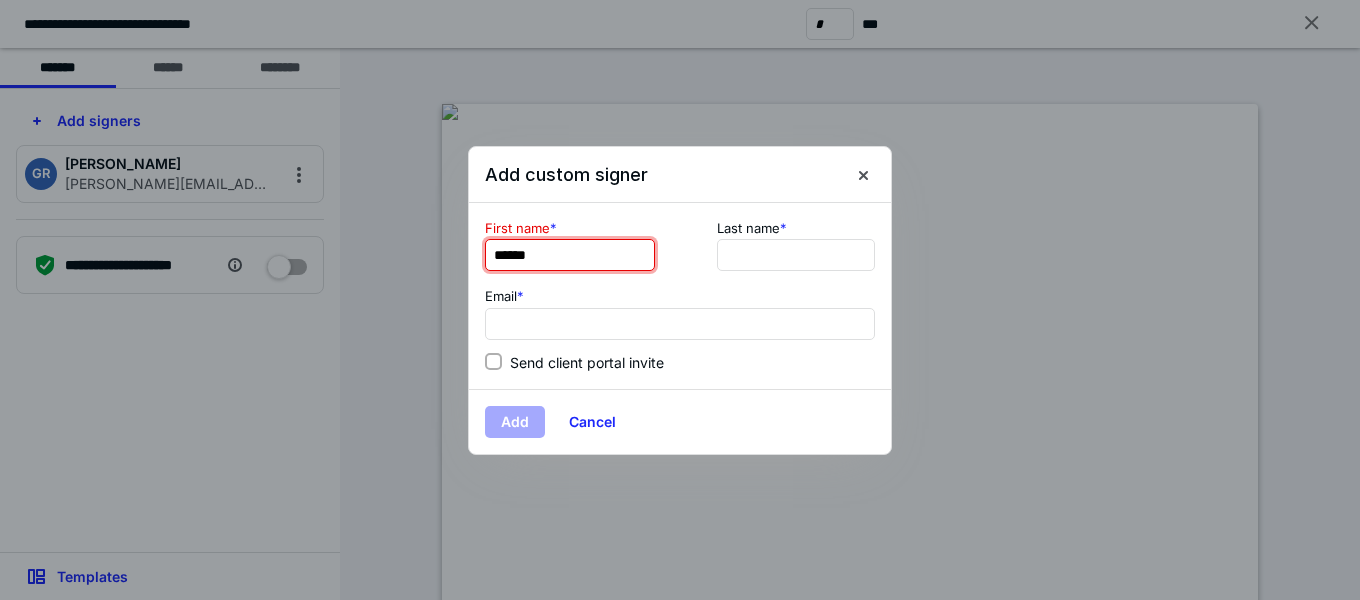 type on "******" 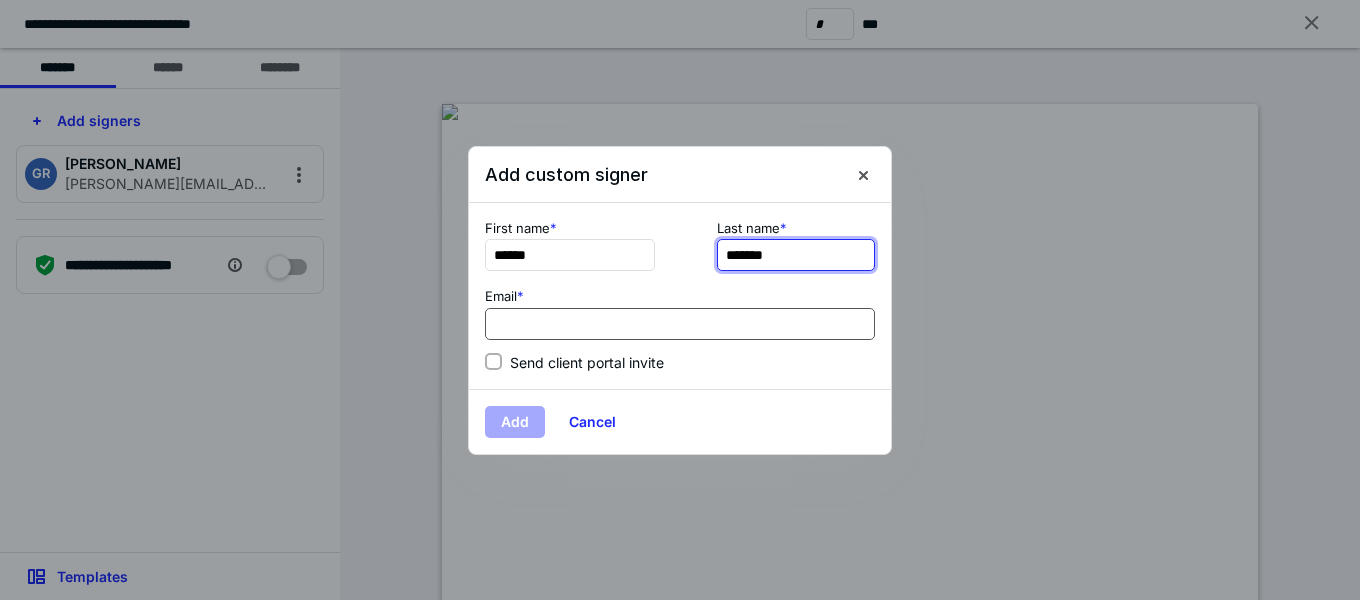 type on "*******" 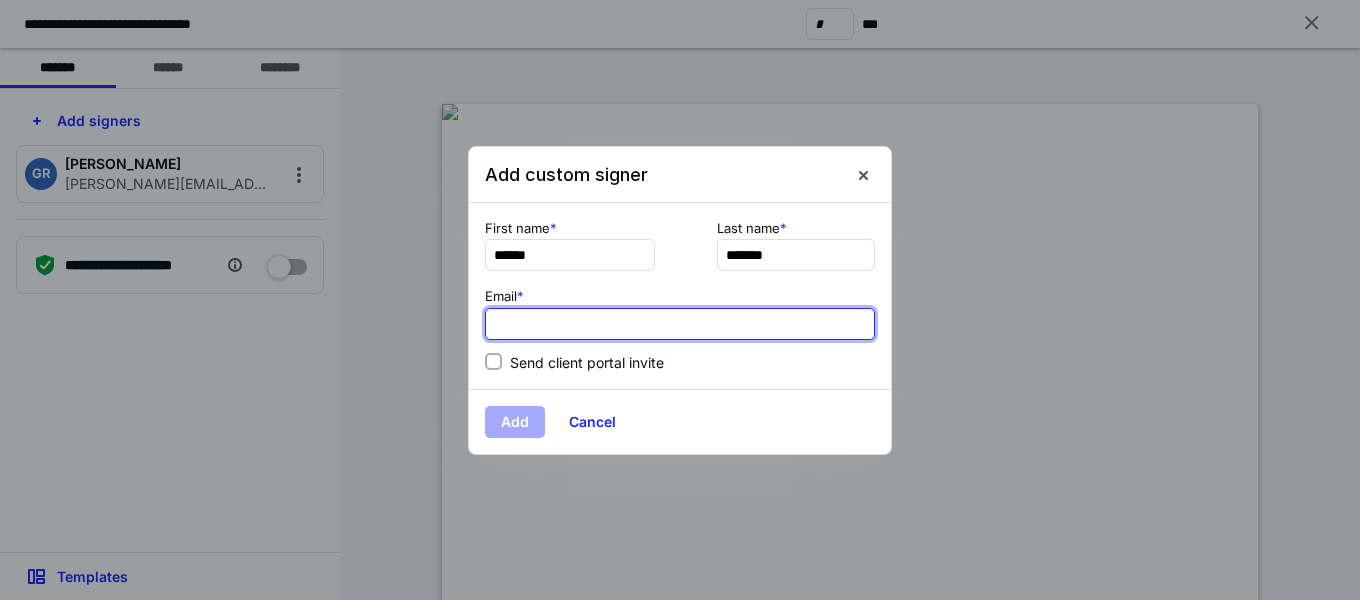 click at bounding box center (680, 324) 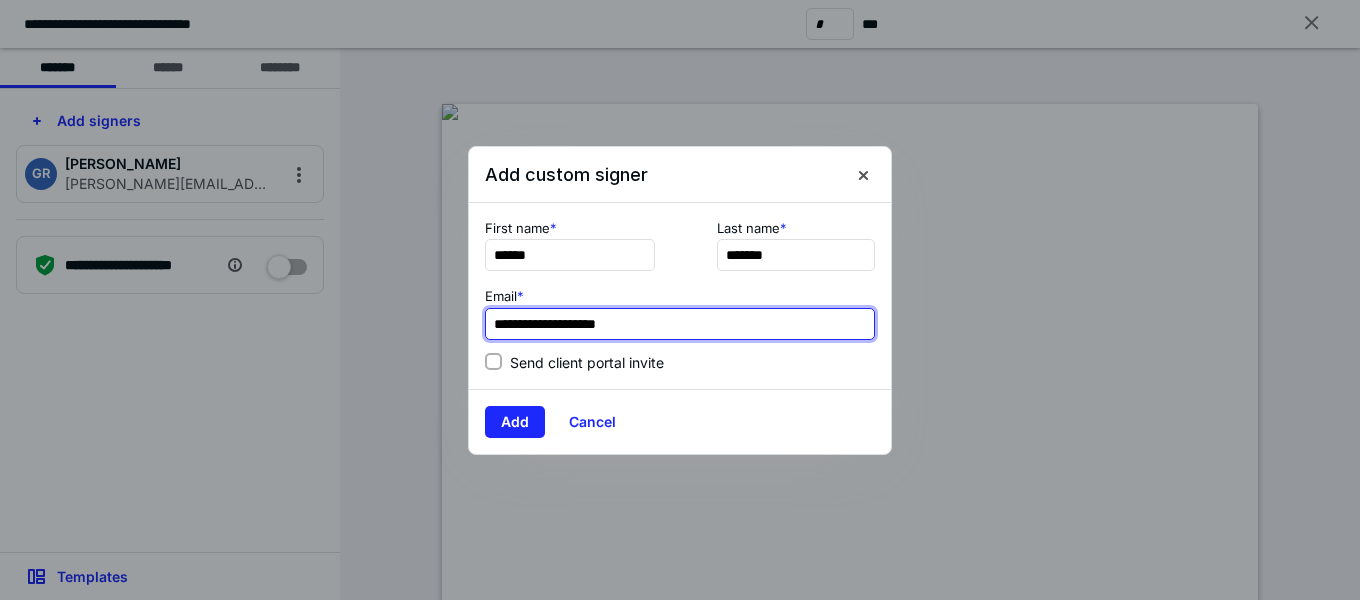 type on "**********" 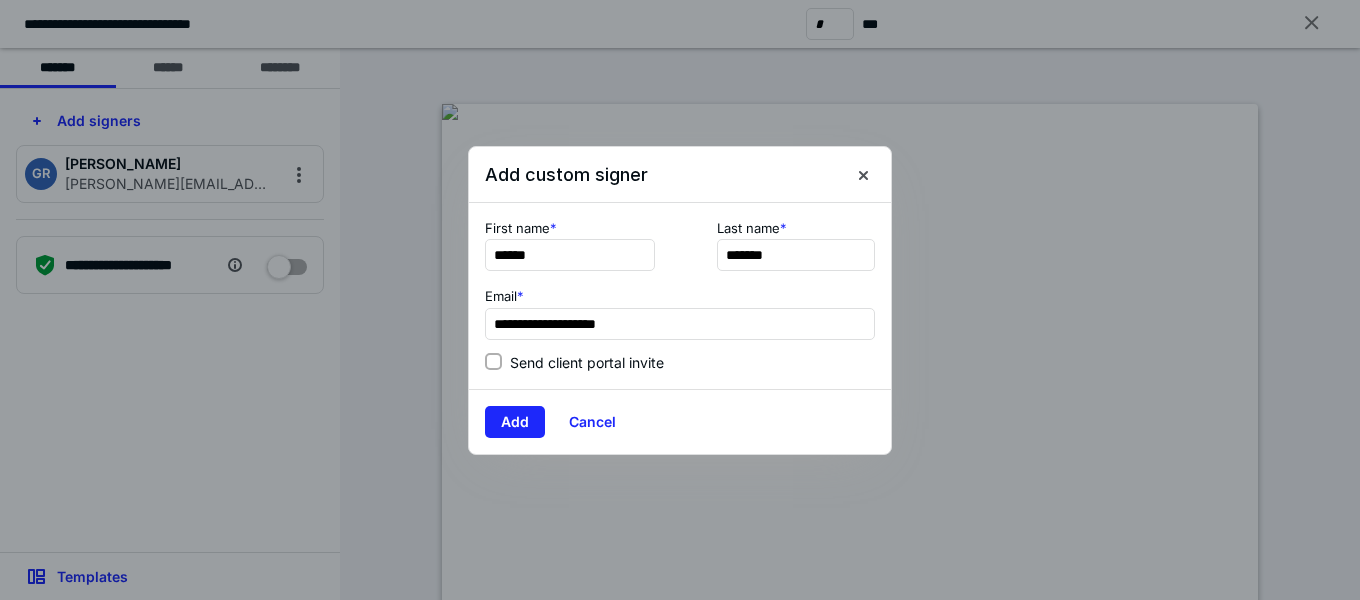click 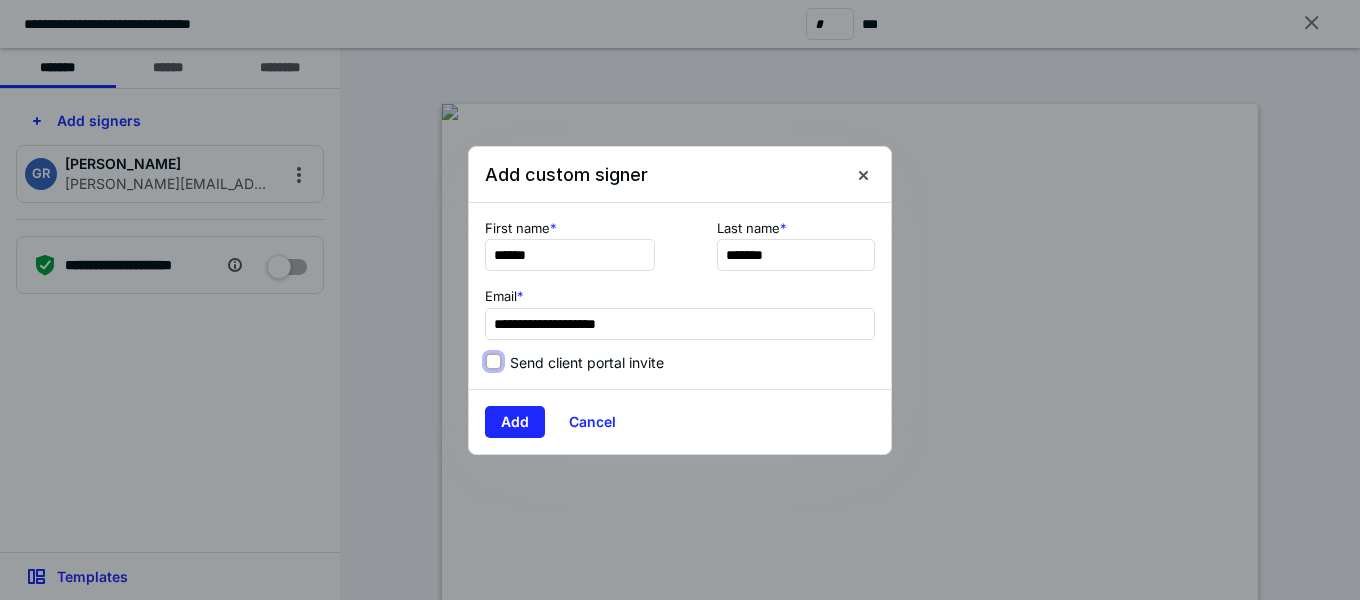 click on "Send client portal invite" at bounding box center [493, 362] 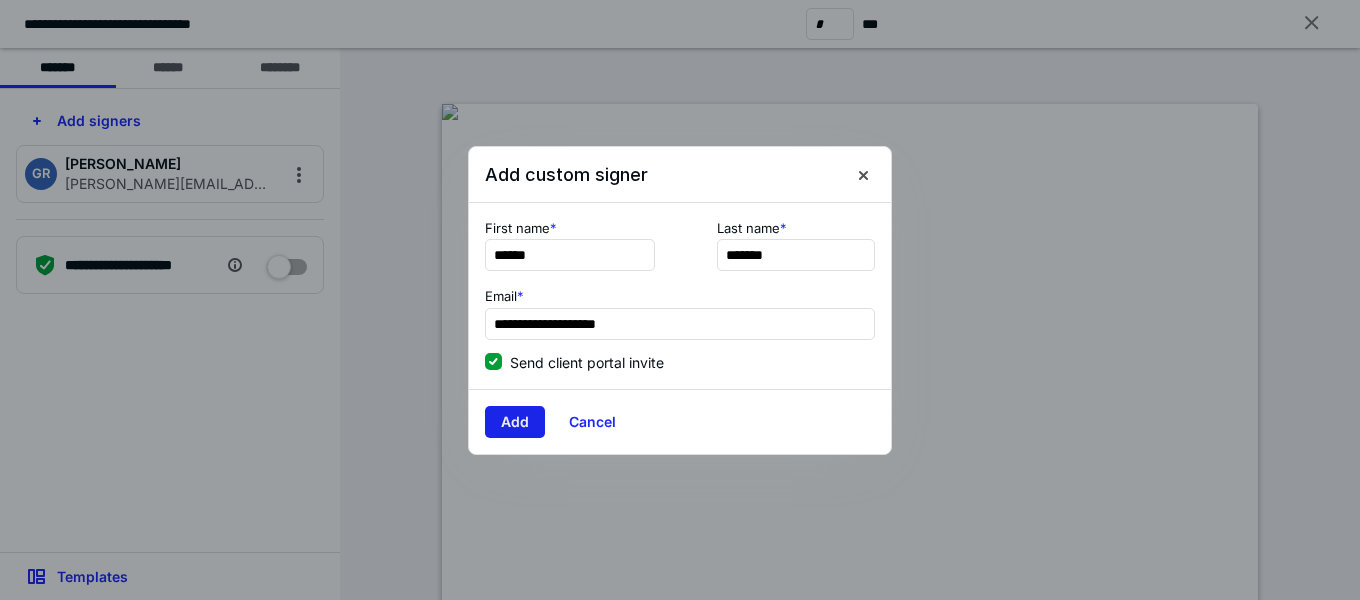 click on "Add" at bounding box center (515, 422) 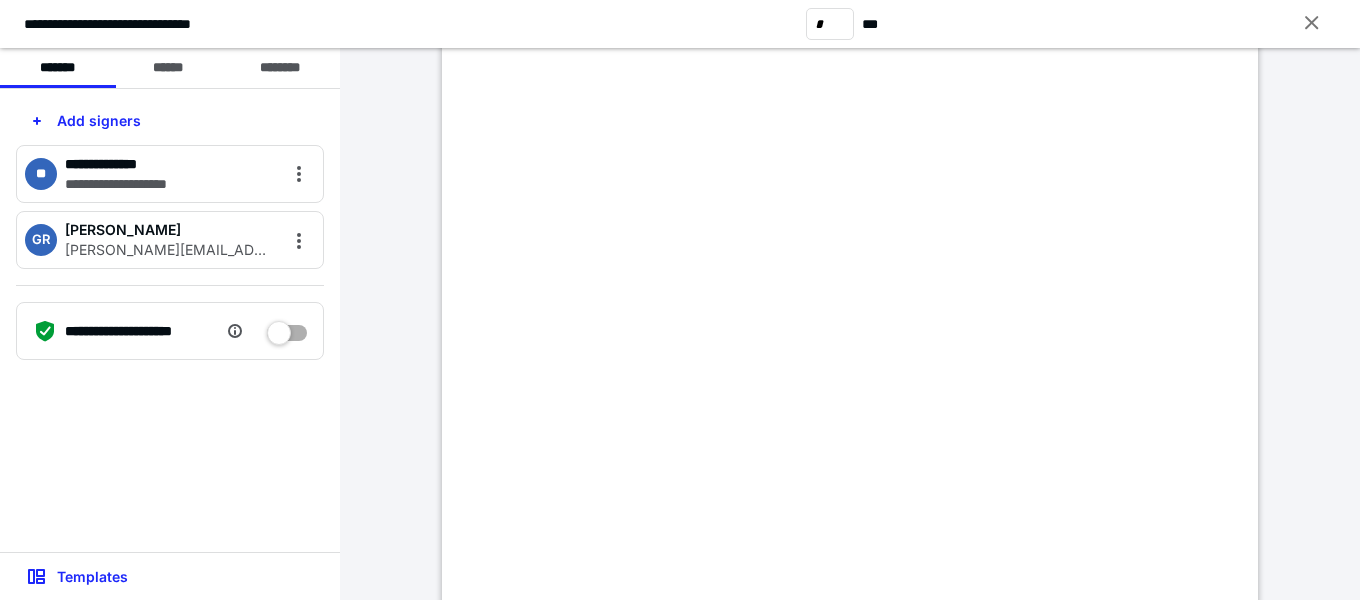 scroll, scrollTop: 300, scrollLeft: 0, axis: vertical 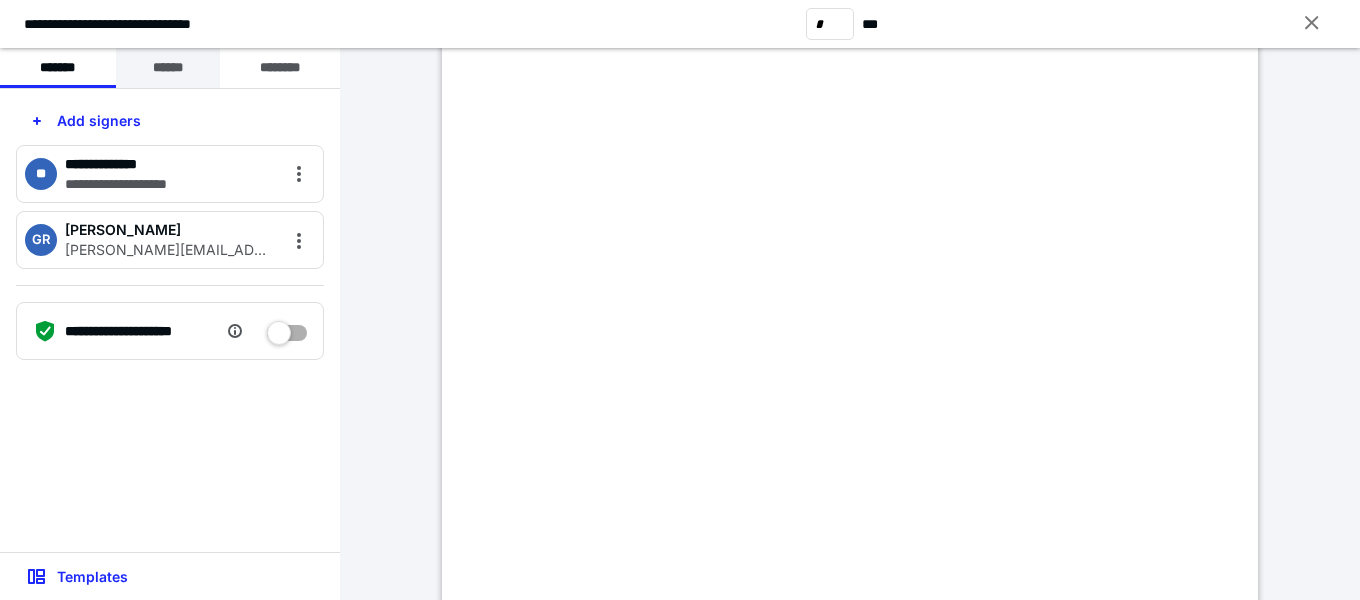 click on "******" at bounding box center (168, 68) 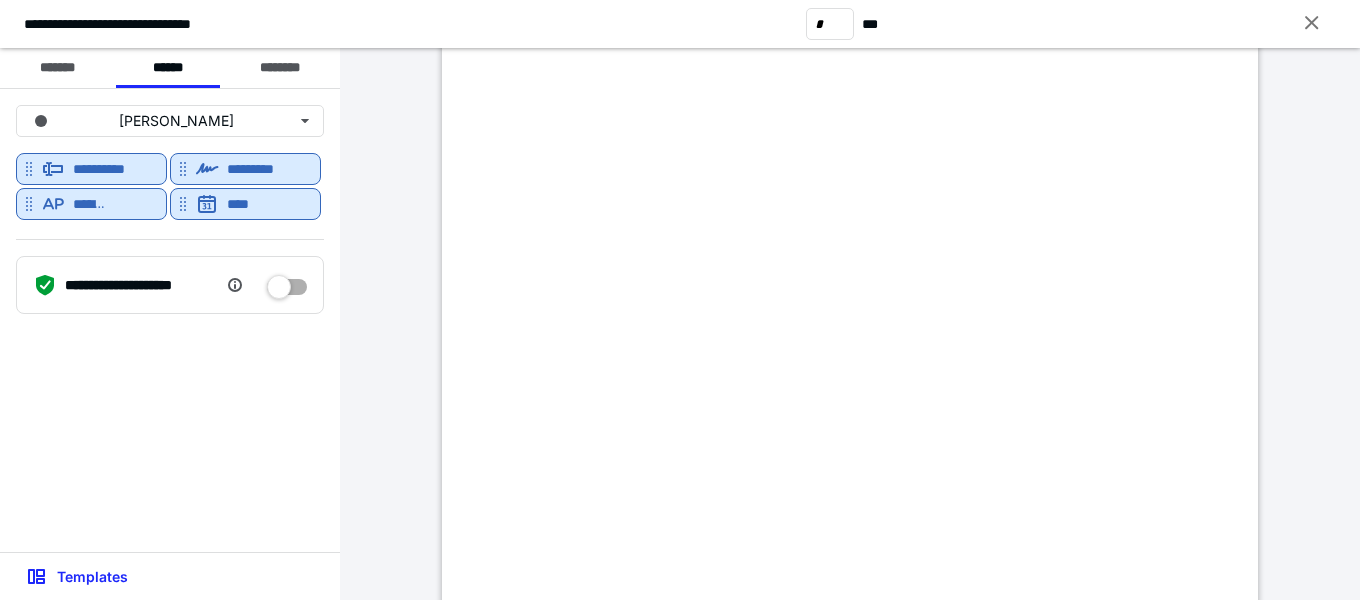 scroll, scrollTop: 1700, scrollLeft: 0, axis: vertical 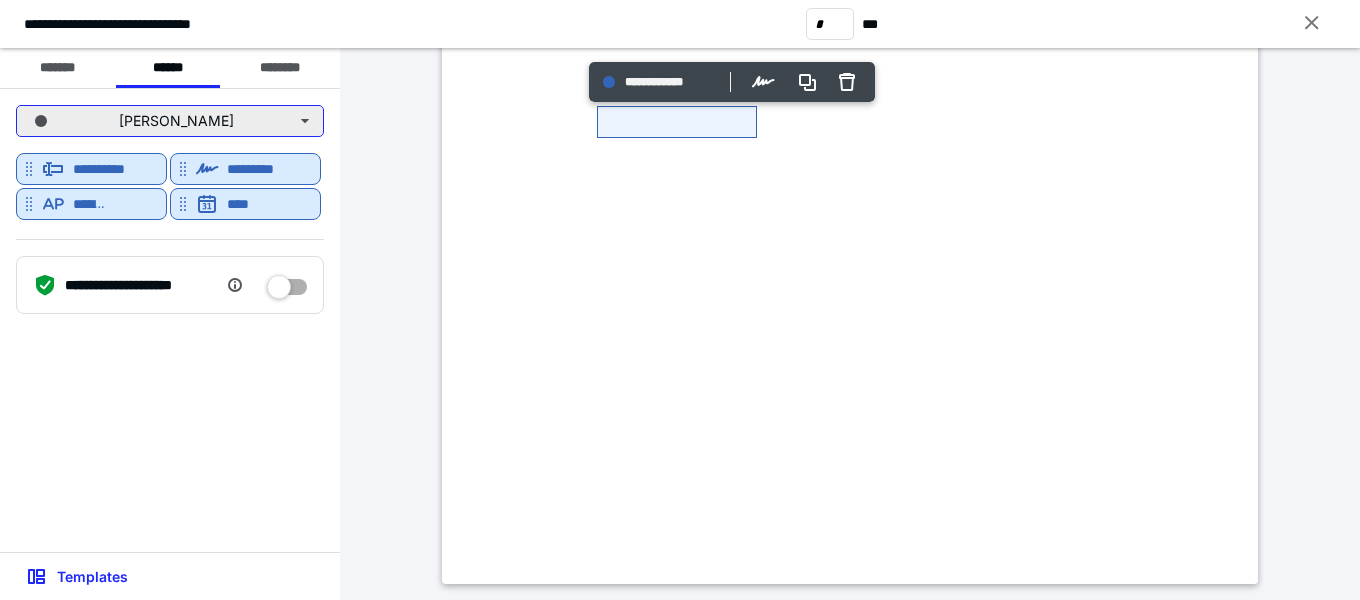 click on "Gary Remland" at bounding box center (170, 121) 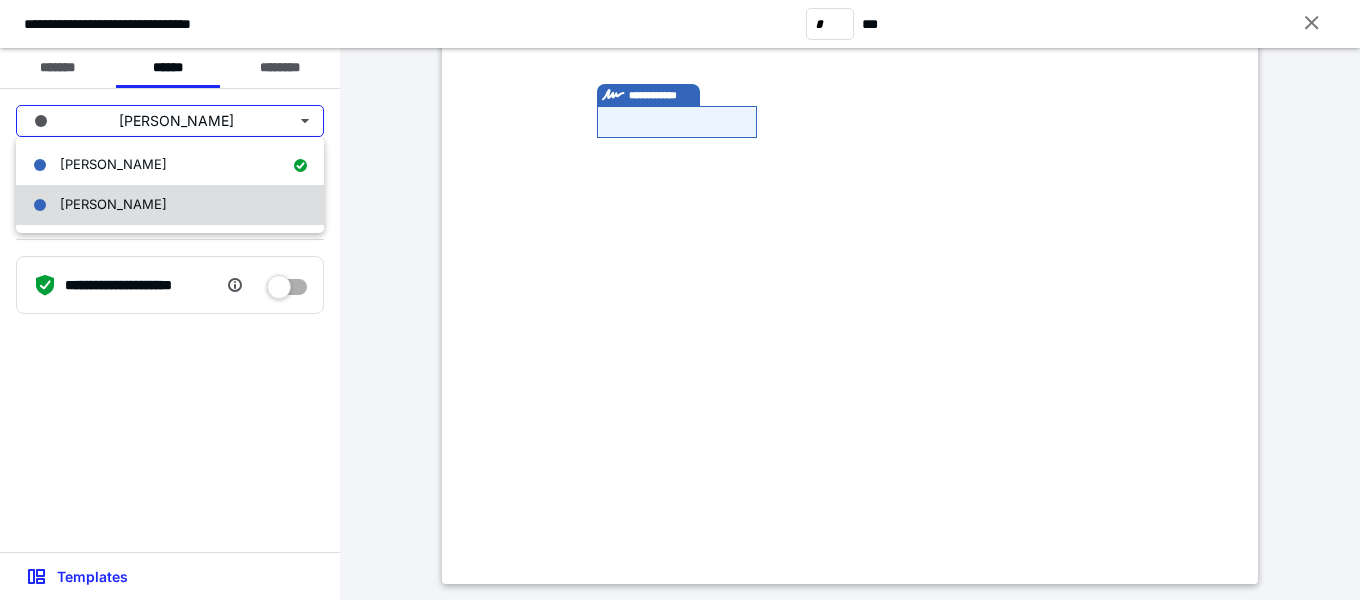click on "Rhonda Remland" at bounding box center [113, 204] 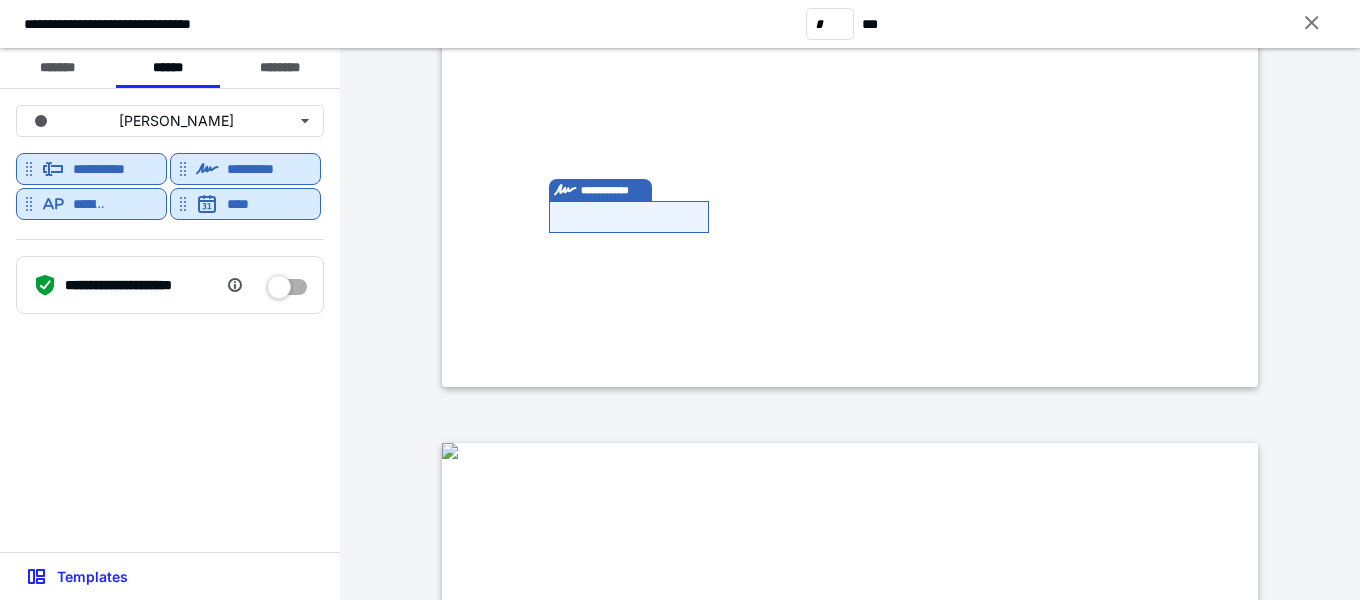 scroll, scrollTop: 1800, scrollLeft: 0, axis: vertical 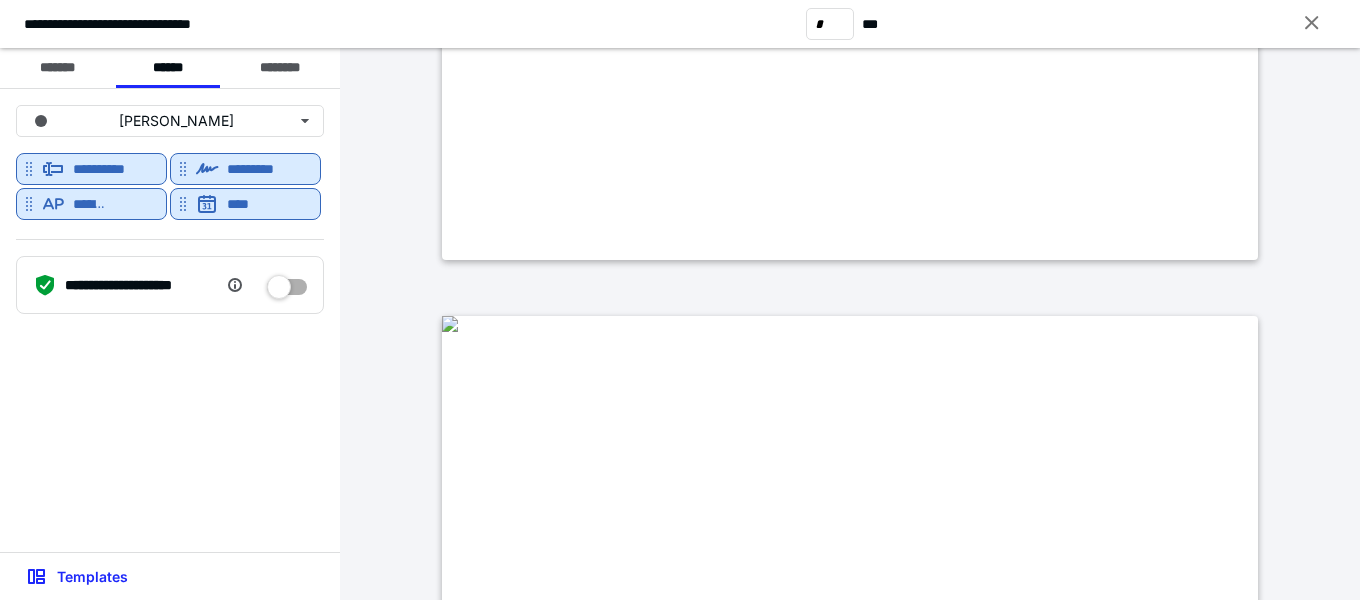 type on "*" 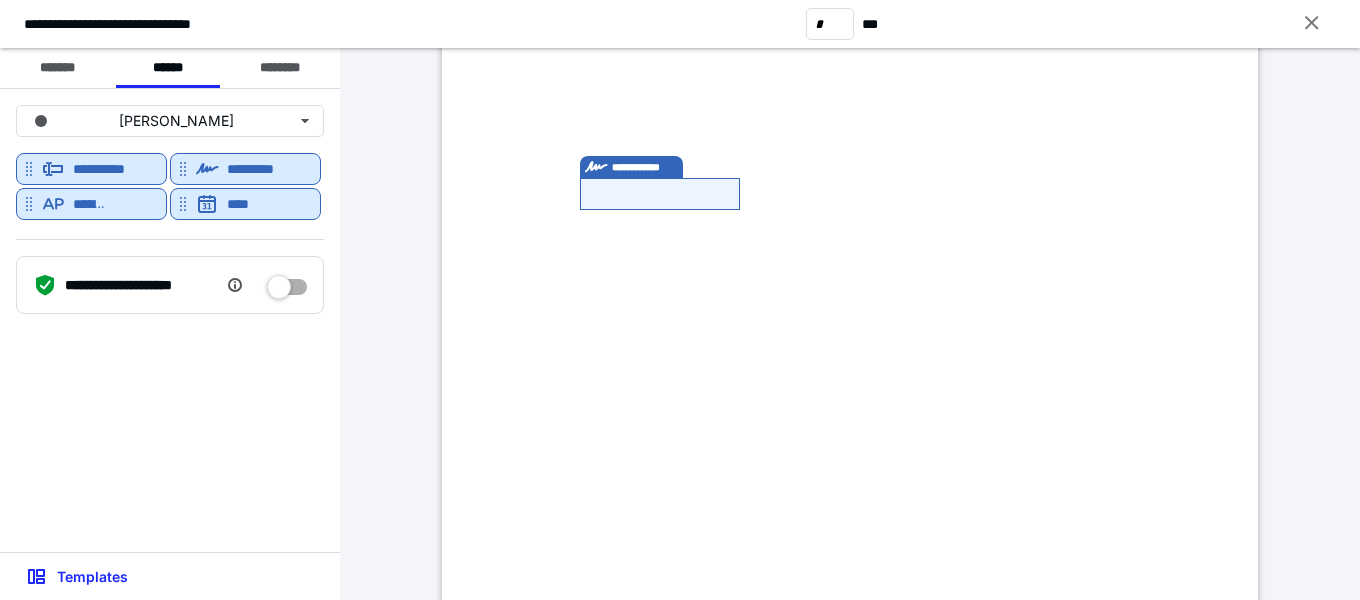 scroll, scrollTop: 500, scrollLeft: 0, axis: vertical 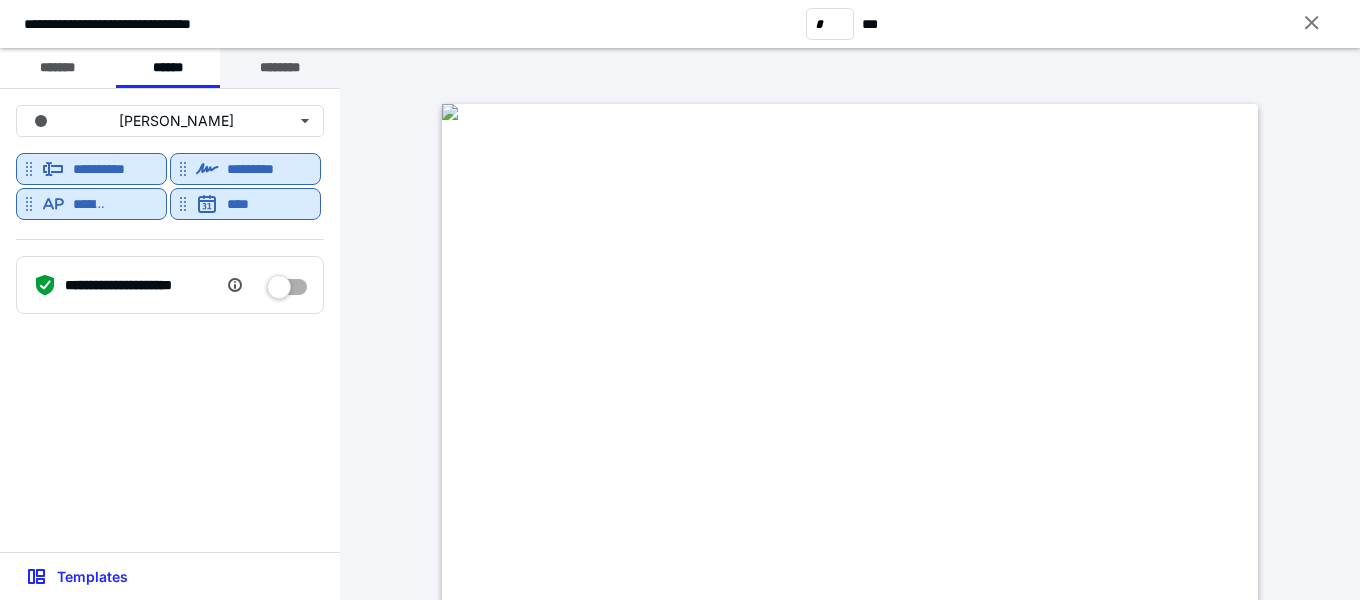 click on "********" at bounding box center [280, 68] 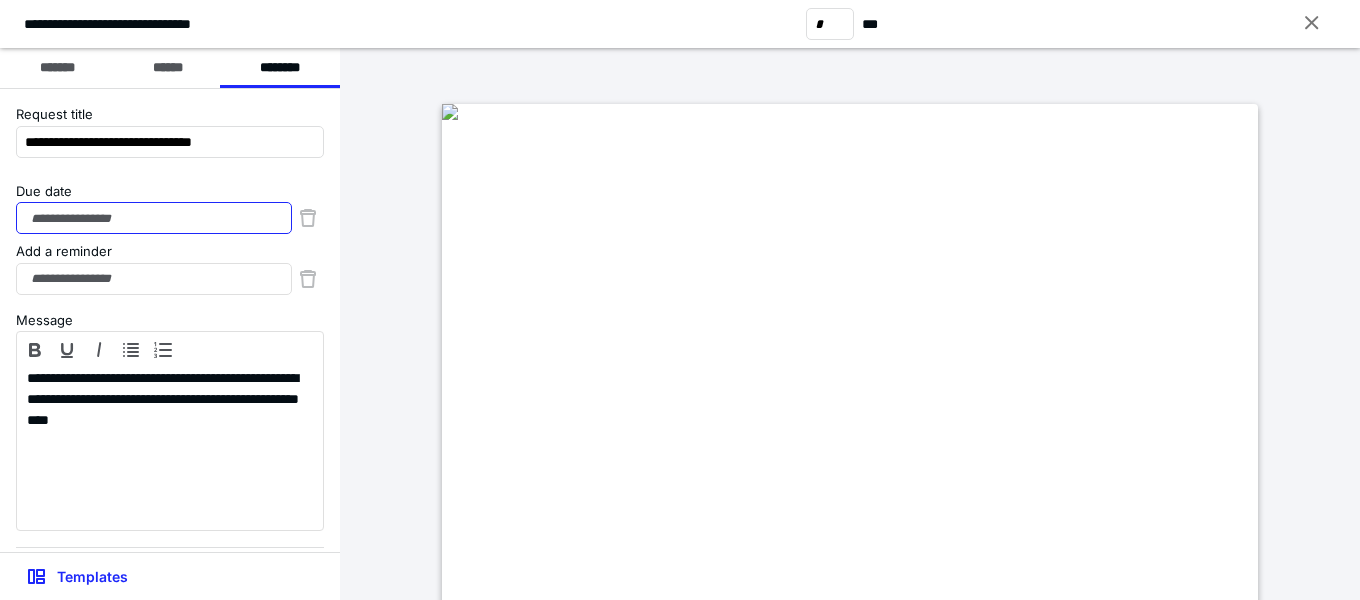 click on "Due date" at bounding box center [154, 218] 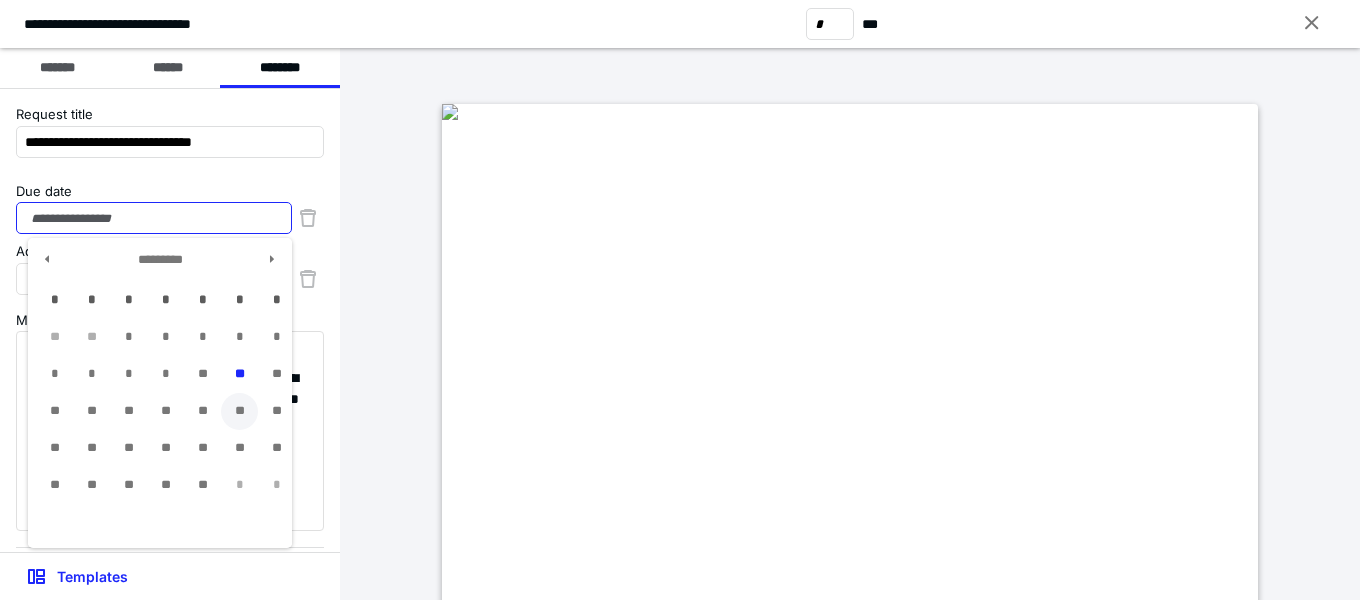 click on "**" at bounding box center (239, 411) 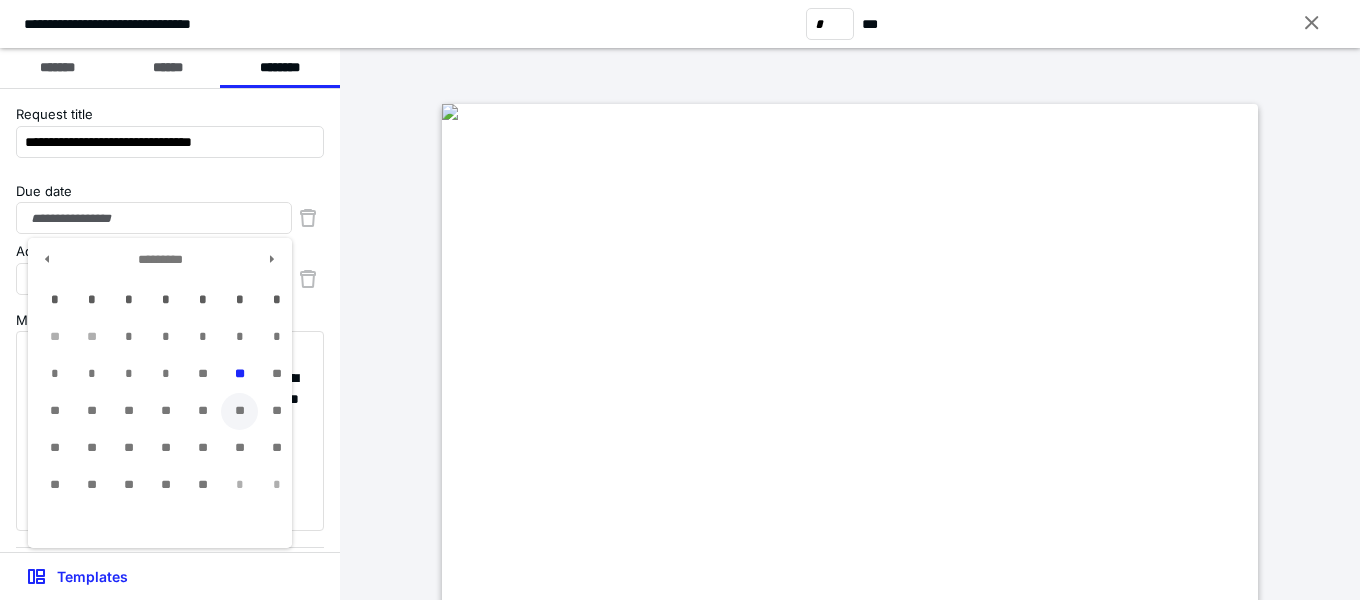 type on "**********" 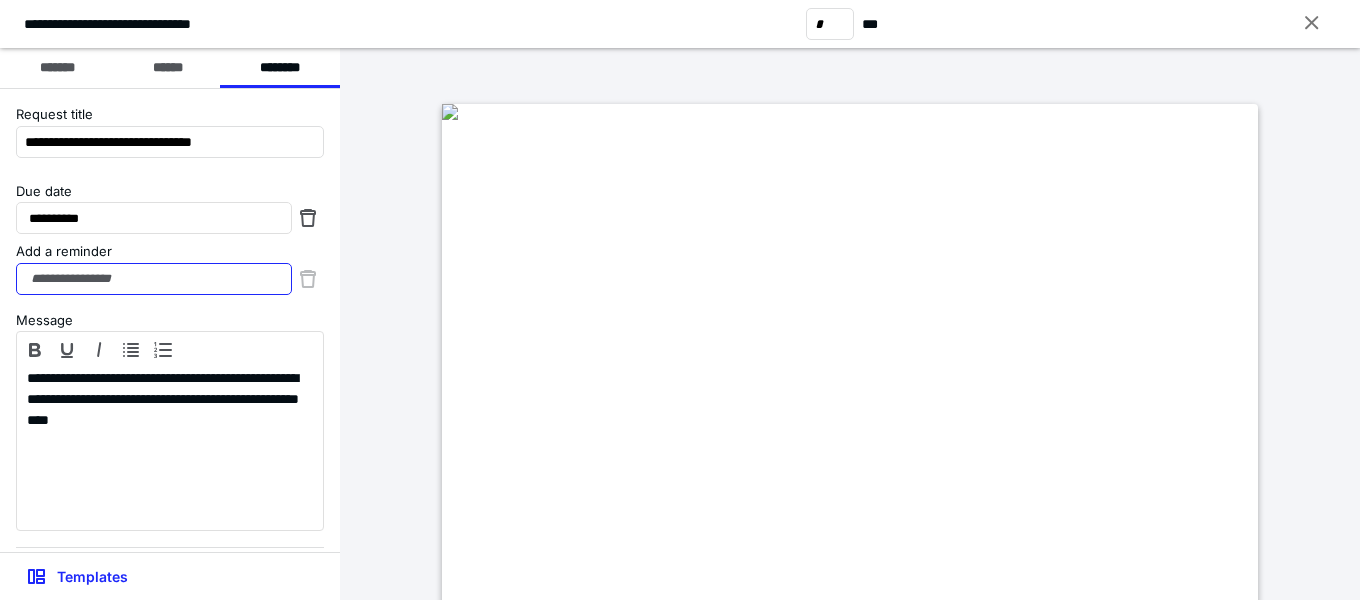 click on "Add a reminder" at bounding box center [154, 279] 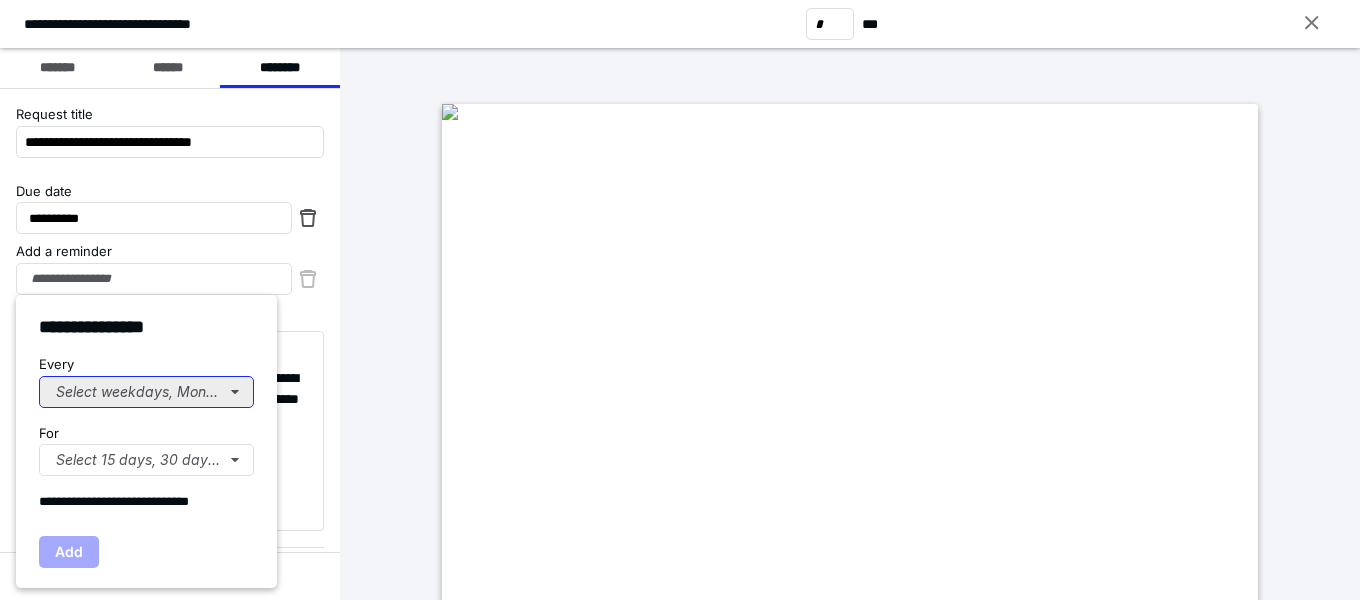 click on "Select weekdays, Mondays, or Tues..." at bounding box center [146, 392] 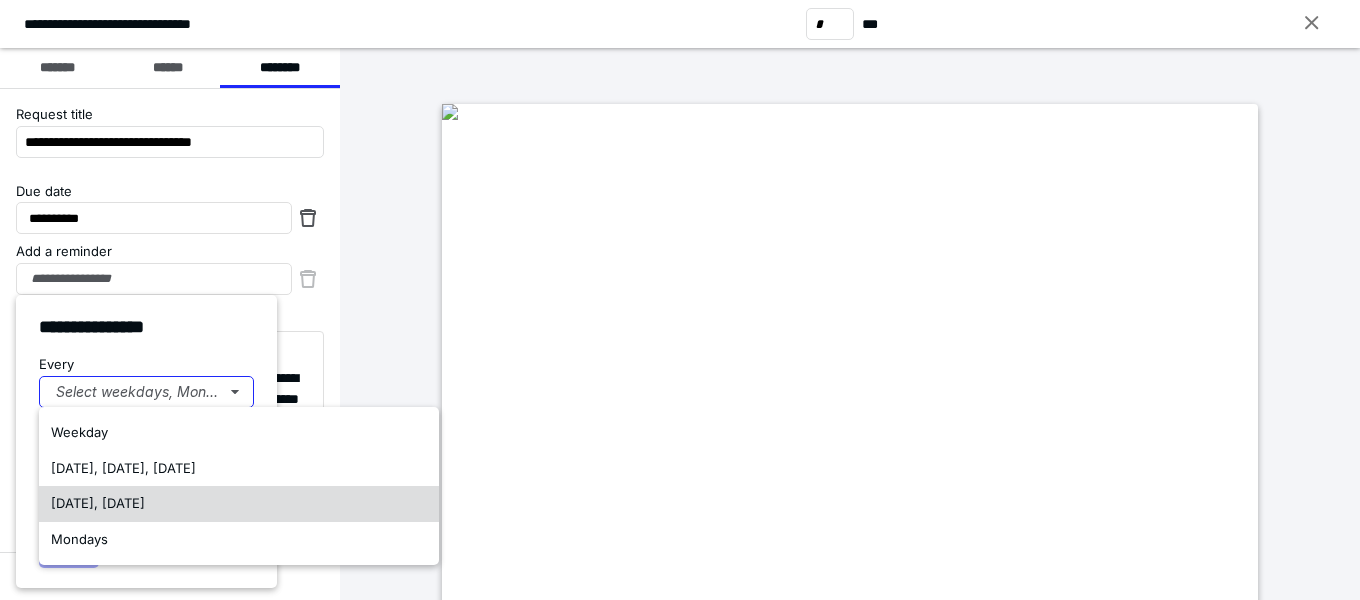 click on "Tuesday, Thursday" at bounding box center [98, 503] 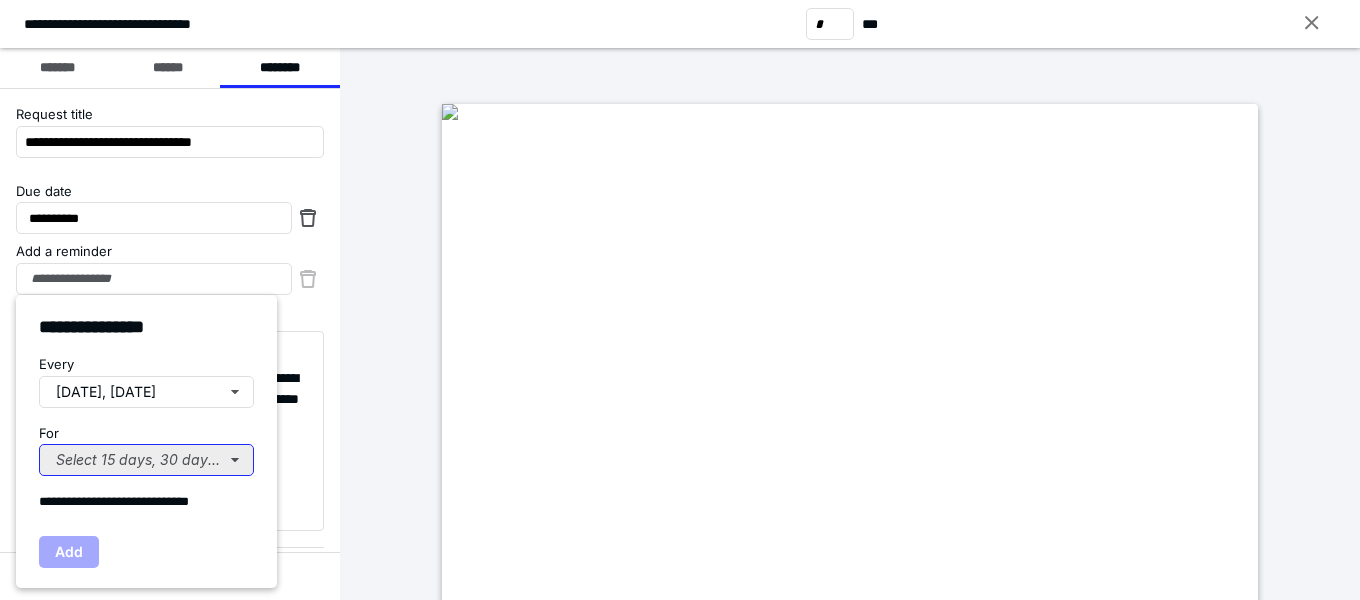 click on "Select 15 days, 30 days, or 45 days..." at bounding box center [146, 460] 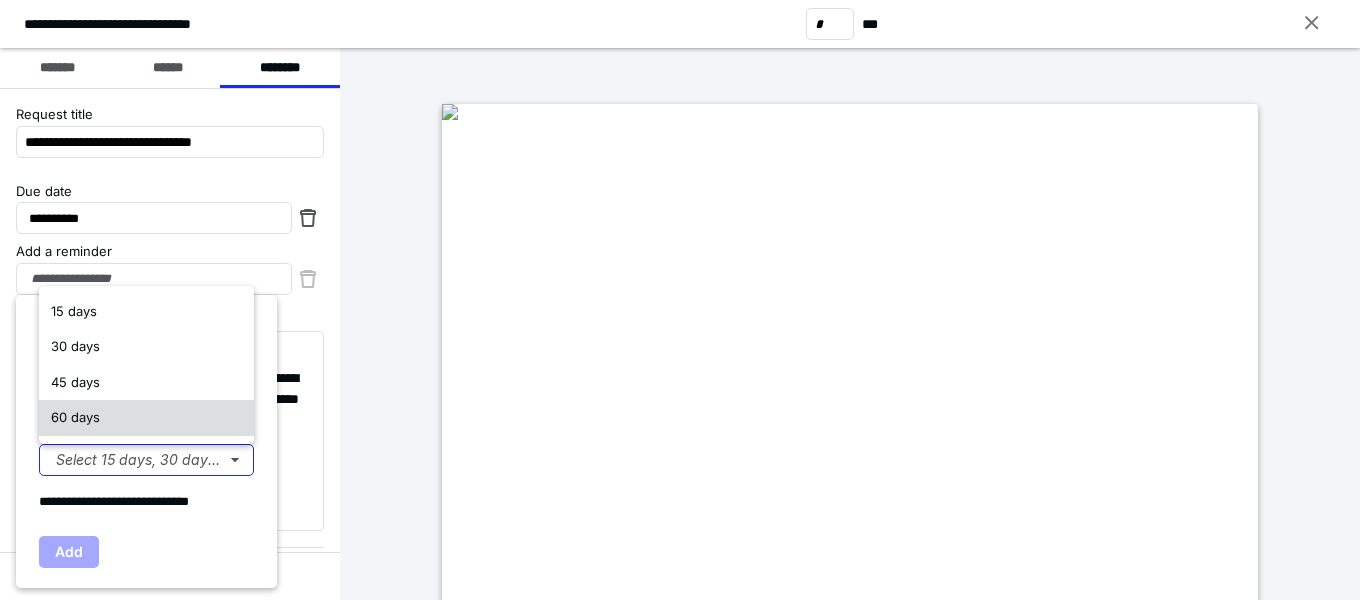 click on "60 days" at bounding box center [146, 418] 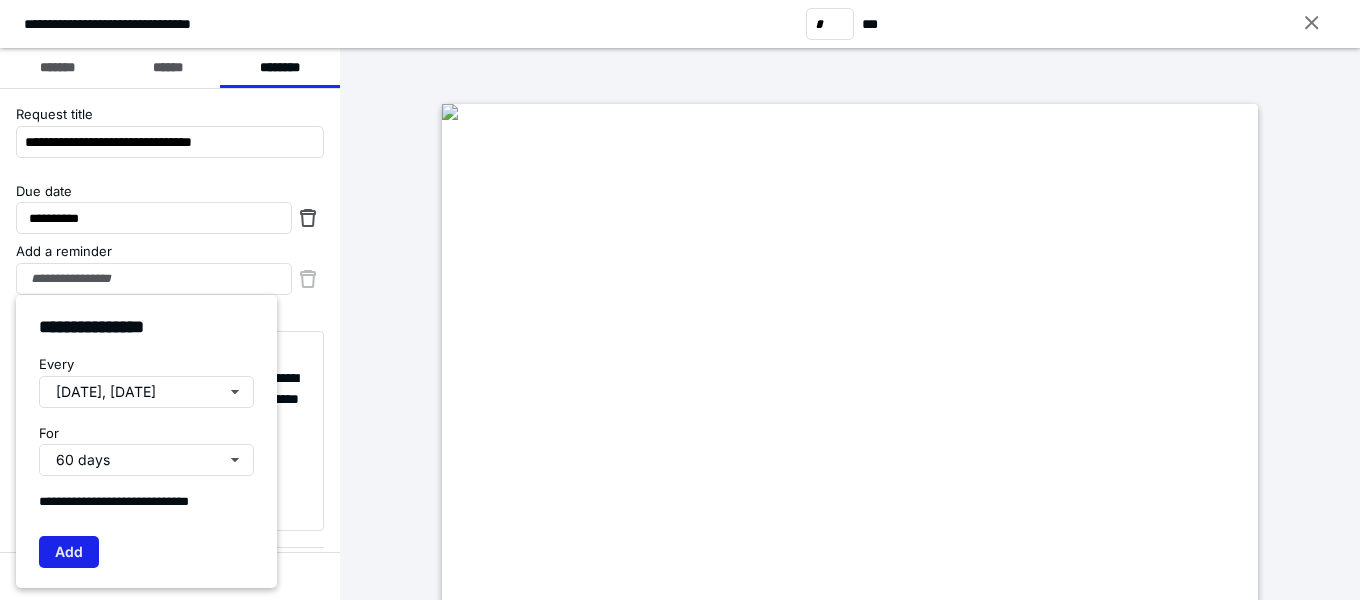 click on "Add" at bounding box center [69, 552] 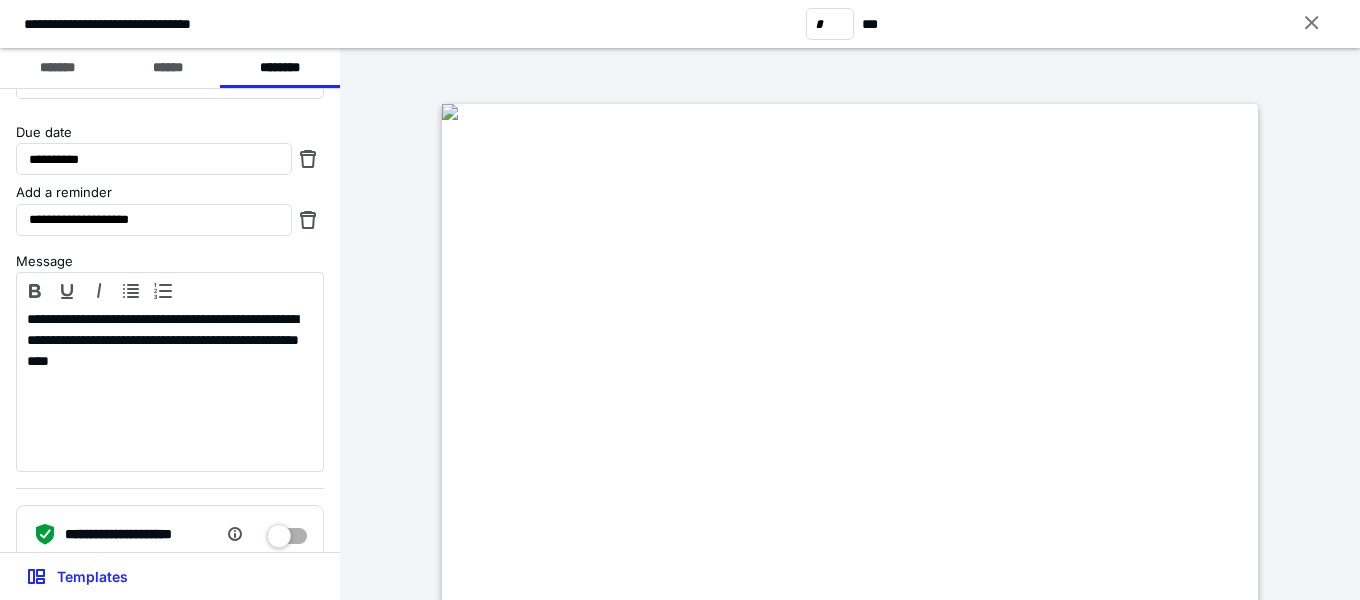 scroll, scrollTop: 126, scrollLeft: 0, axis: vertical 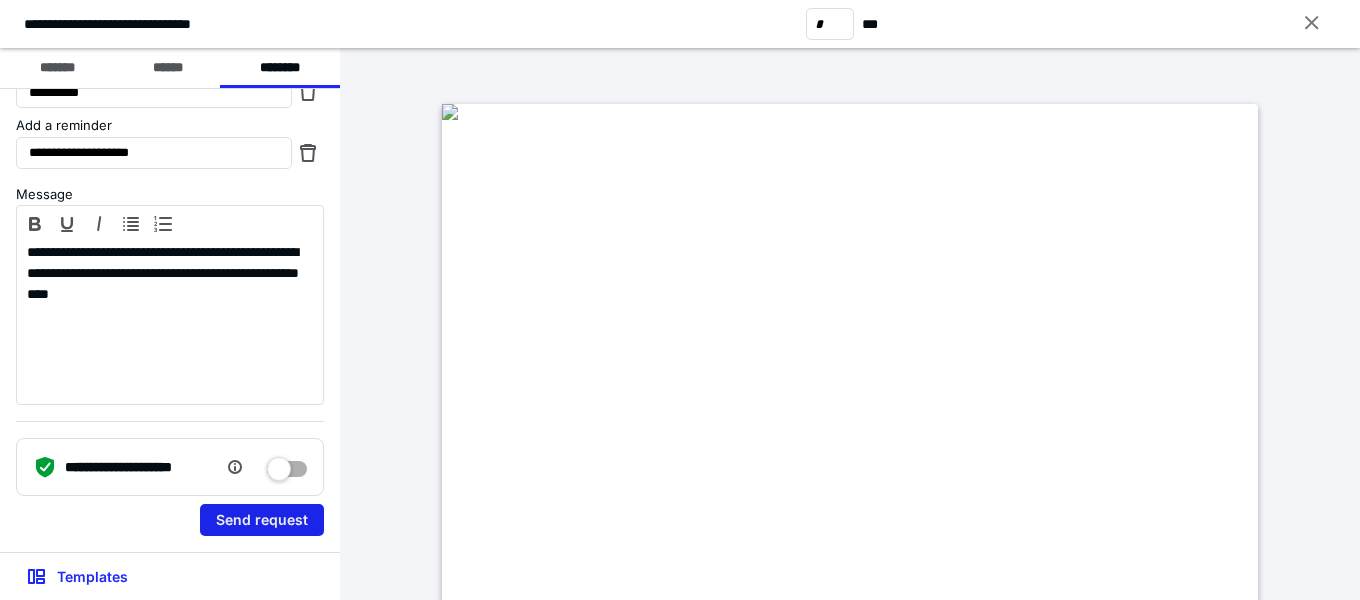 click on "Send request" at bounding box center [262, 520] 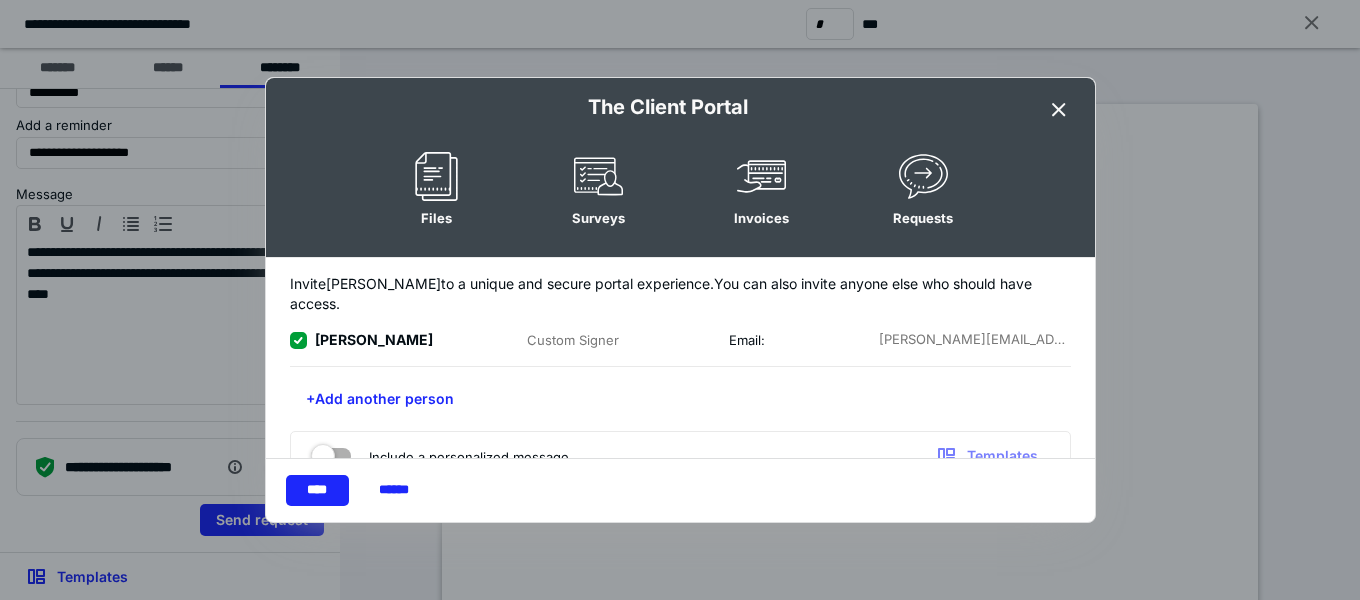 scroll, scrollTop: 19, scrollLeft: 0, axis: vertical 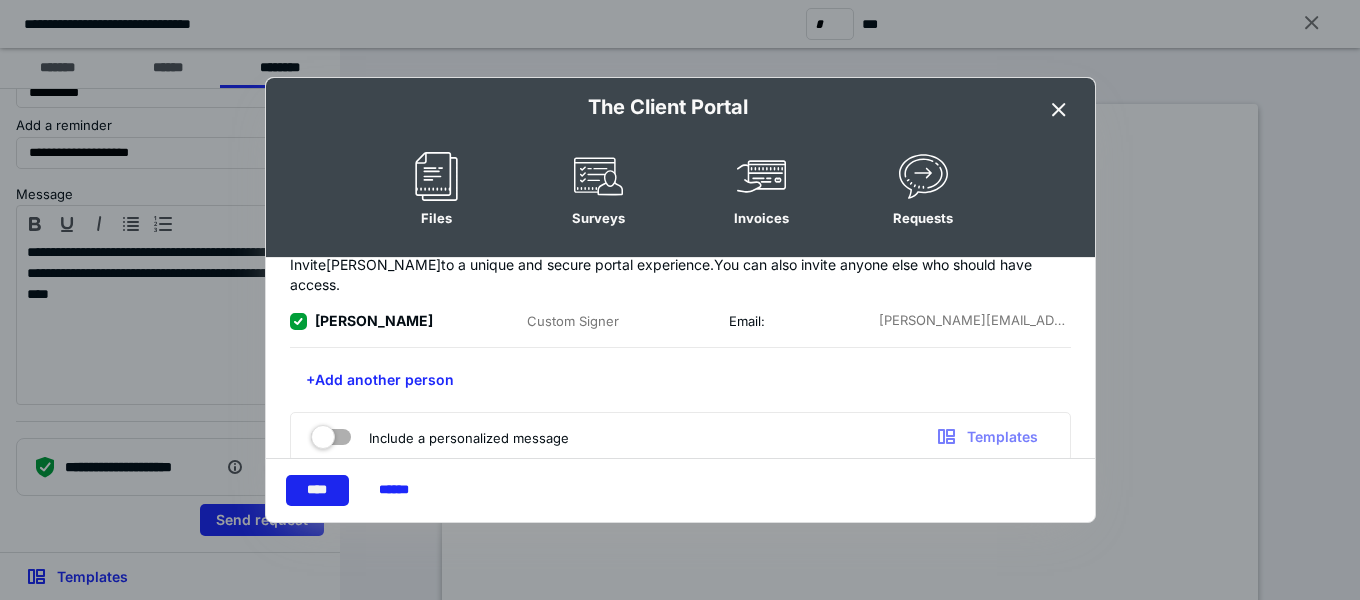 click on "****" at bounding box center (317, 490) 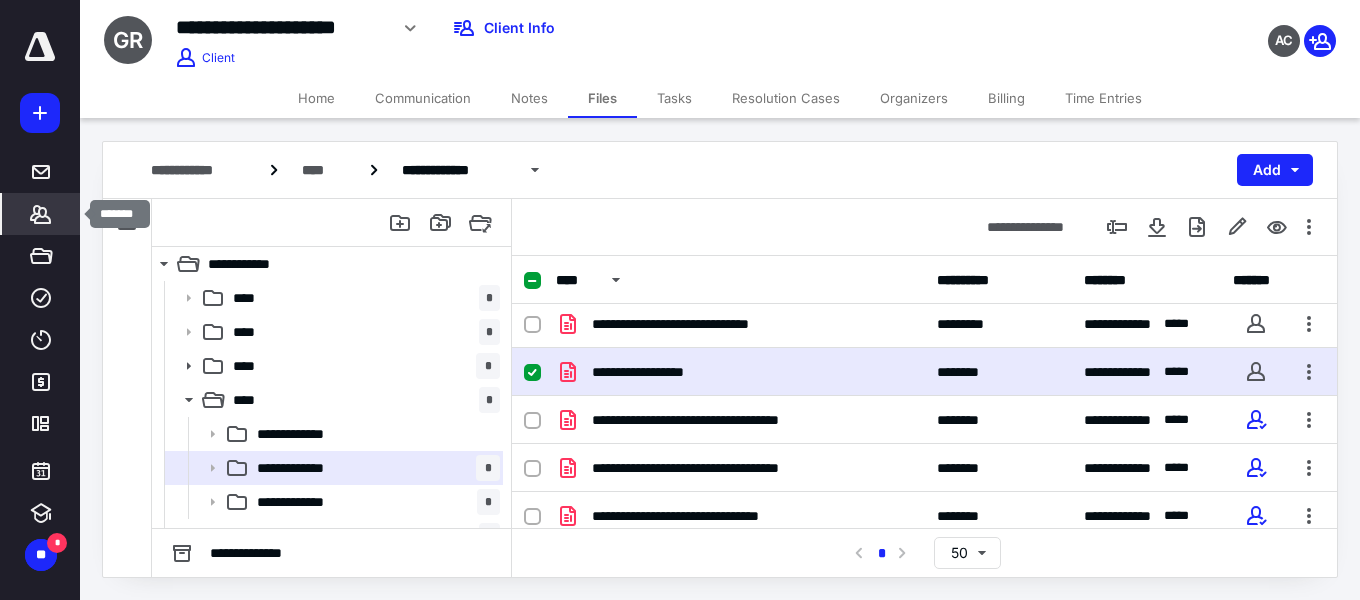 click 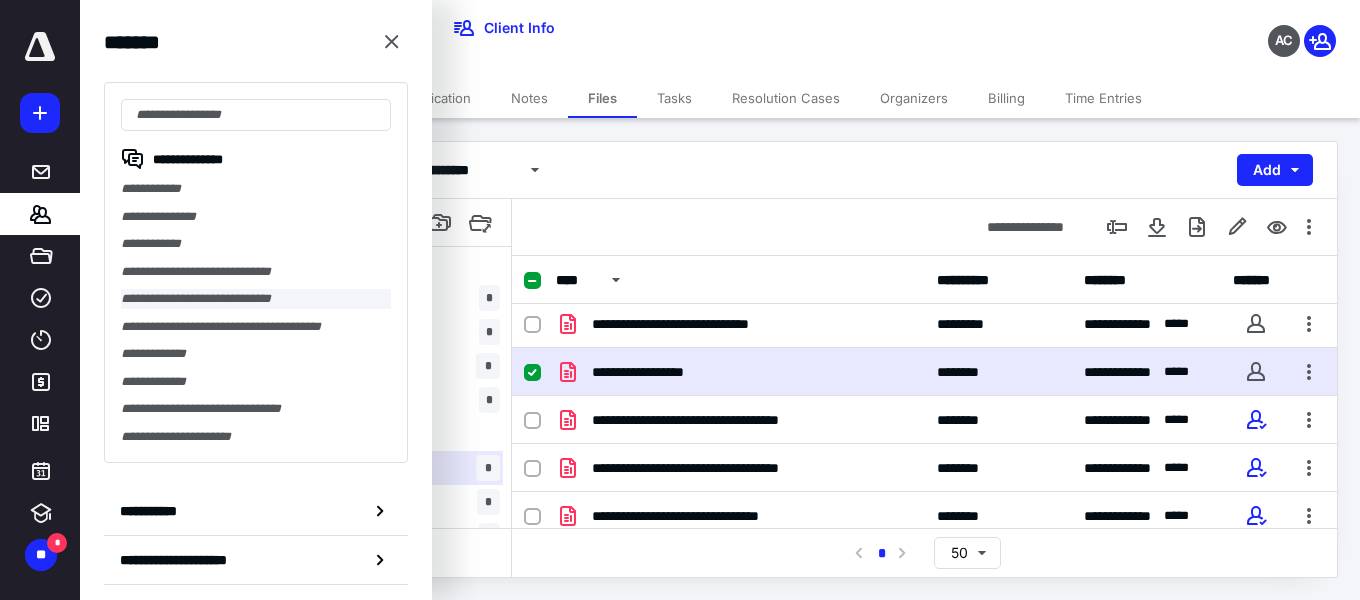 click on "**********" at bounding box center [256, 299] 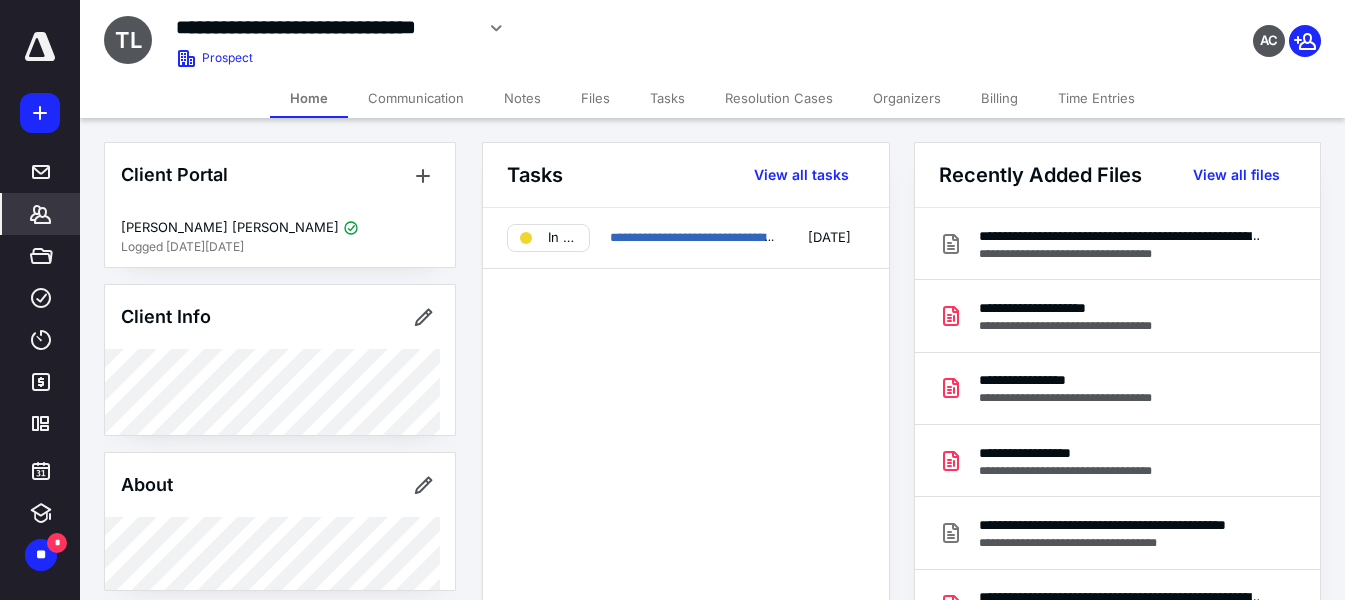 click on "Files" at bounding box center (595, 98) 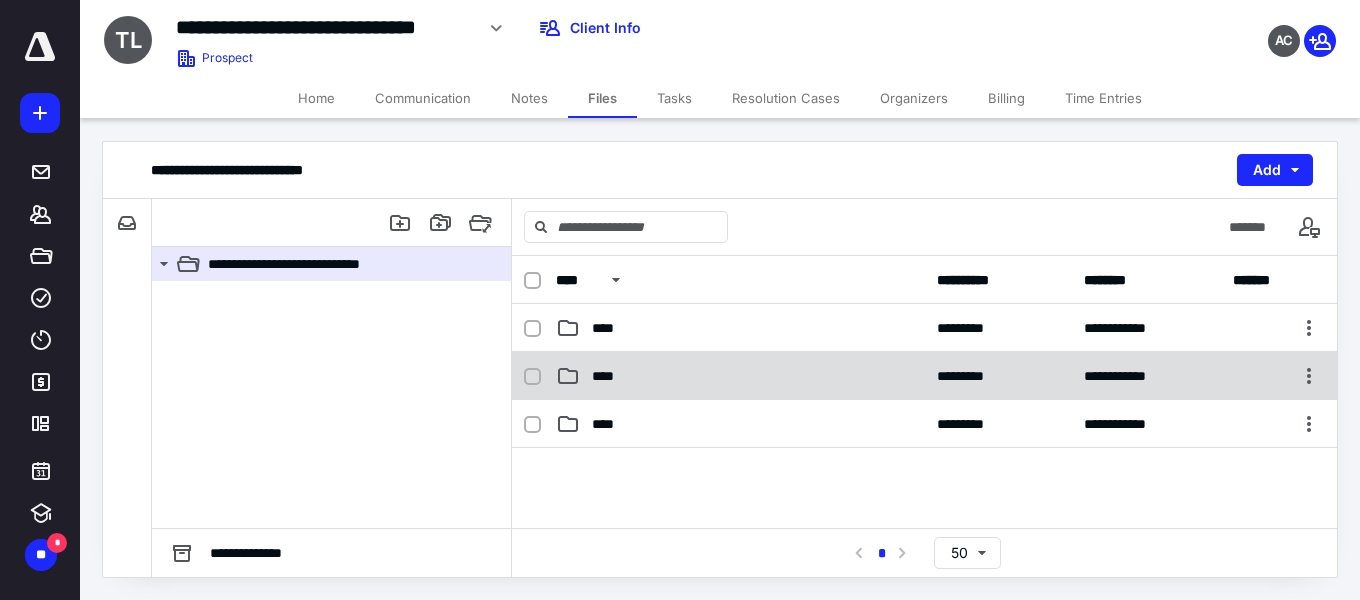 click on "****" at bounding box center [609, 376] 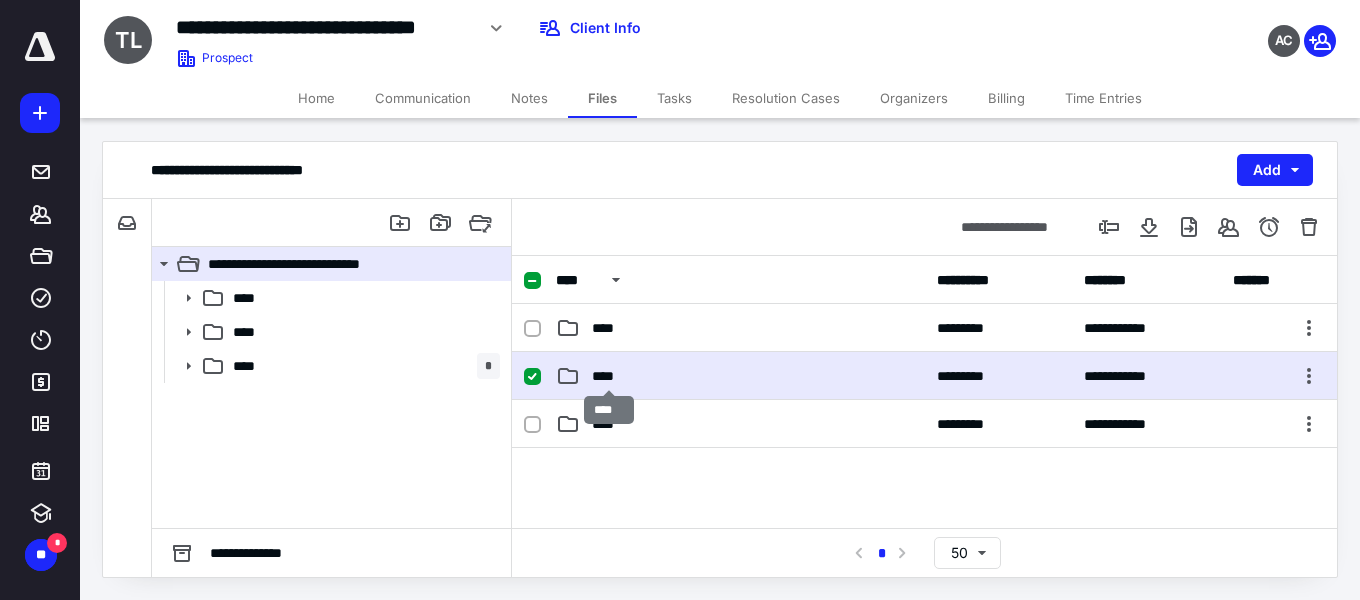 click on "****" at bounding box center (609, 376) 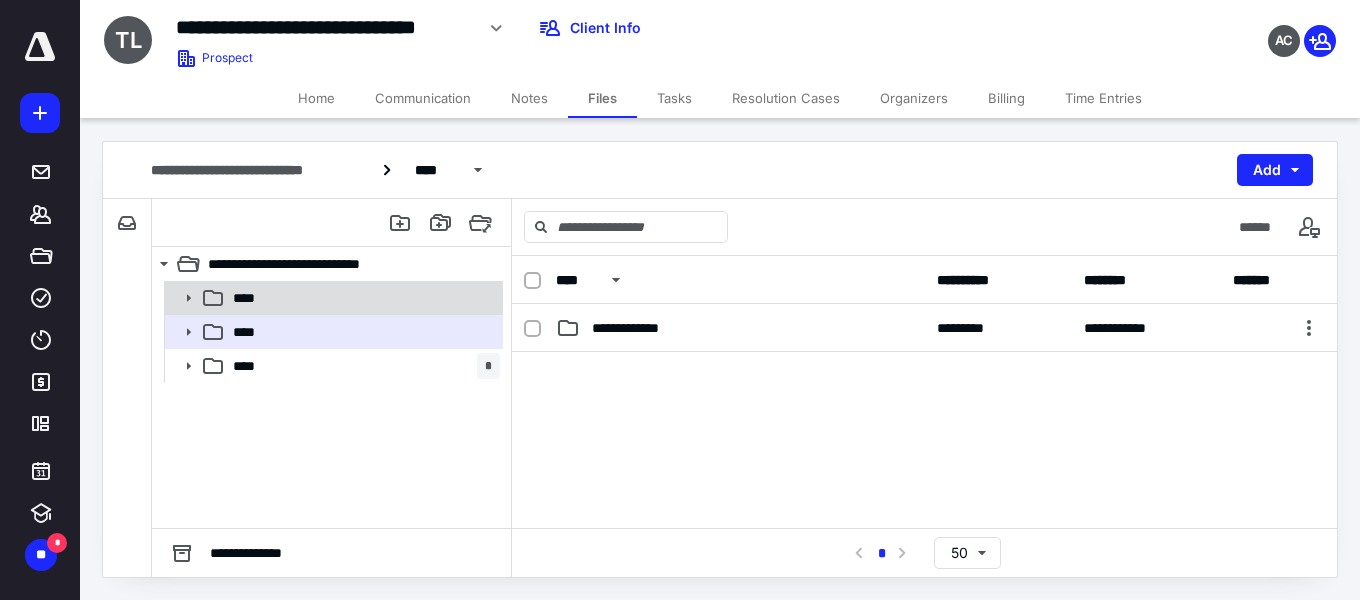 click on "****" at bounding box center (362, 298) 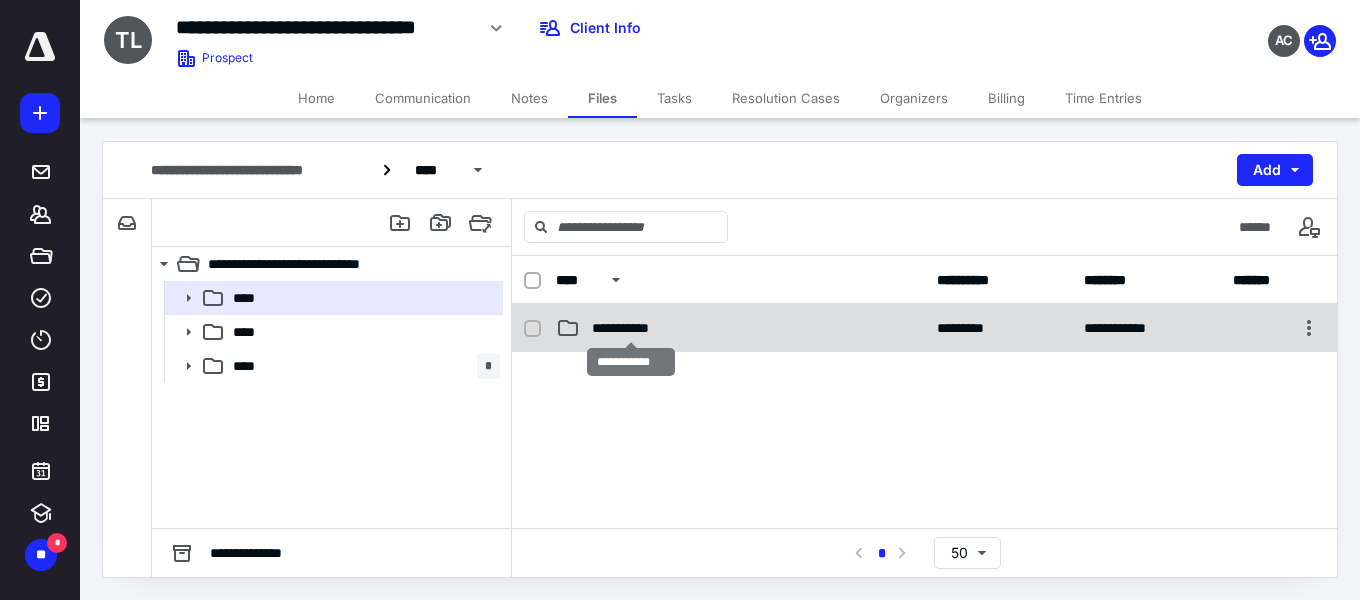 click on "**********" at bounding box center (631, 328) 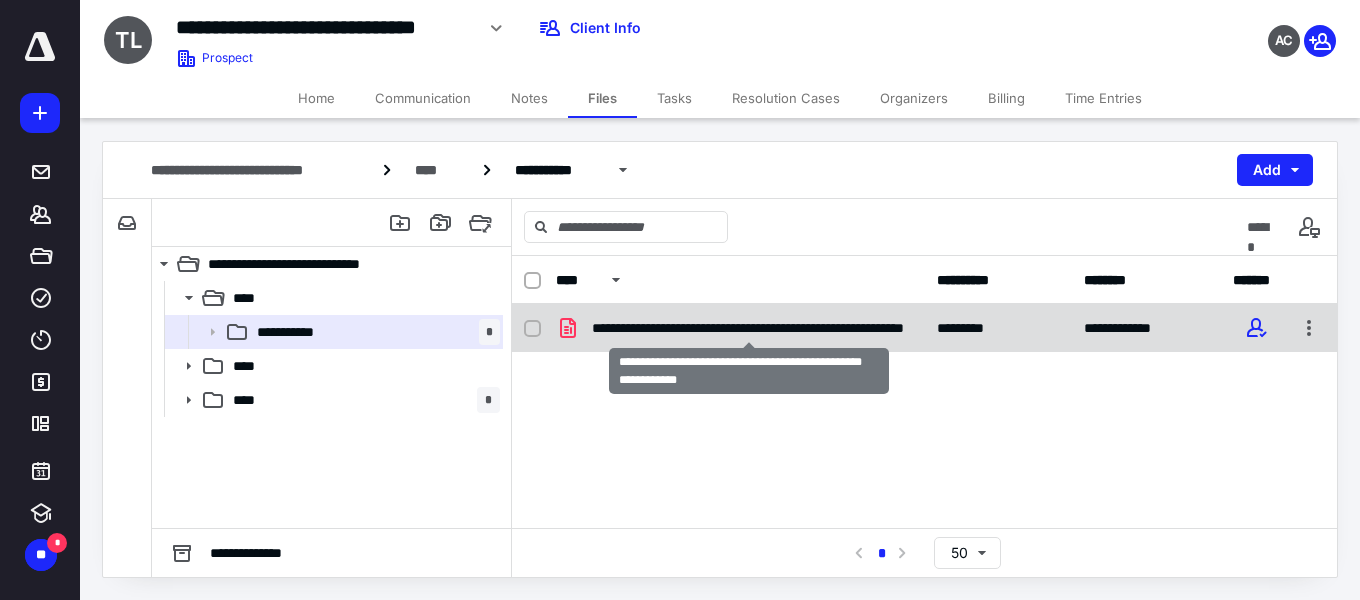 click on "**********" at bounding box center [748, 328] 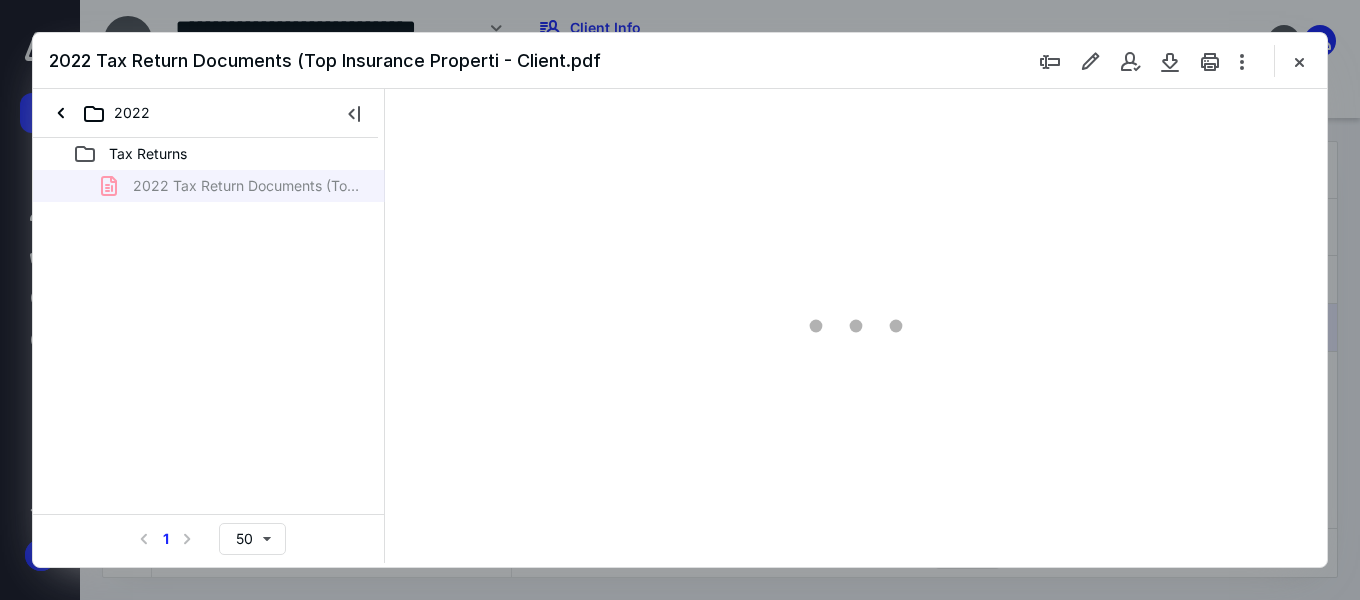 scroll, scrollTop: 0, scrollLeft: 0, axis: both 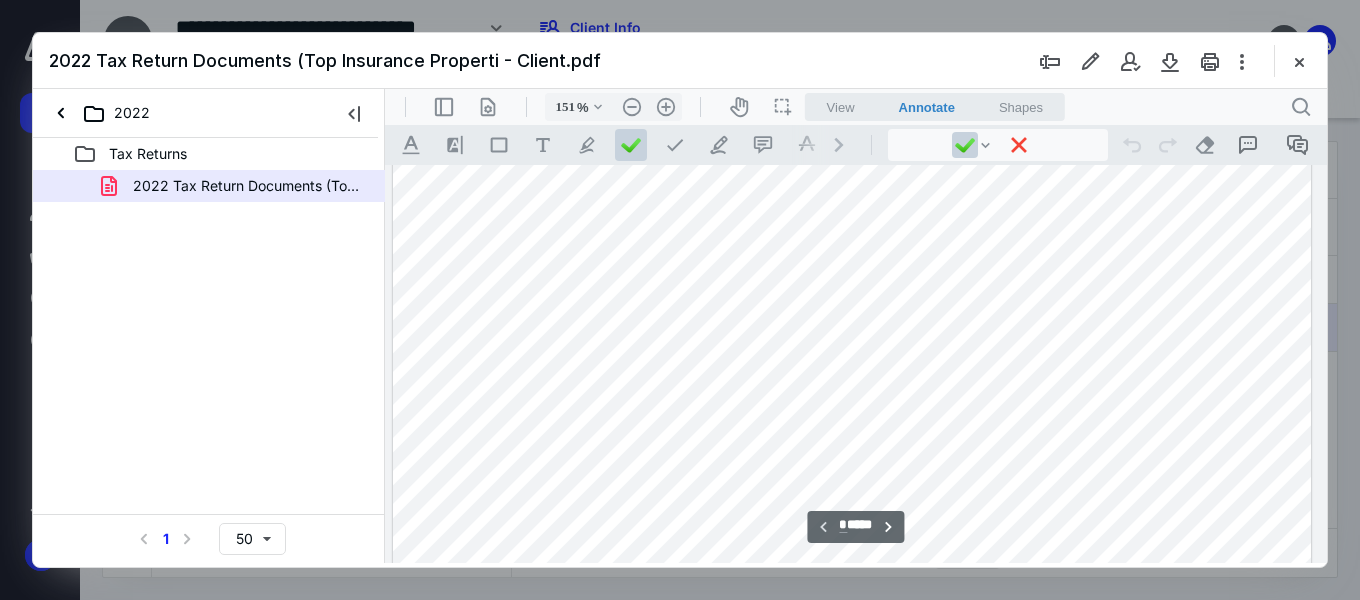 click on "*" at bounding box center (843, 525) 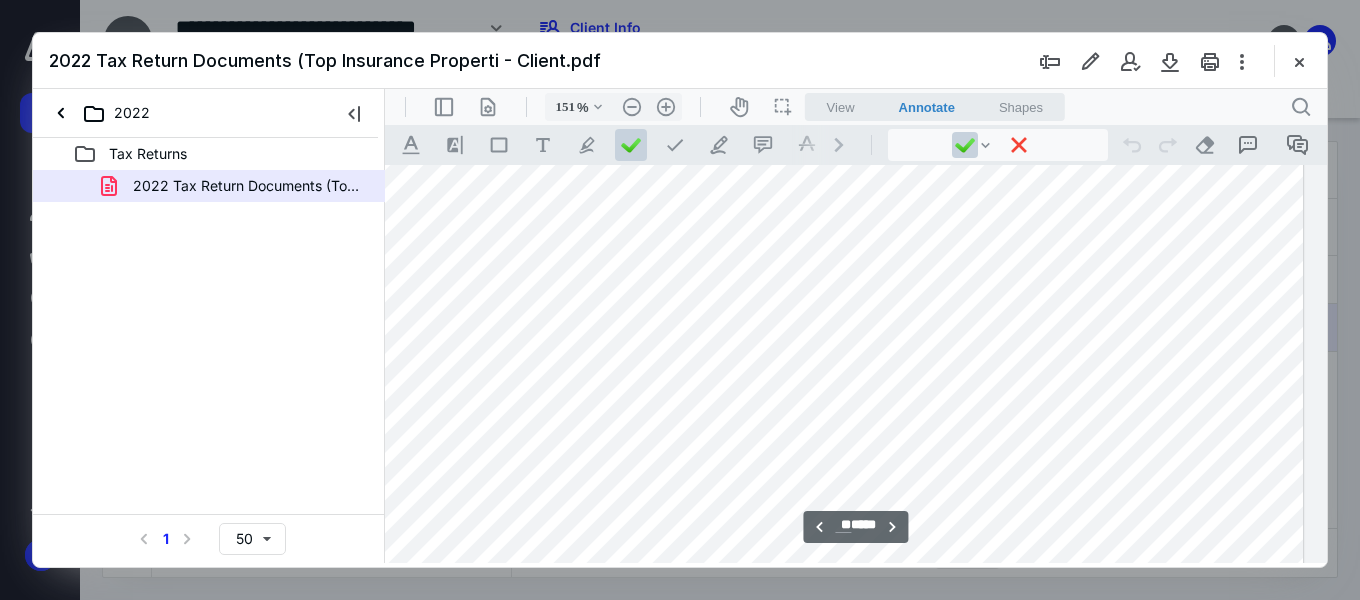 scroll, scrollTop: 14700, scrollLeft: 141, axis: both 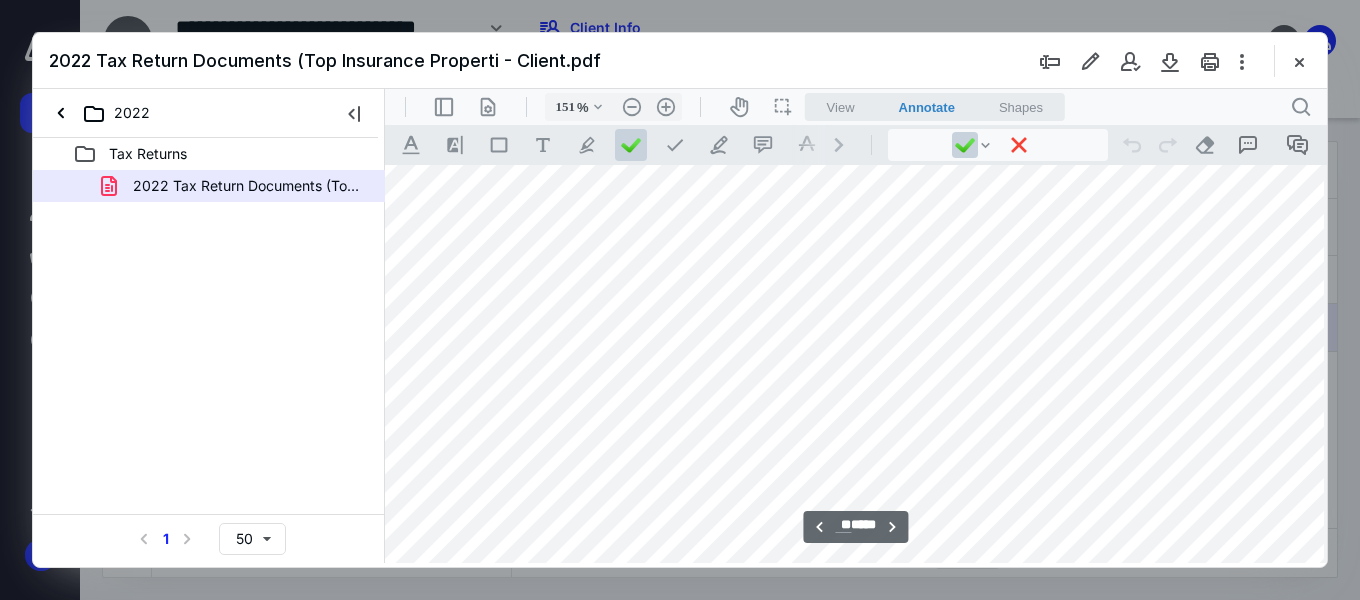 click on "**" at bounding box center [843, 525] 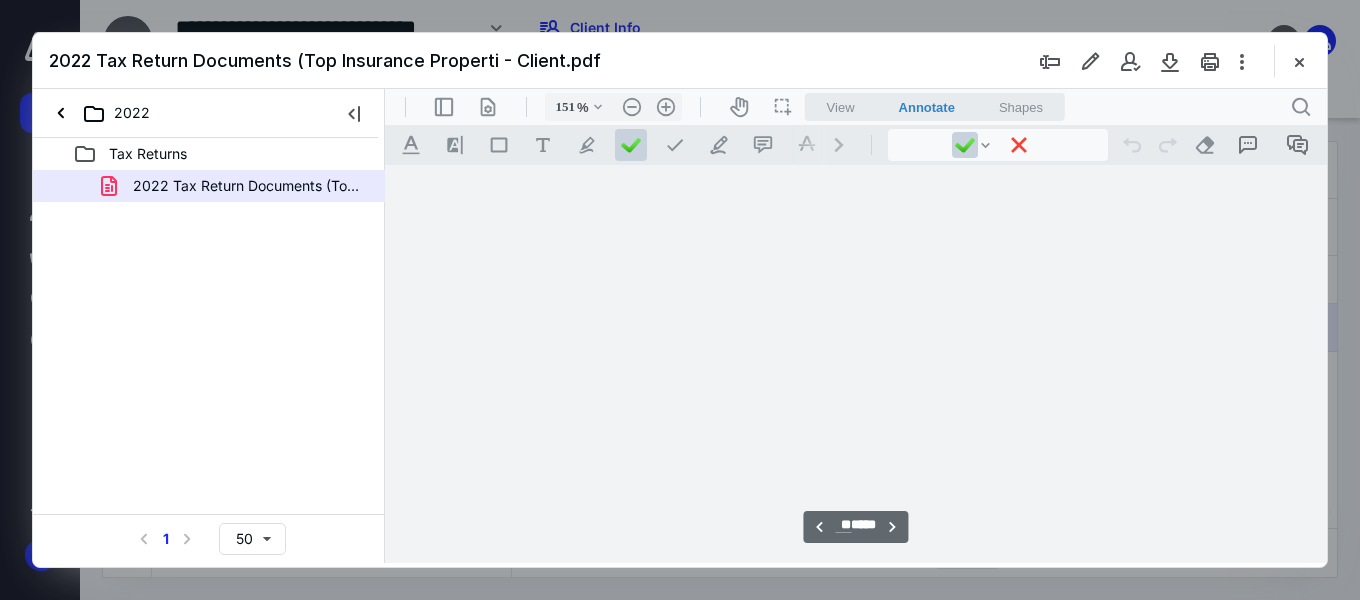 scroll, scrollTop: 10800, scrollLeft: 141, axis: both 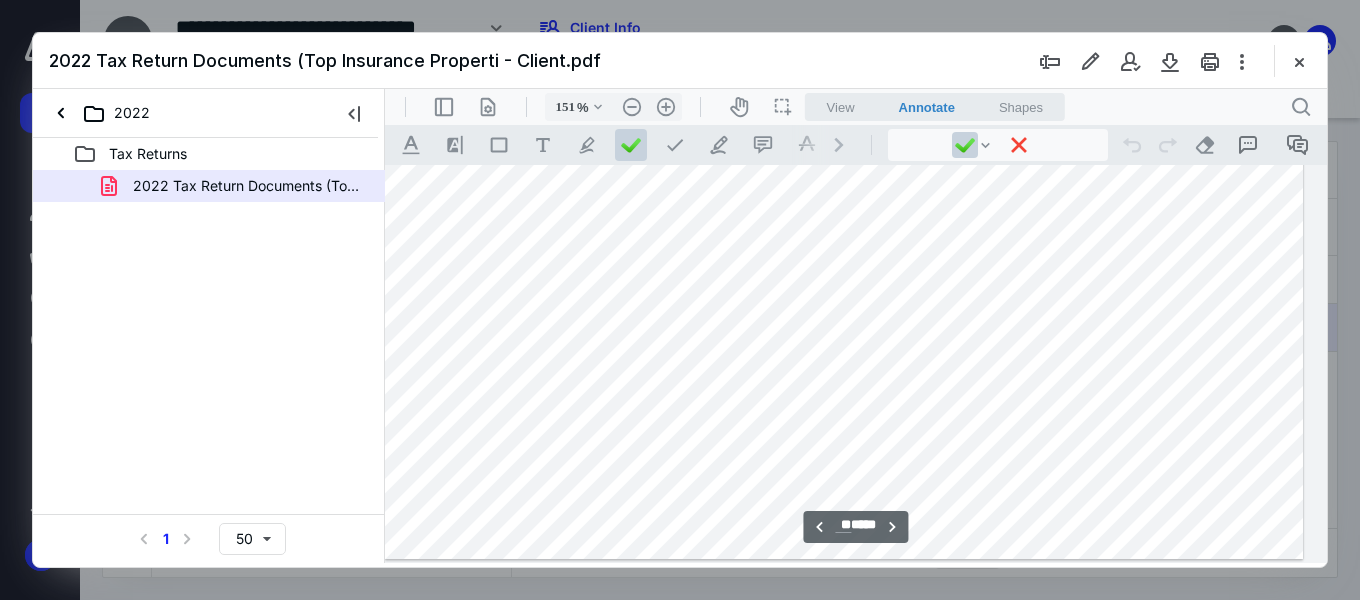 type on "**" 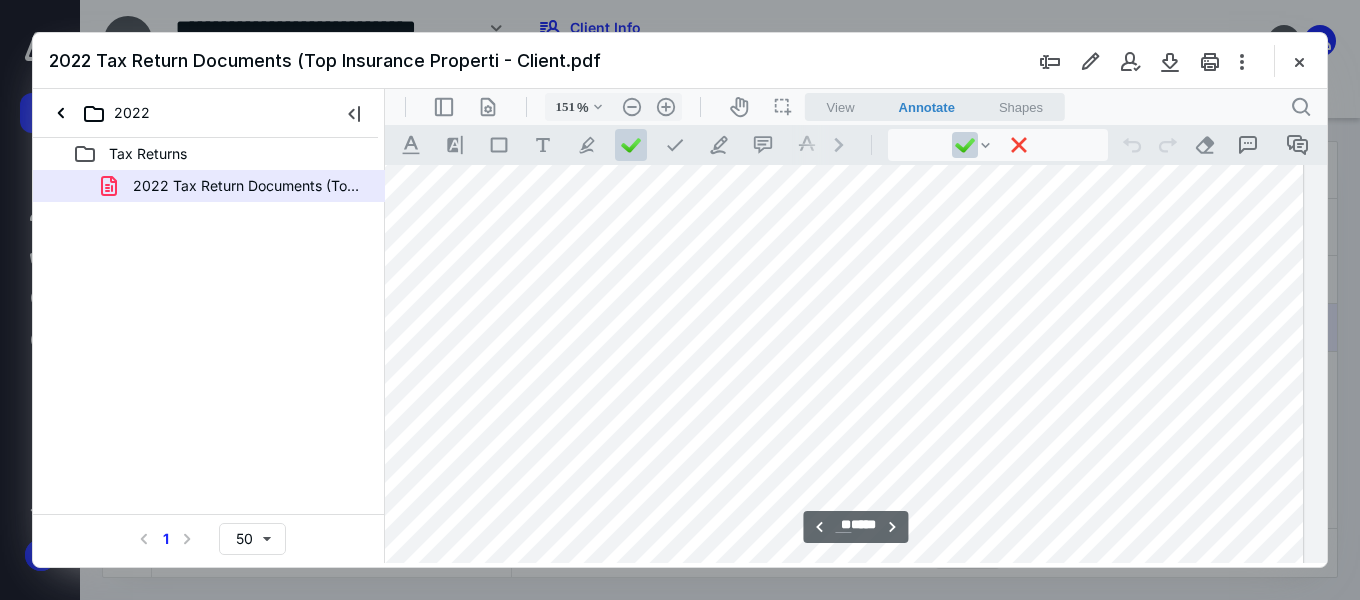 scroll, scrollTop: 14700, scrollLeft: 141, axis: both 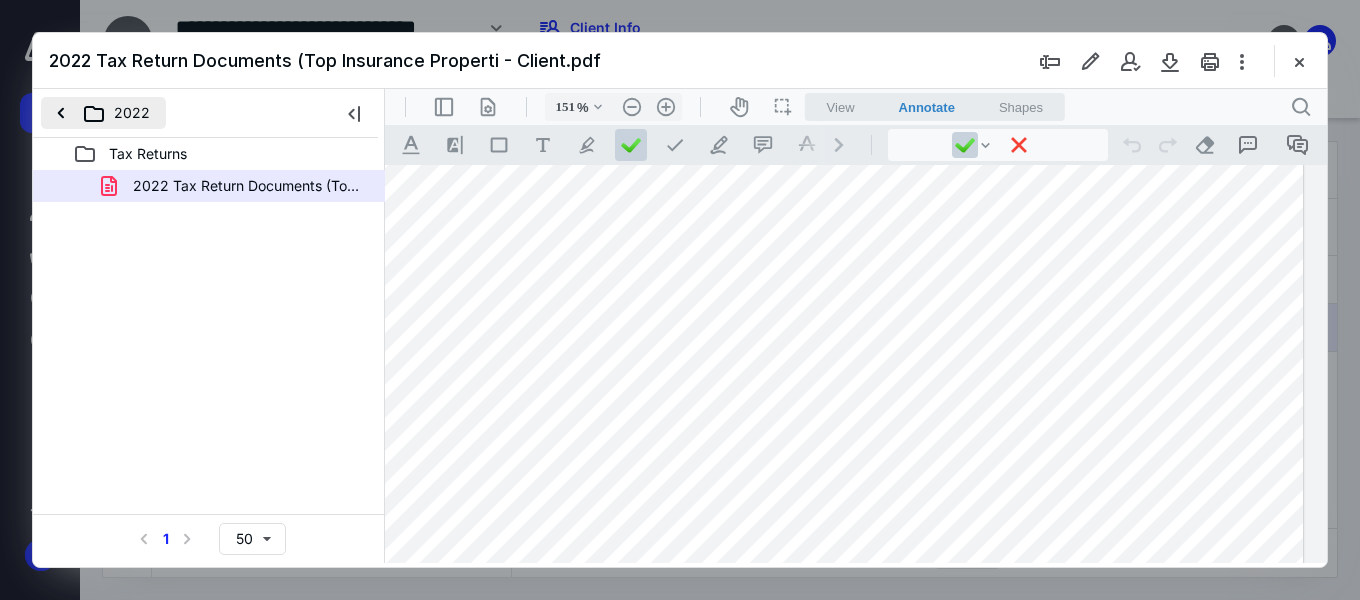 click on "2022" at bounding box center (103, 113) 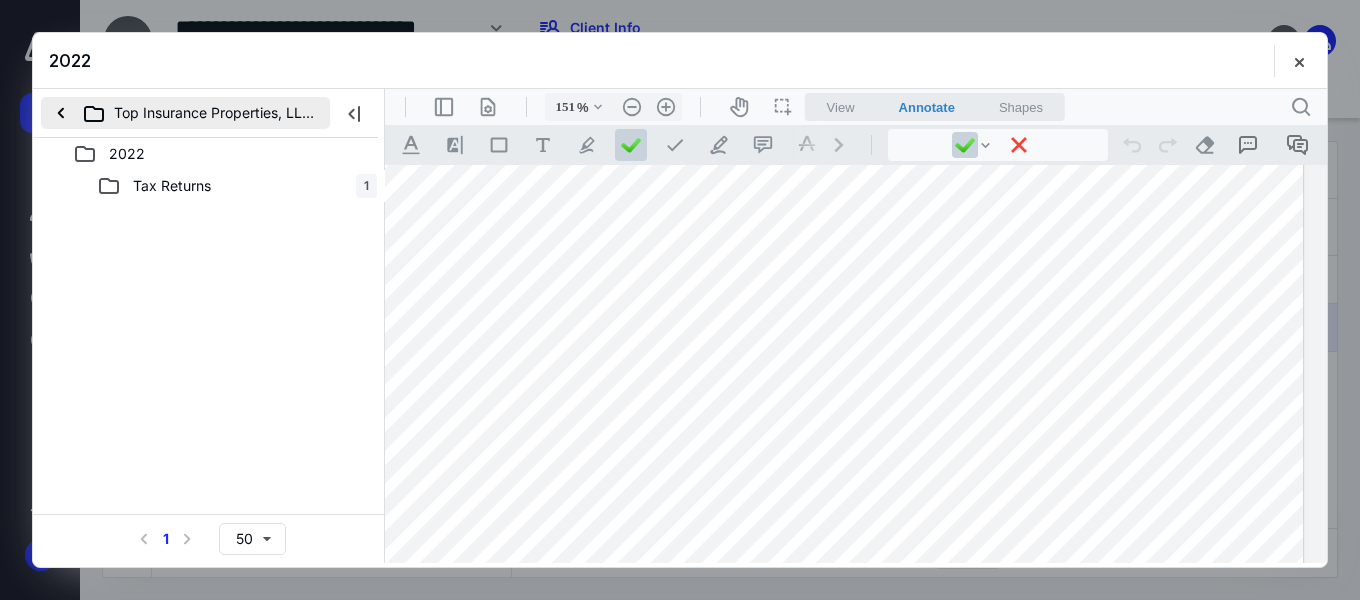 click on "Top Insurance Properties, LLC." at bounding box center [185, 113] 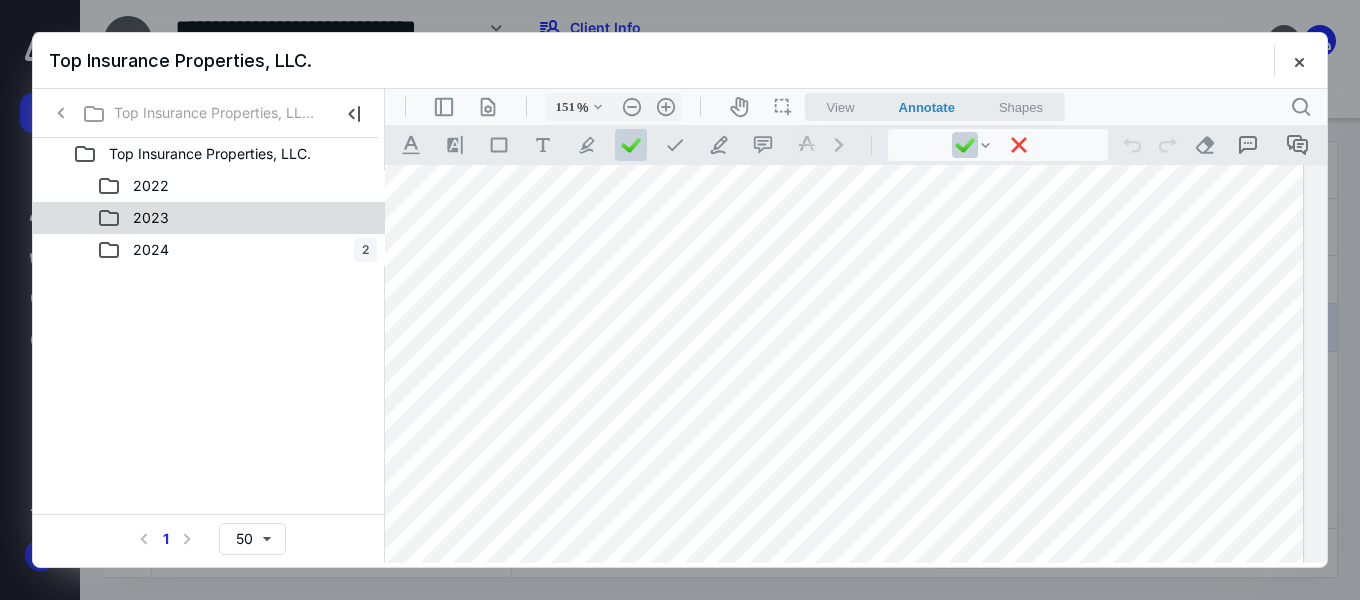 click on "2023" at bounding box center (151, 218) 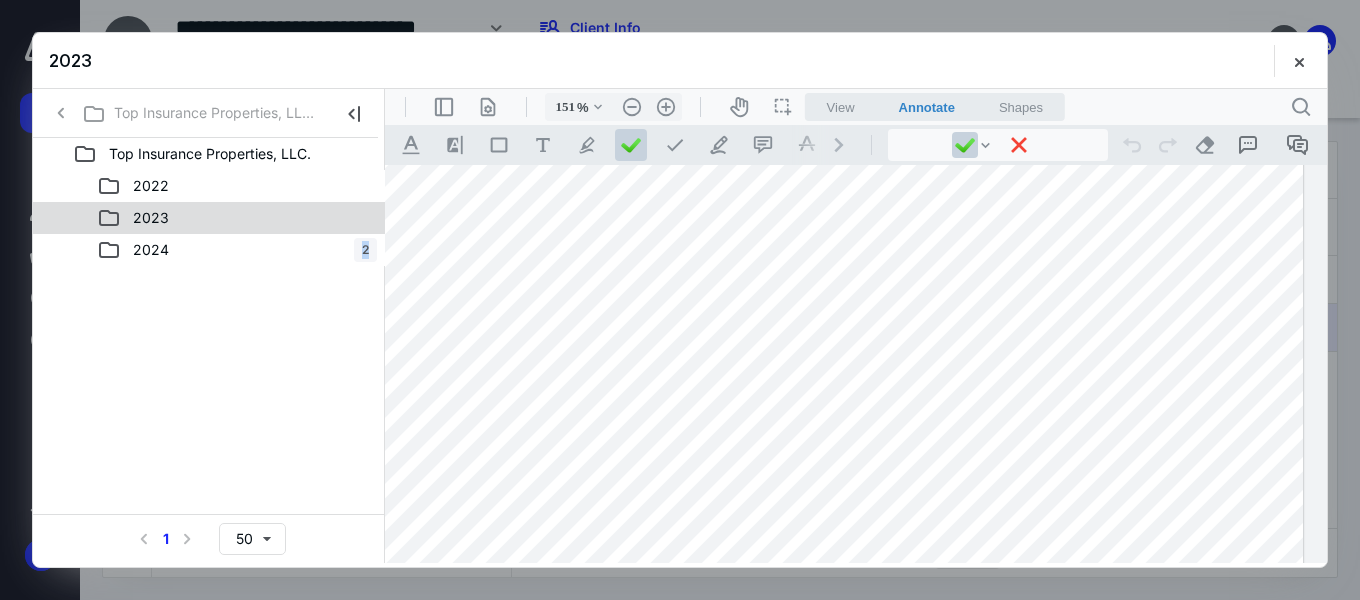 click on "2023" at bounding box center (151, 218) 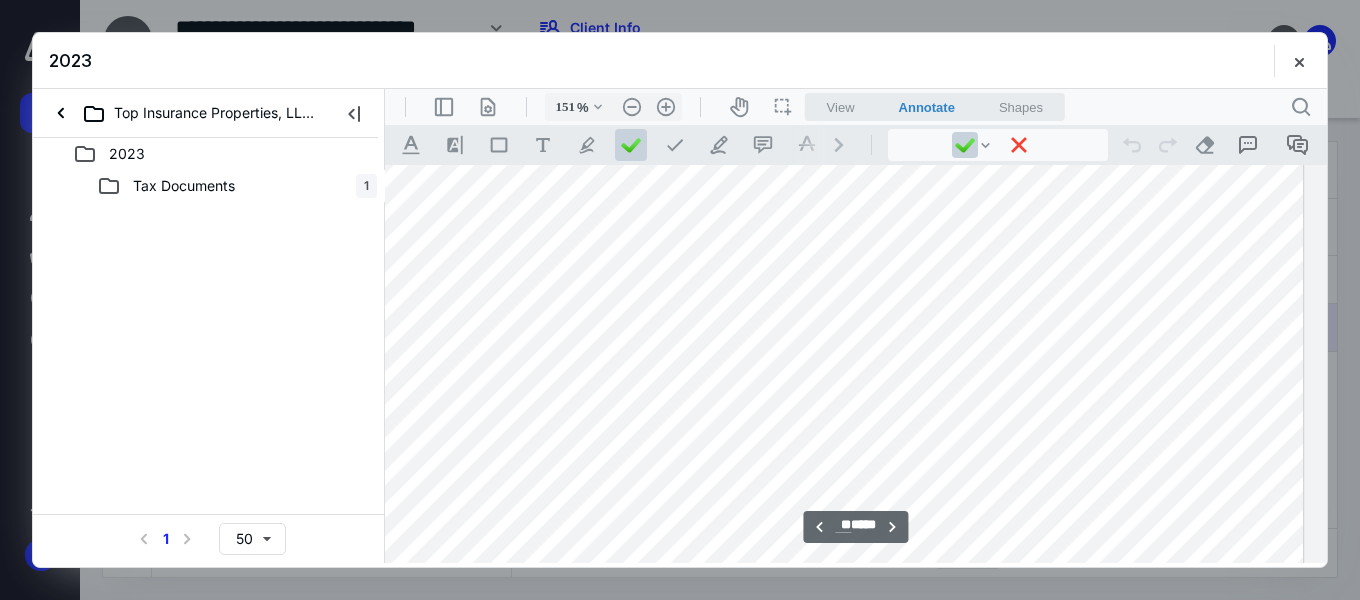 scroll, scrollTop: 14500, scrollLeft: 141, axis: both 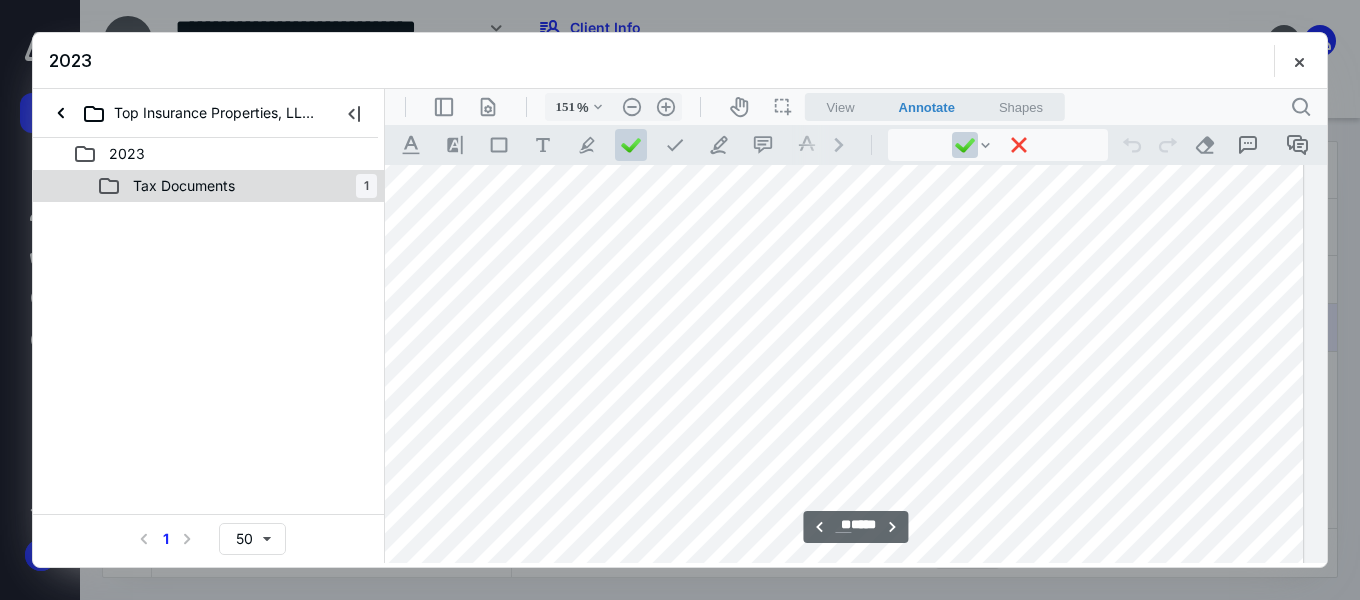 click on "Tax Documents" at bounding box center [172, 186] 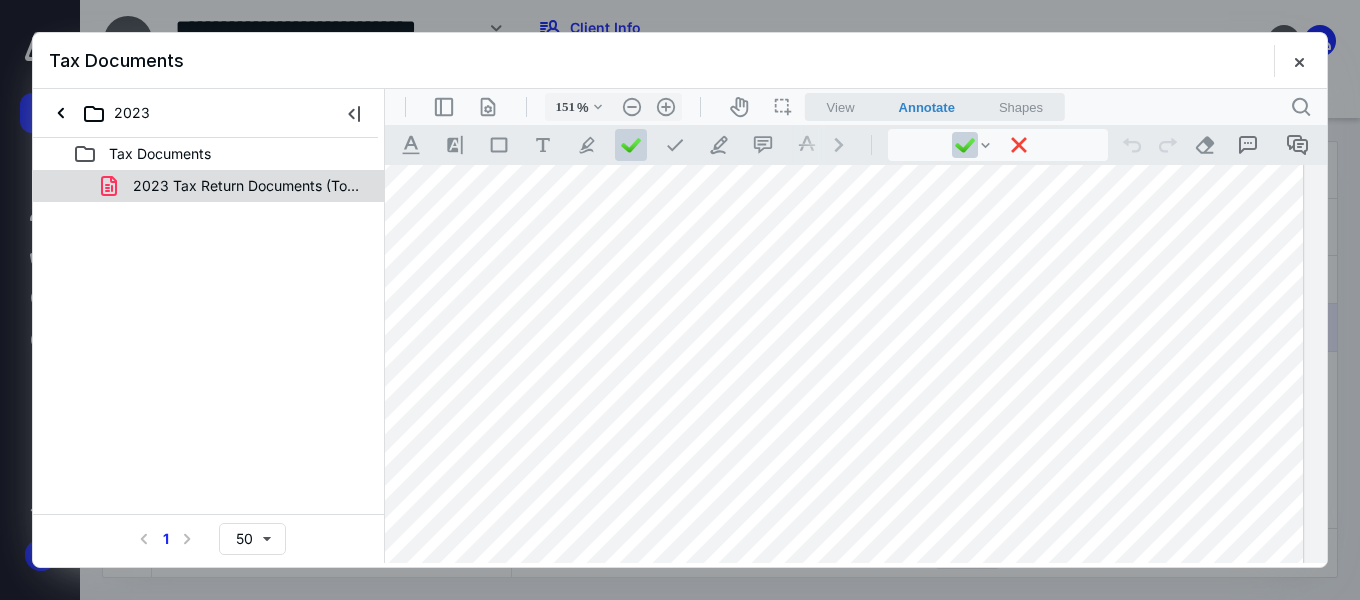 click on "2023 Tax Return Documents (Top Insurance Properti - Client.pdf" at bounding box center (249, 186) 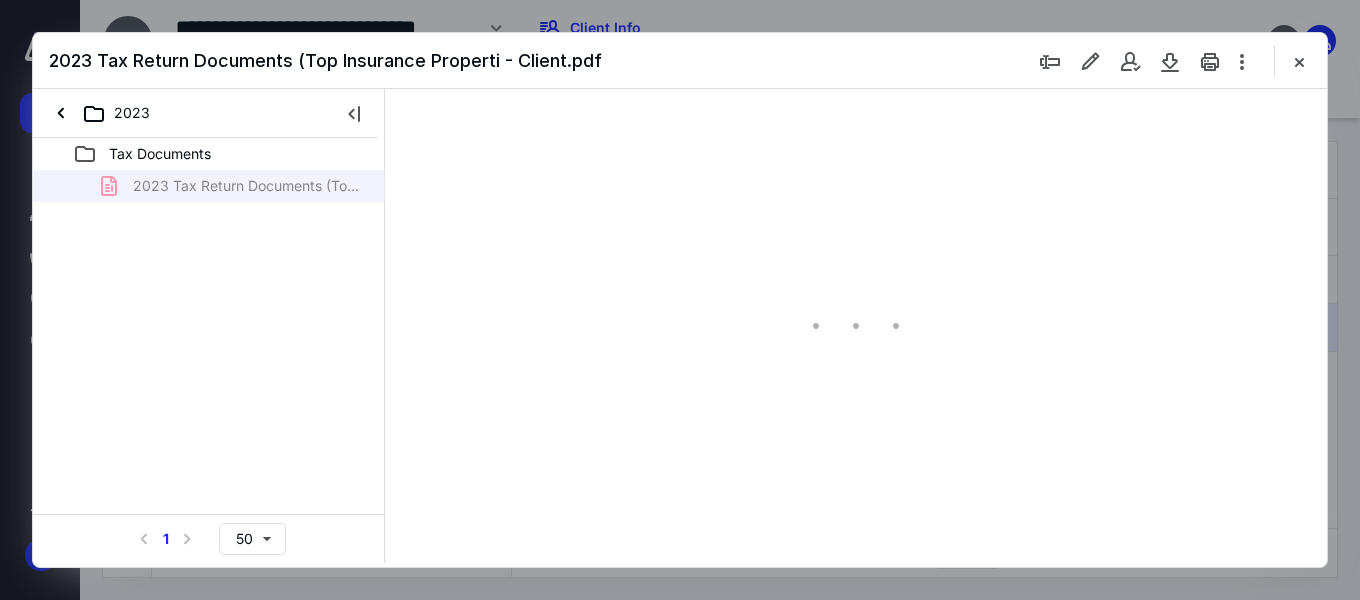 type on "151" 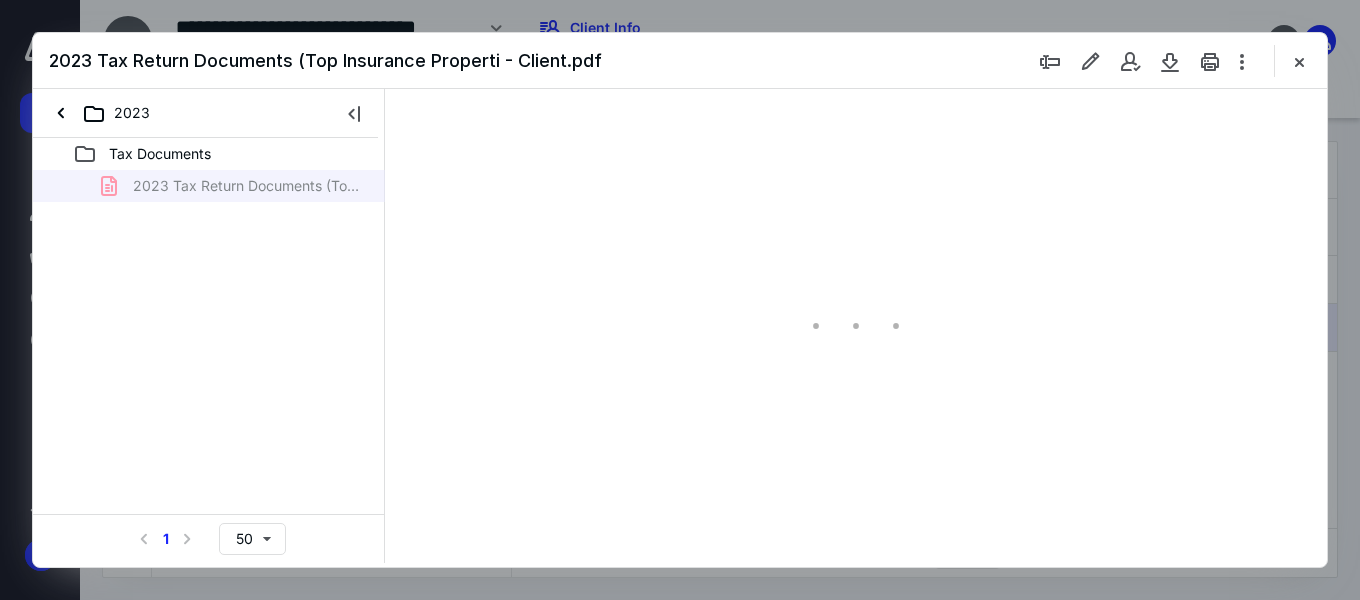 scroll, scrollTop: 82, scrollLeft: 133, axis: both 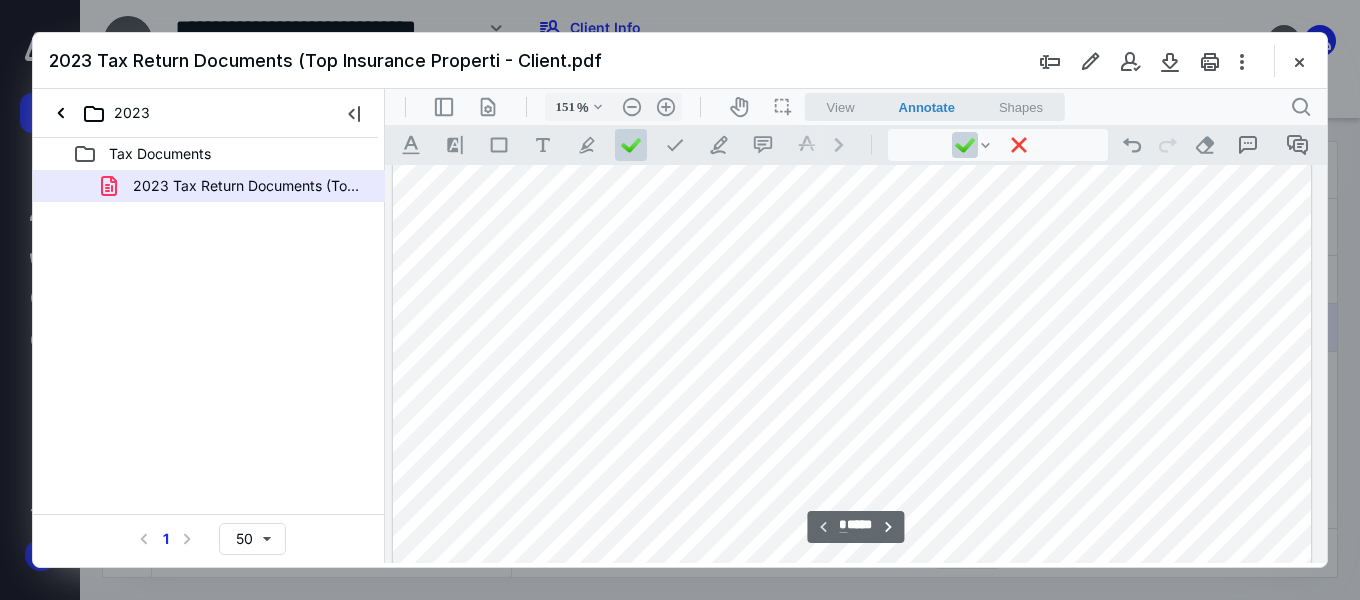 click on "*" at bounding box center (843, 525) 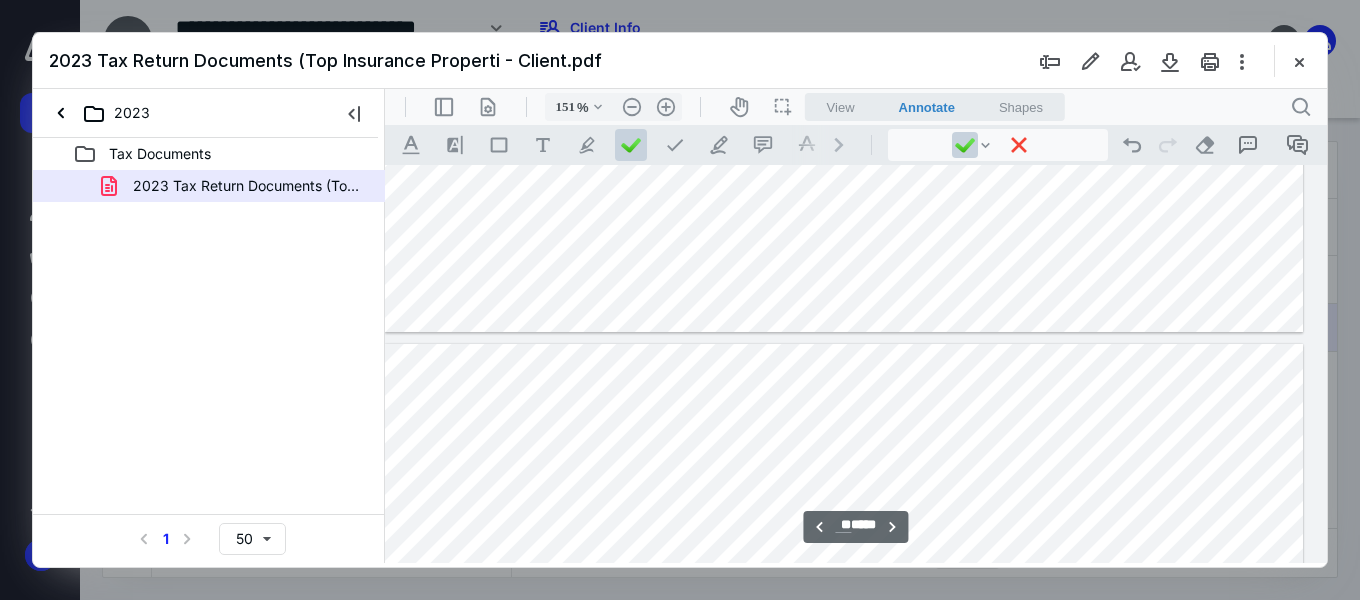 type on "**" 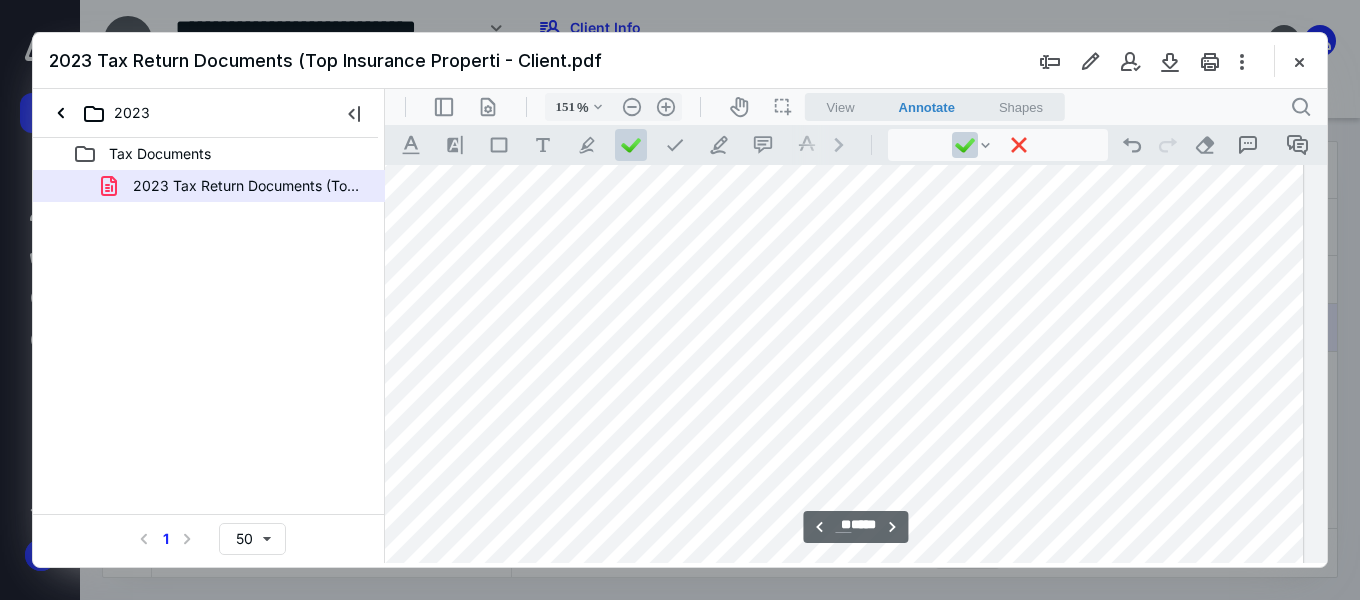scroll, scrollTop: 15900, scrollLeft: 141, axis: both 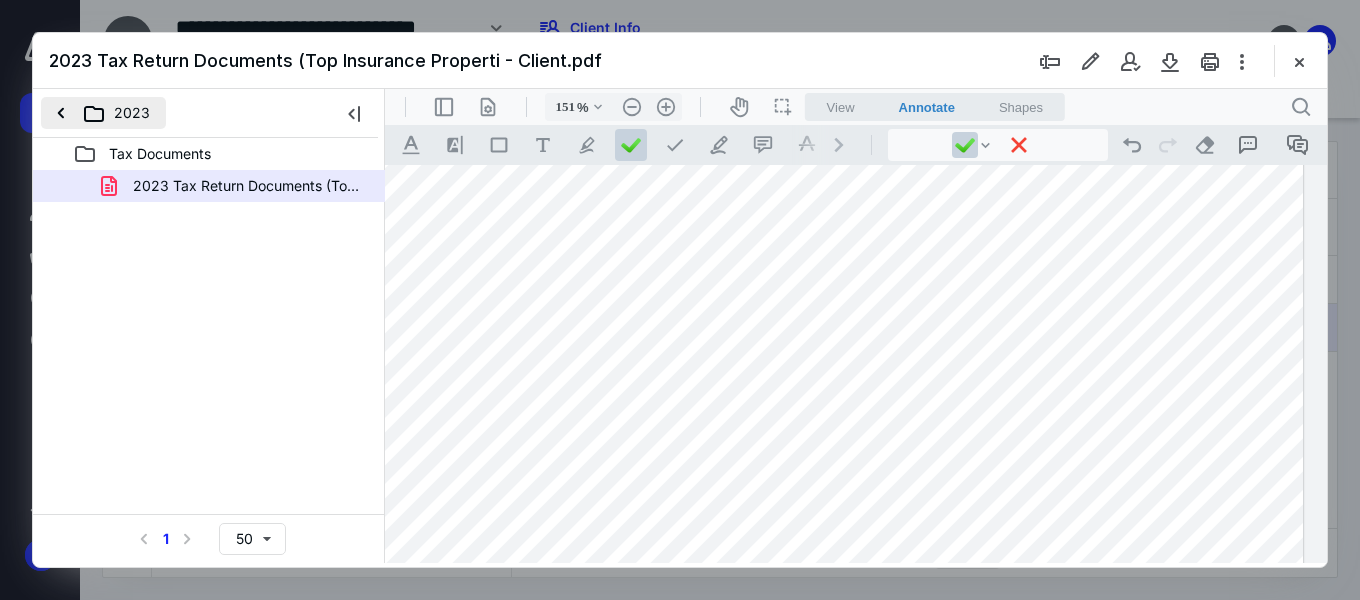 click on "2023" at bounding box center (103, 113) 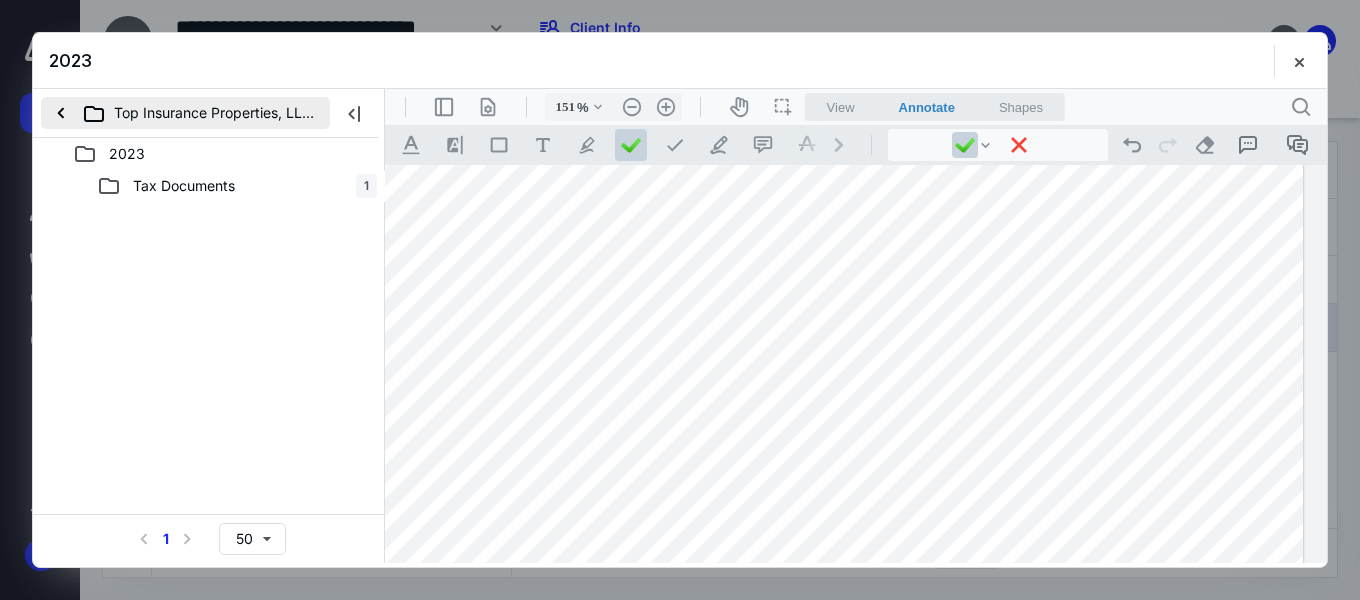 click on "Top Insurance Properties, LLC." at bounding box center [185, 113] 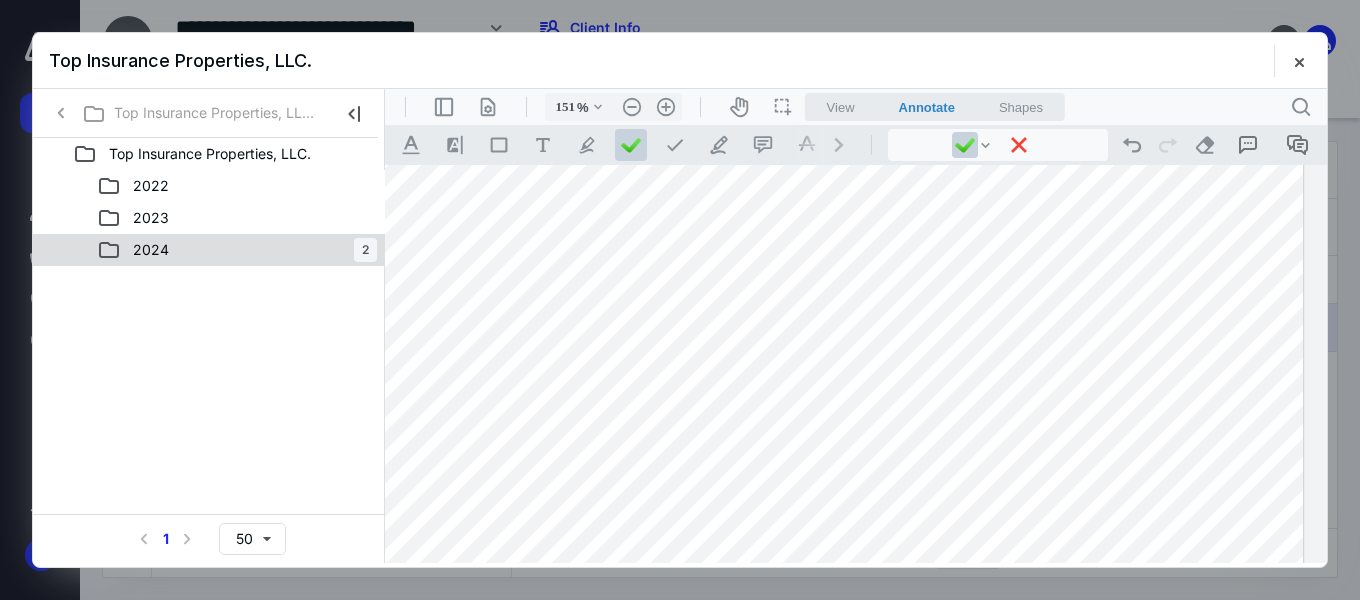 click on "2024 2" at bounding box center (237, 250) 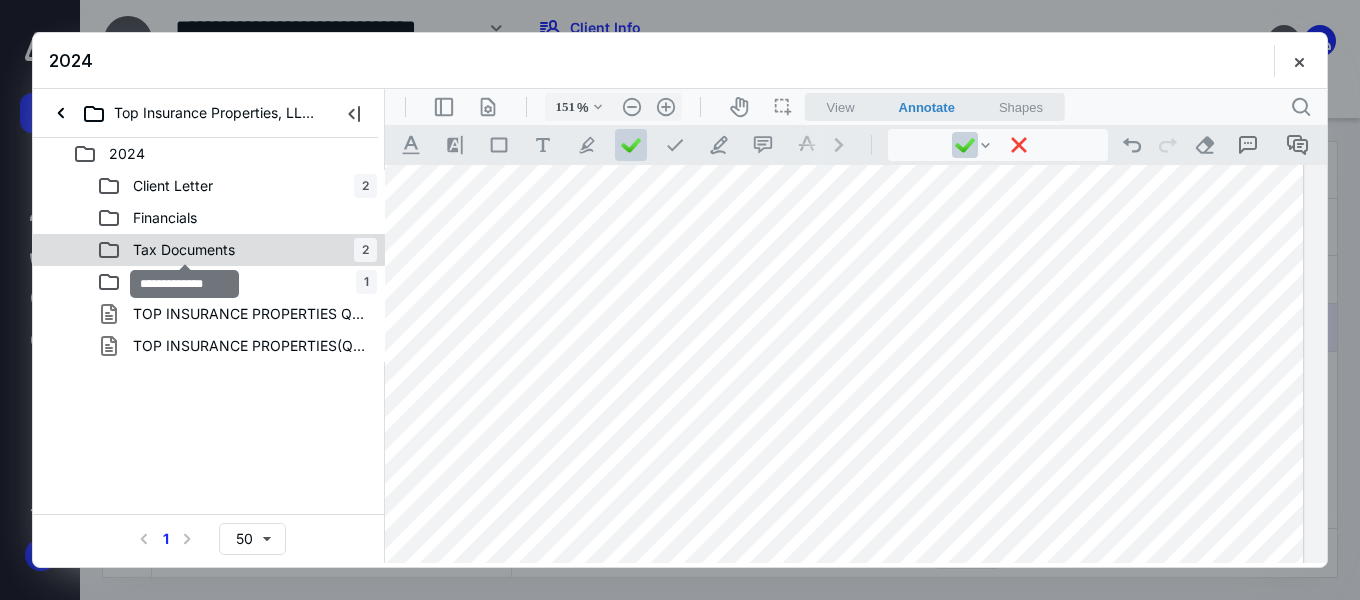 click on "Tax Documents" at bounding box center (184, 250) 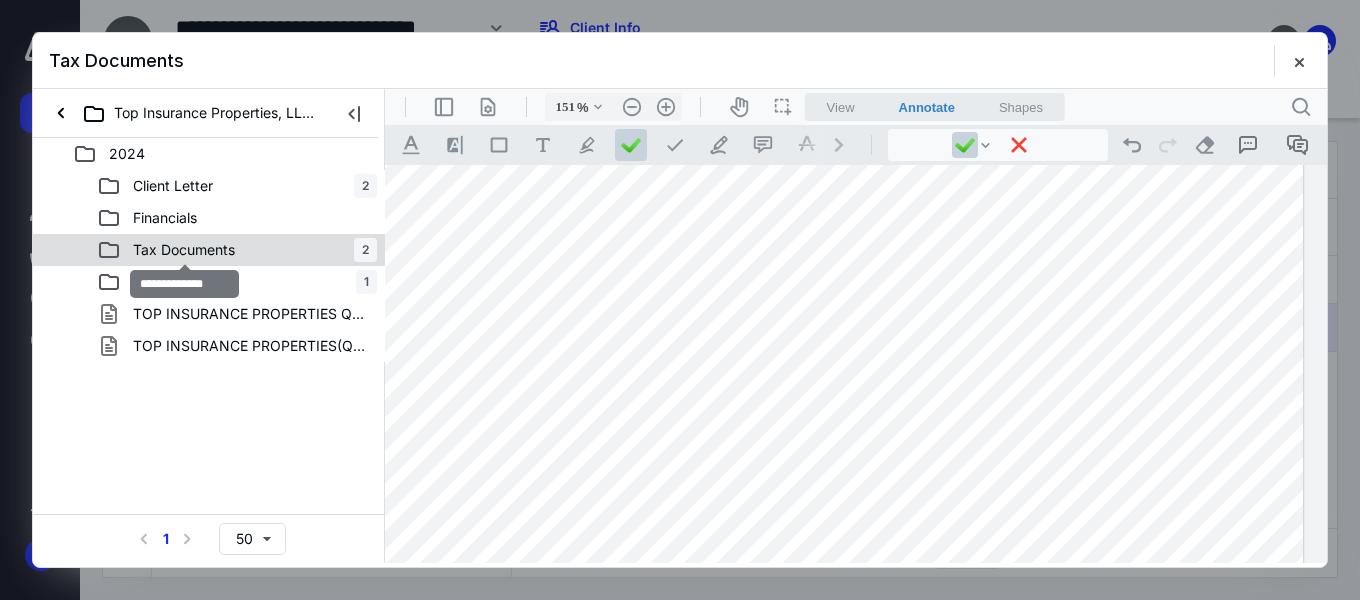 click on "Tax Documents" at bounding box center [184, 250] 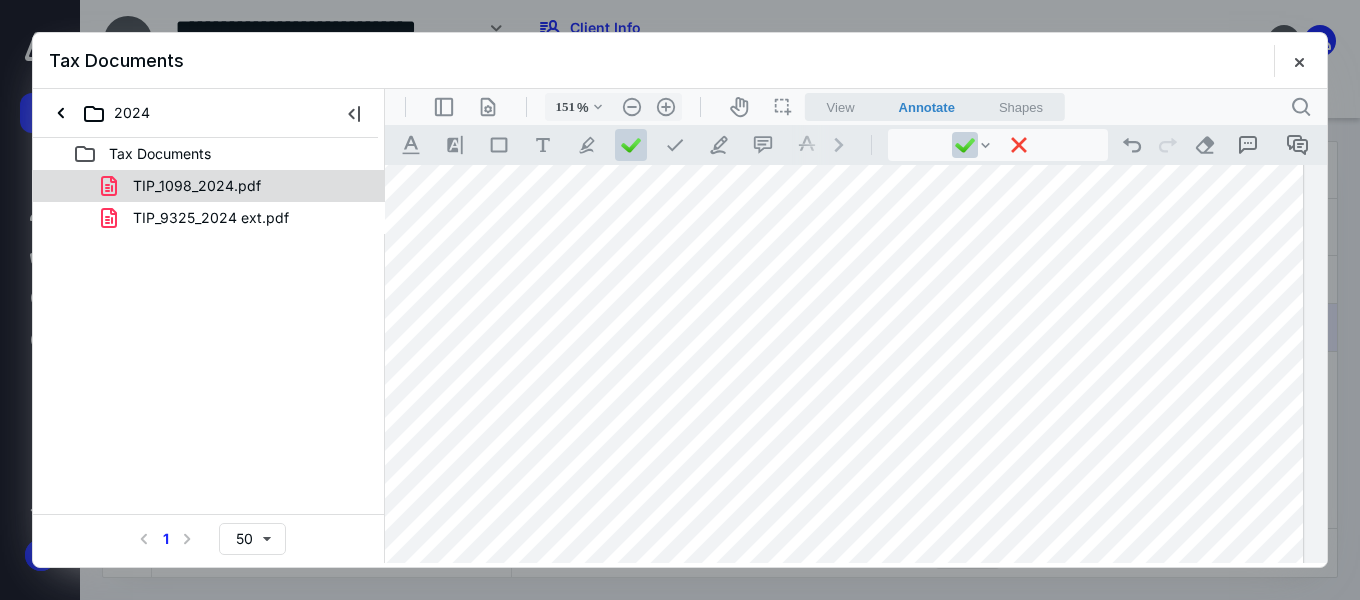 click on "TIP_1098_2024.pdf" at bounding box center [197, 186] 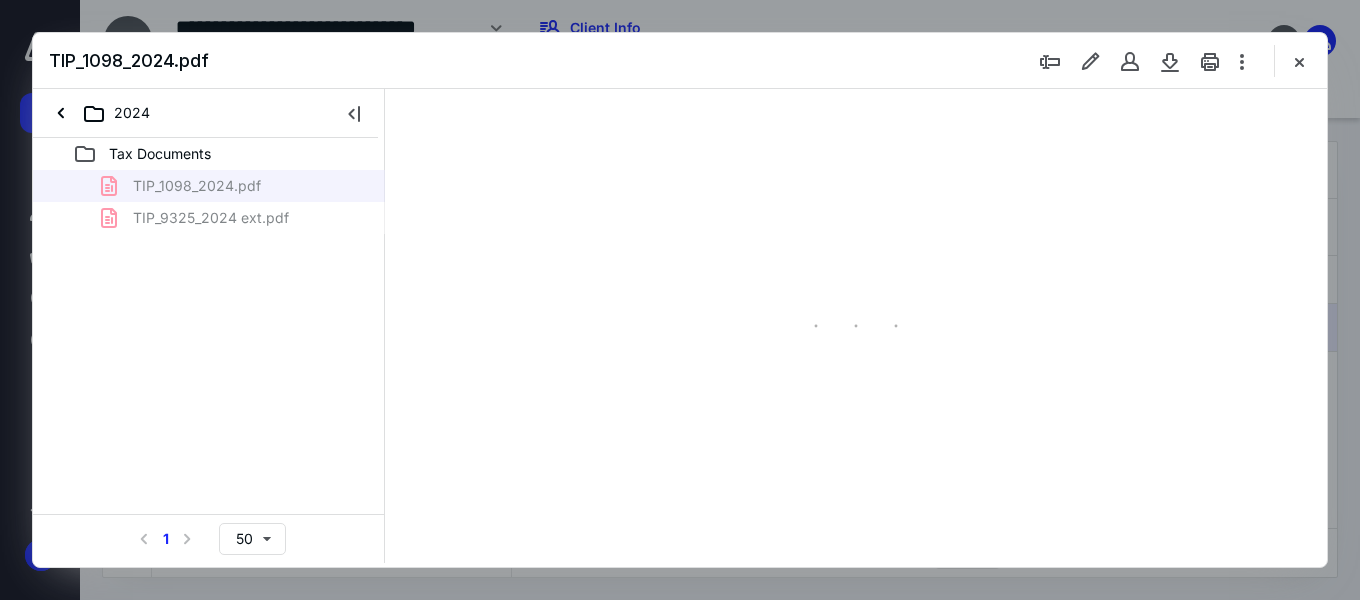 scroll, scrollTop: 0, scrollLeft: 0, axis: both 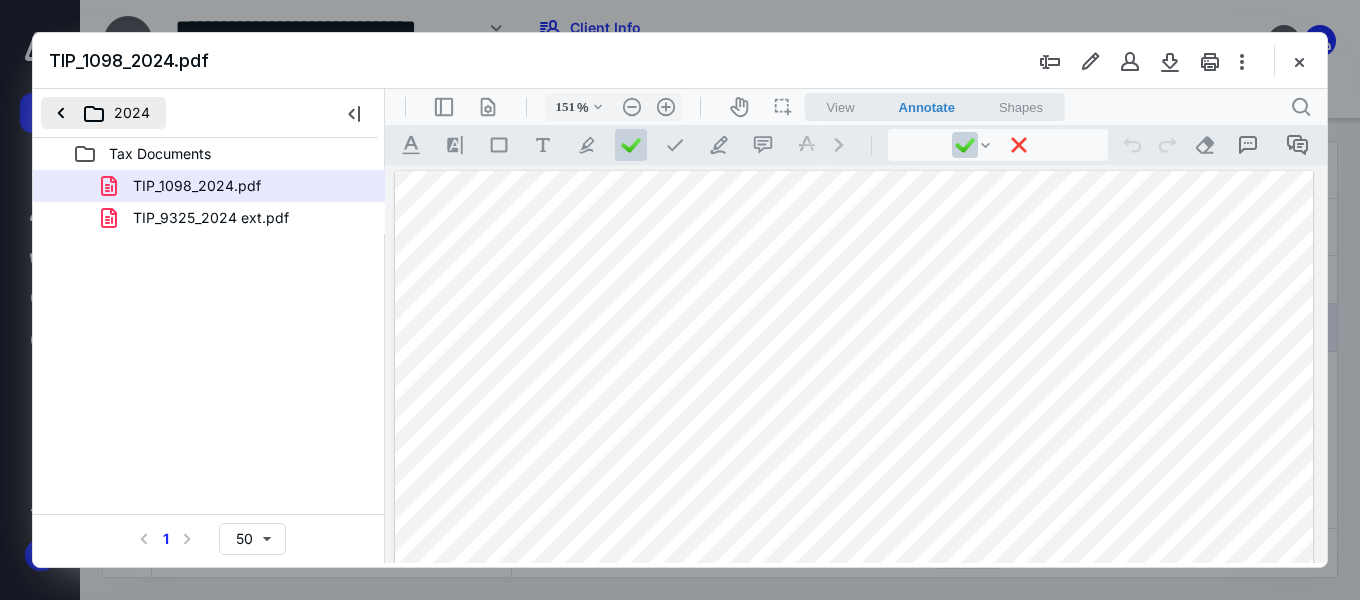 click on "2024" at bounding box center (103, 113) 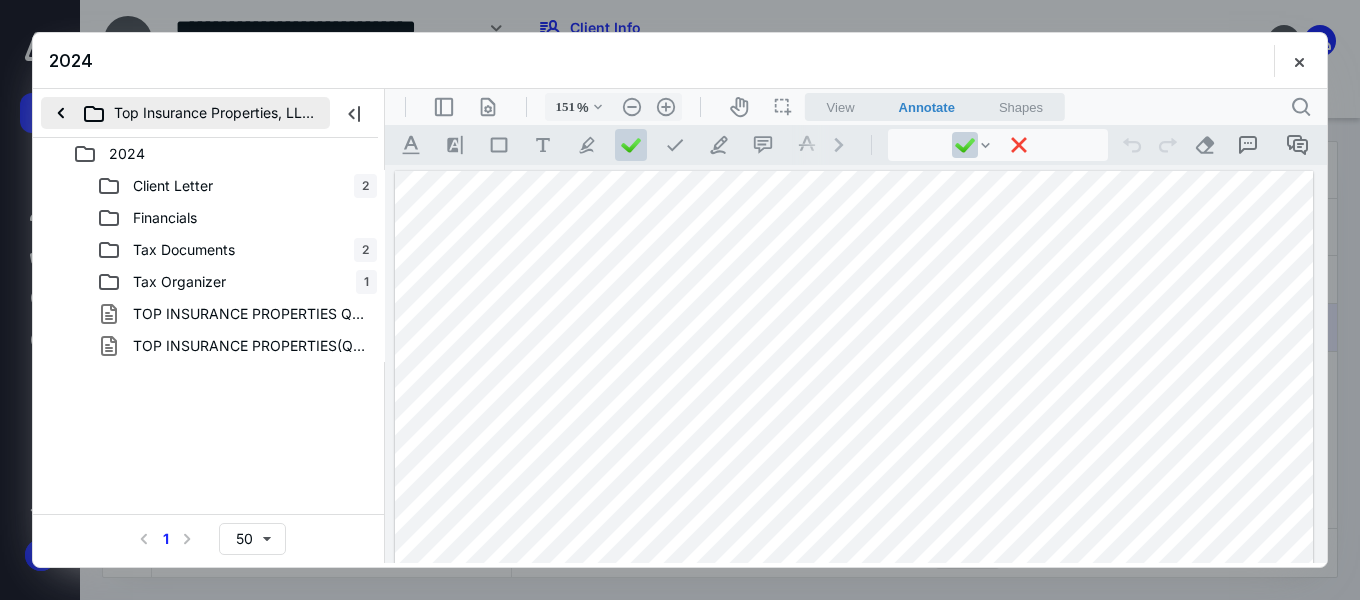 click on "Top Insurance Properties, LLC." at bounding box center (185, 113) 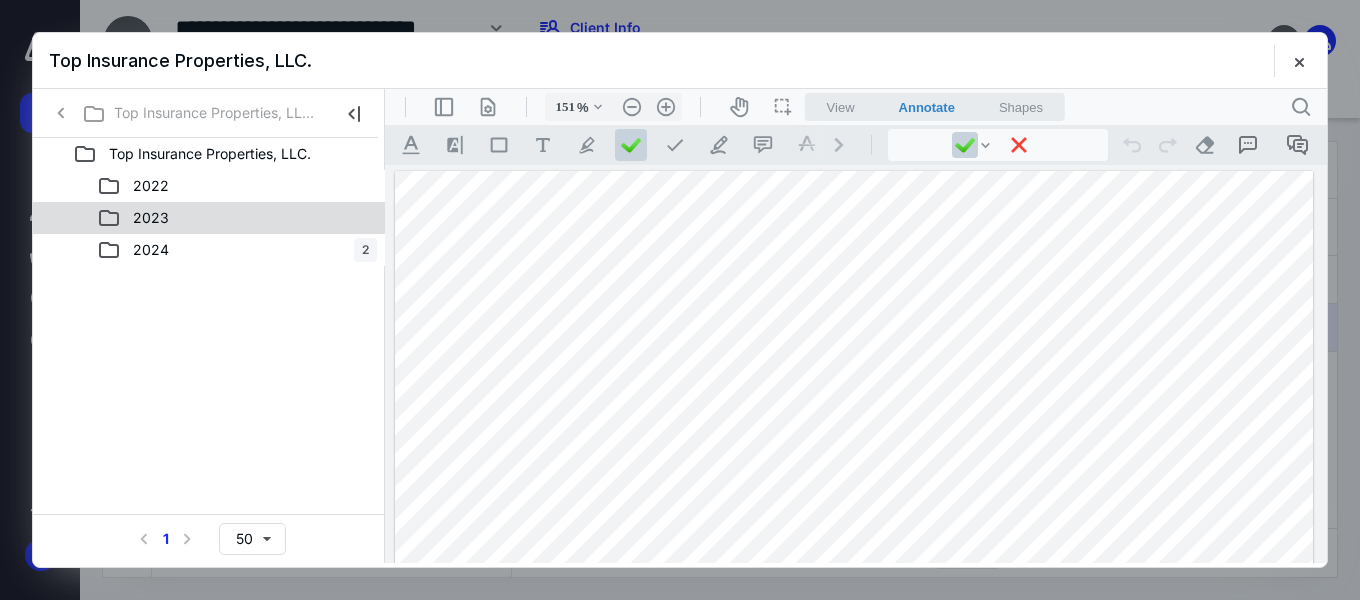 click on "2023" at bounding box center [237, 218] 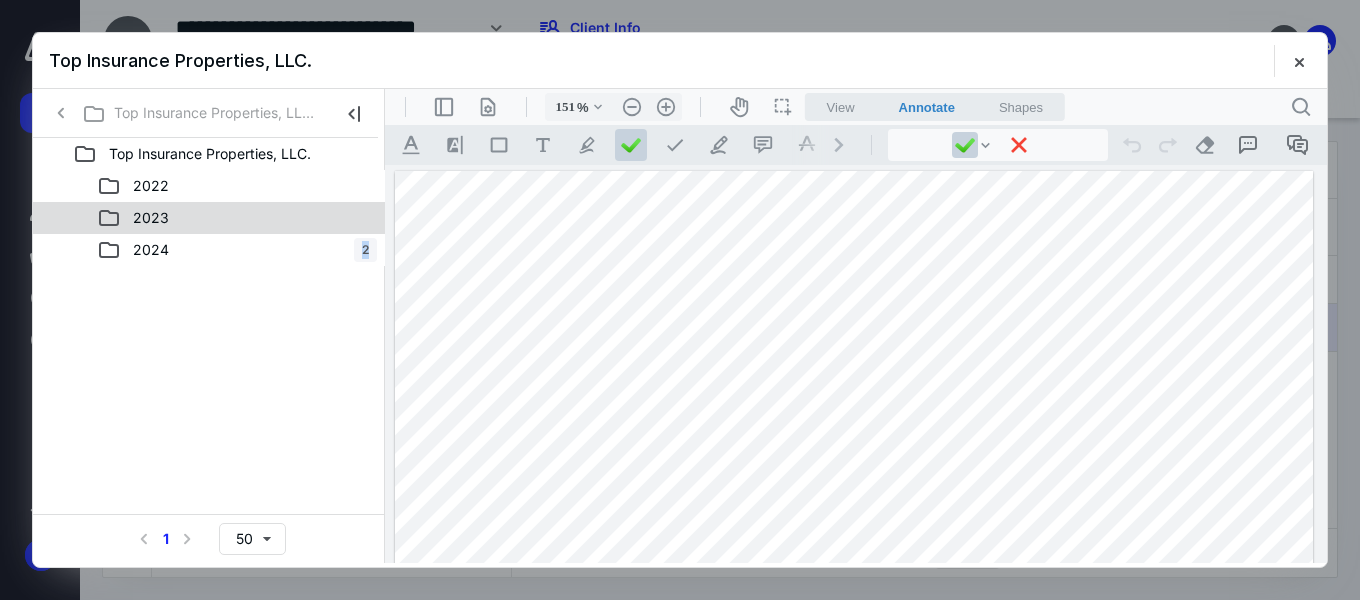click on "2023" at bounding box center [237, 218] 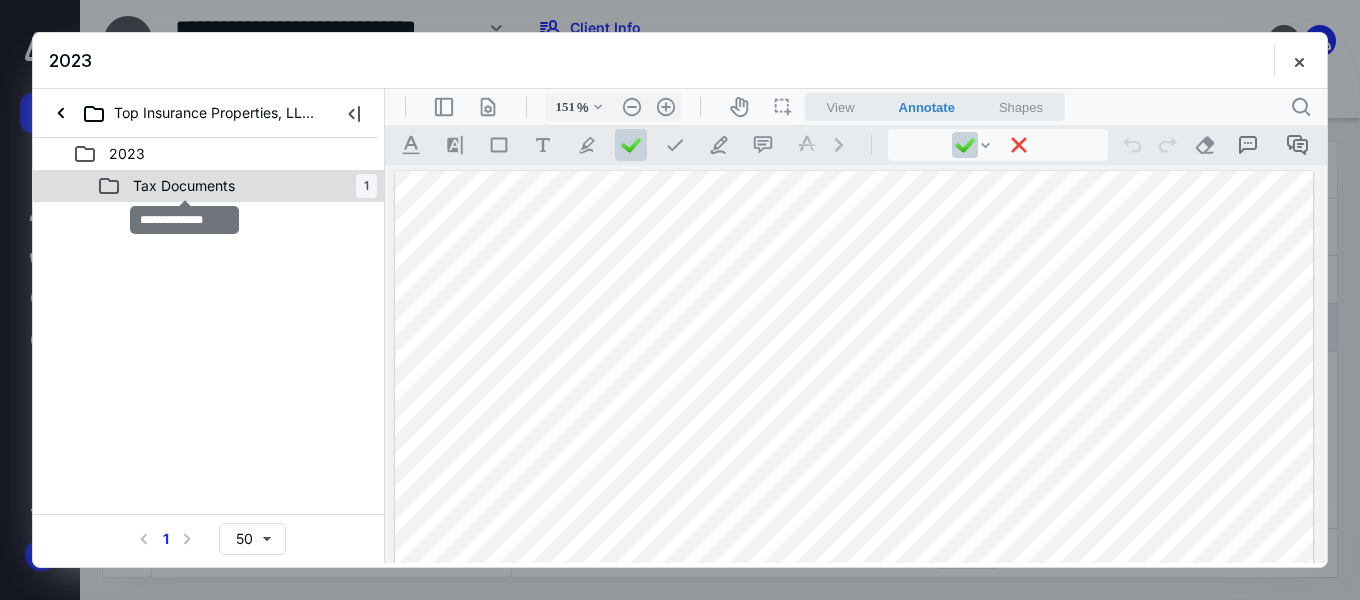 click on "Tax Documents" at bounding box center (184, 186) 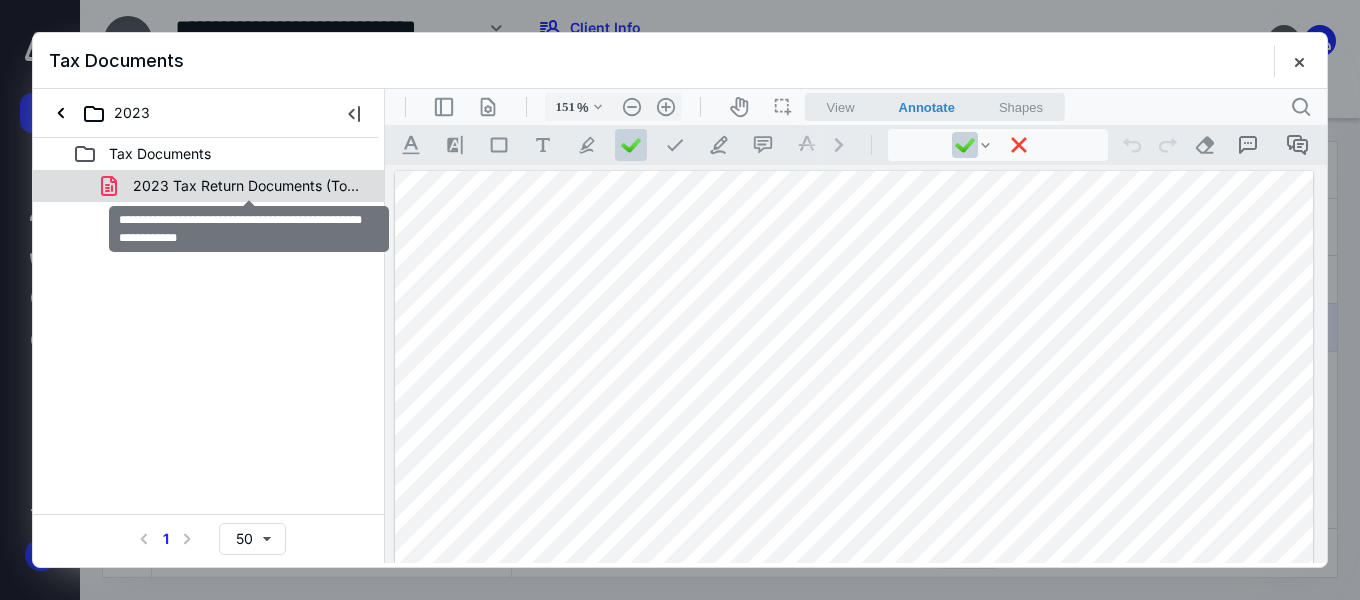 click on "2023 Tax Return Documents (Top Insurance Properti - Client.pdf" at bounding box center [249, 186] 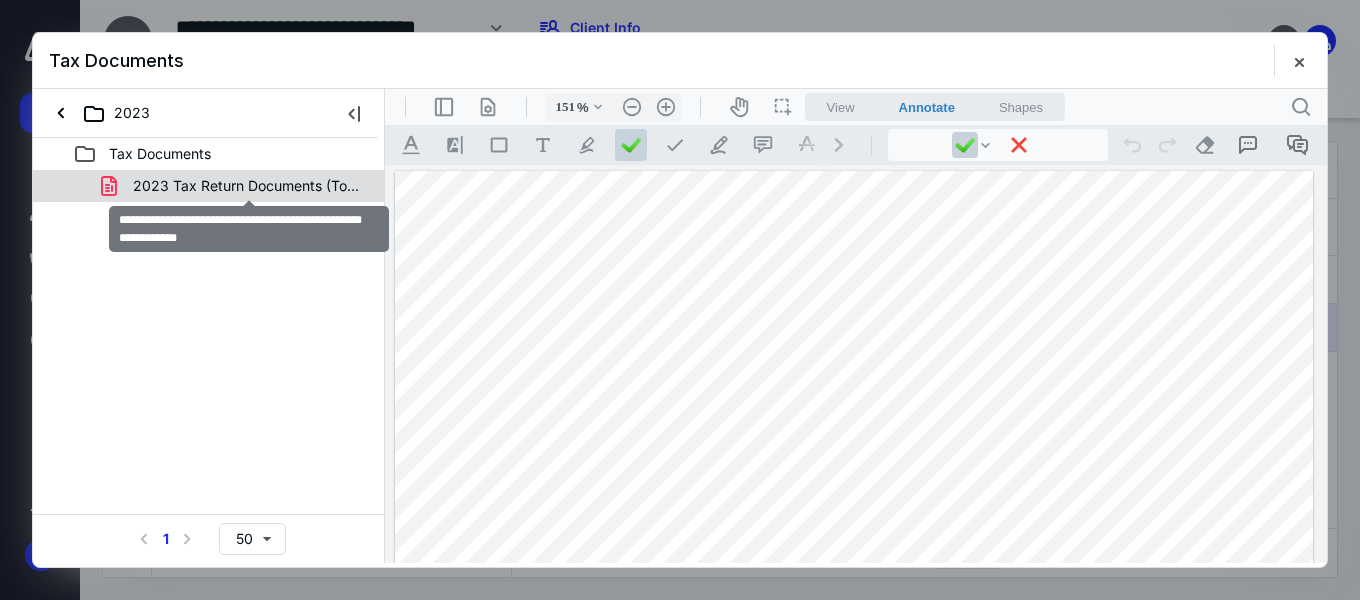 click on "2023 Tax Return Documents (Top Insurance Properti - Client.pdf" at bounding box center [209, 186] 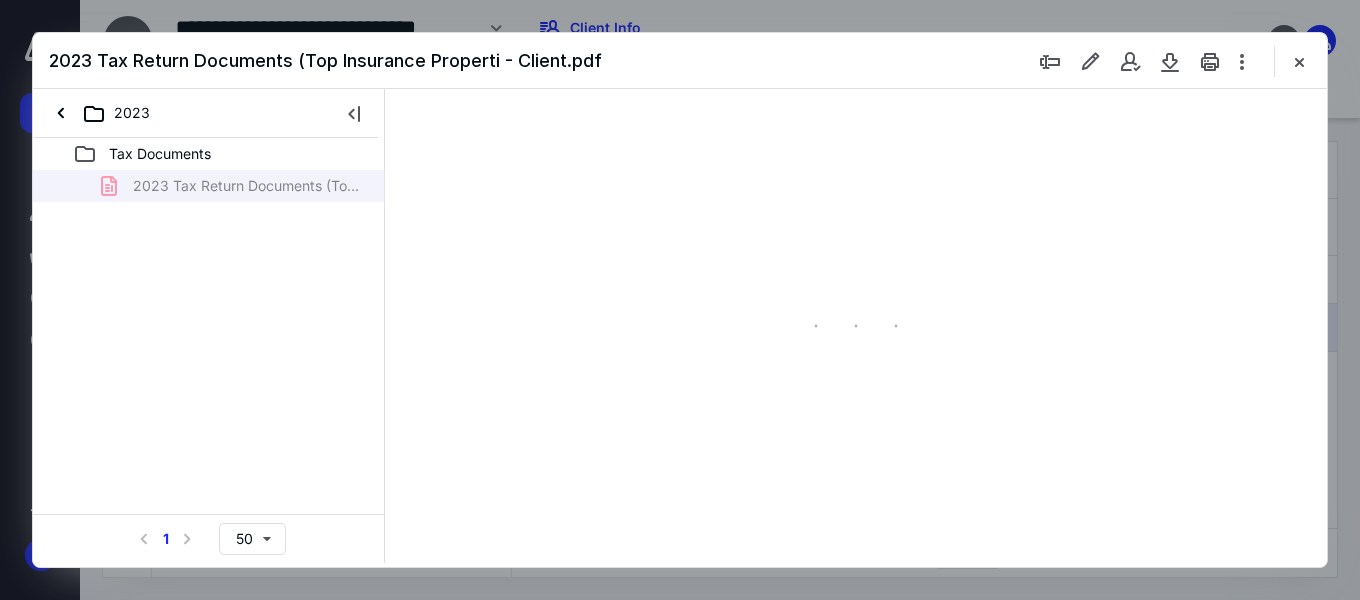 type on "151" 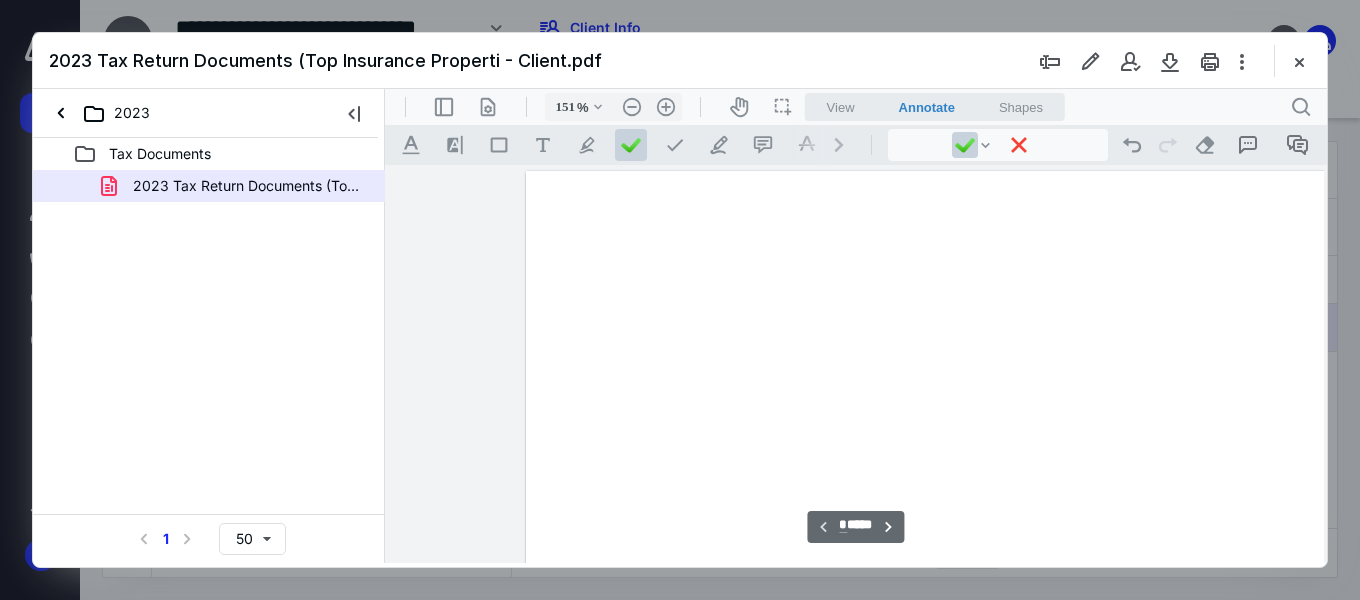 scroll, scrollTop: 82, scrollLeft: 133, axis: both 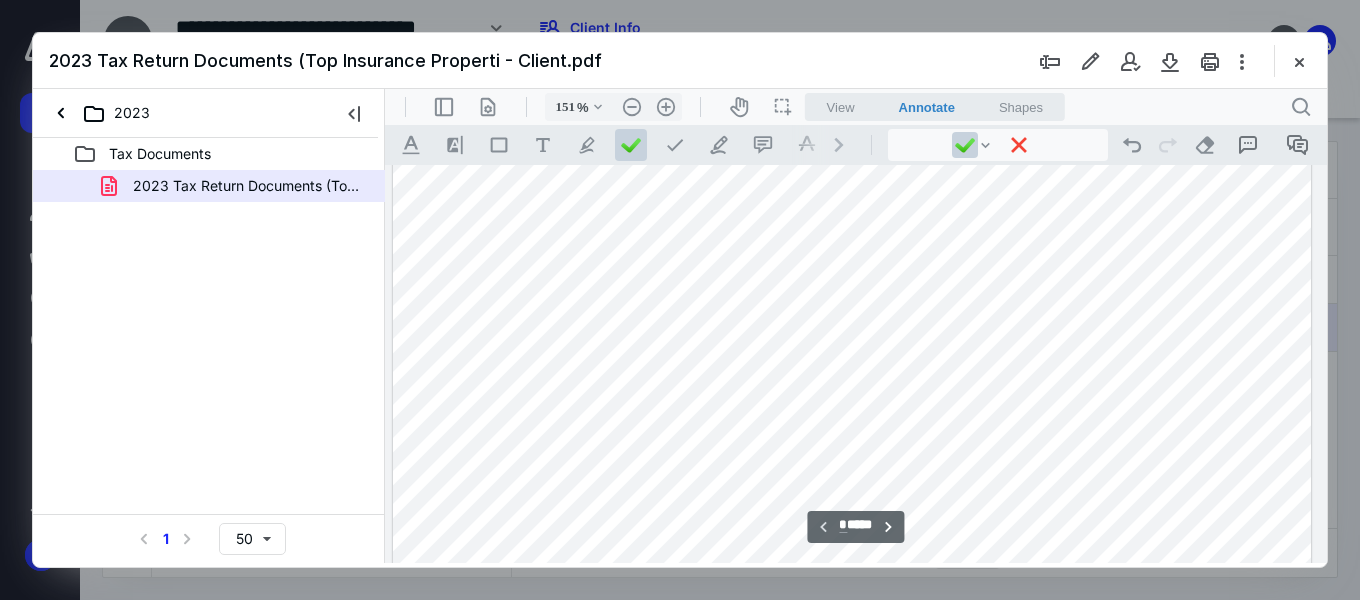 click on "*" at bounding box center [843, 525] 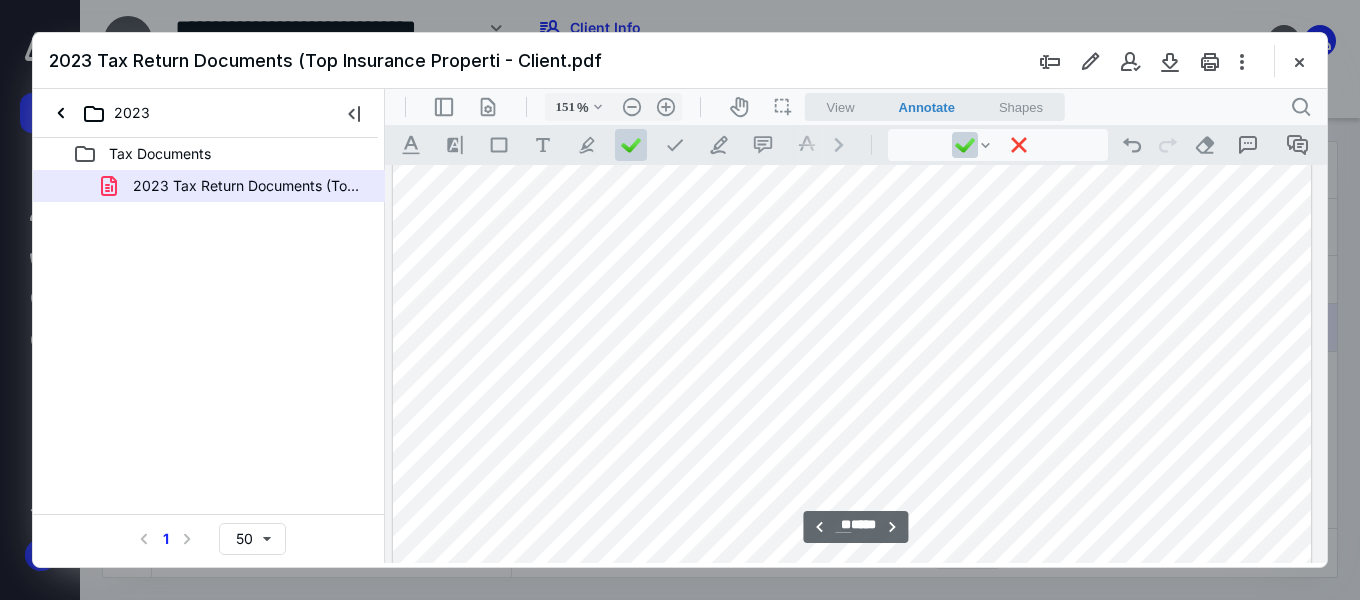 scroll, scrollTop: 10800, scrollLeft: 141, axis: both 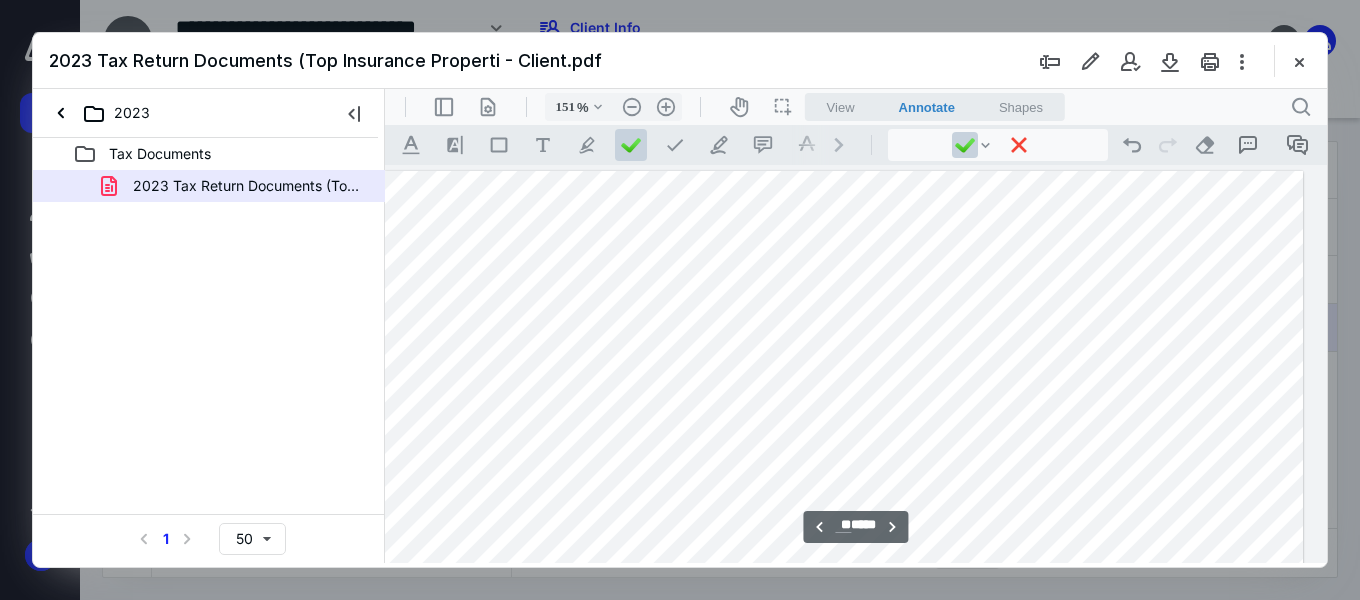 type on "*" 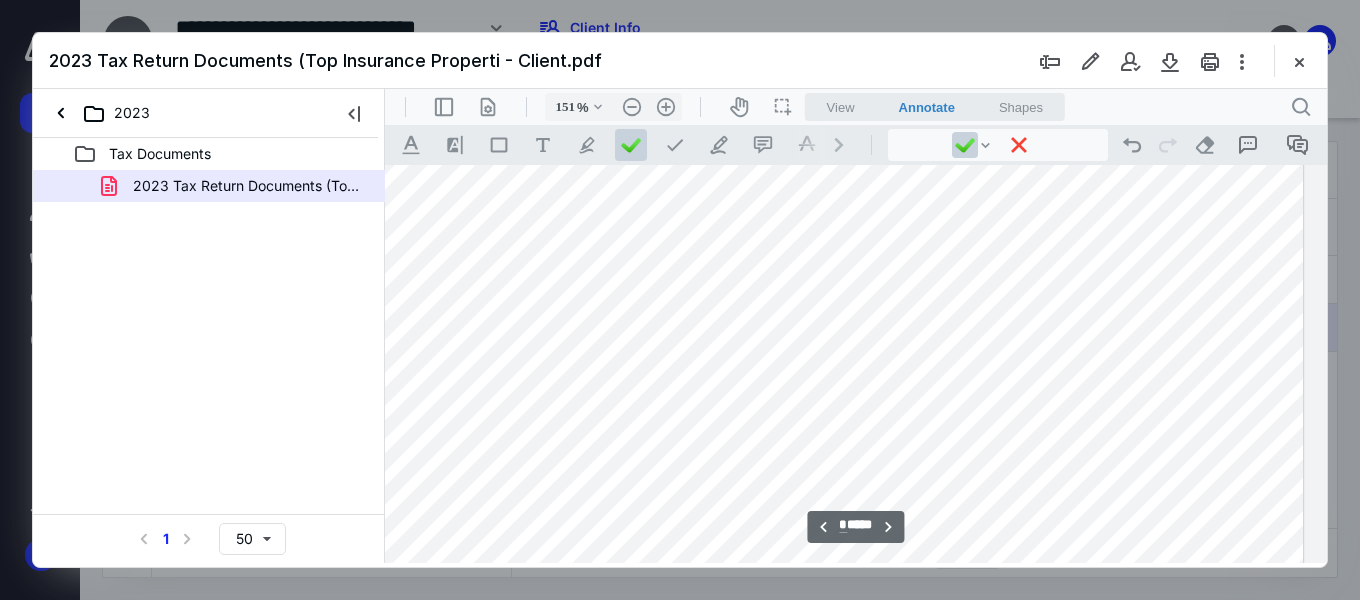 scroll, scrollTop: 9600, scrollLeft: 141, axis: both 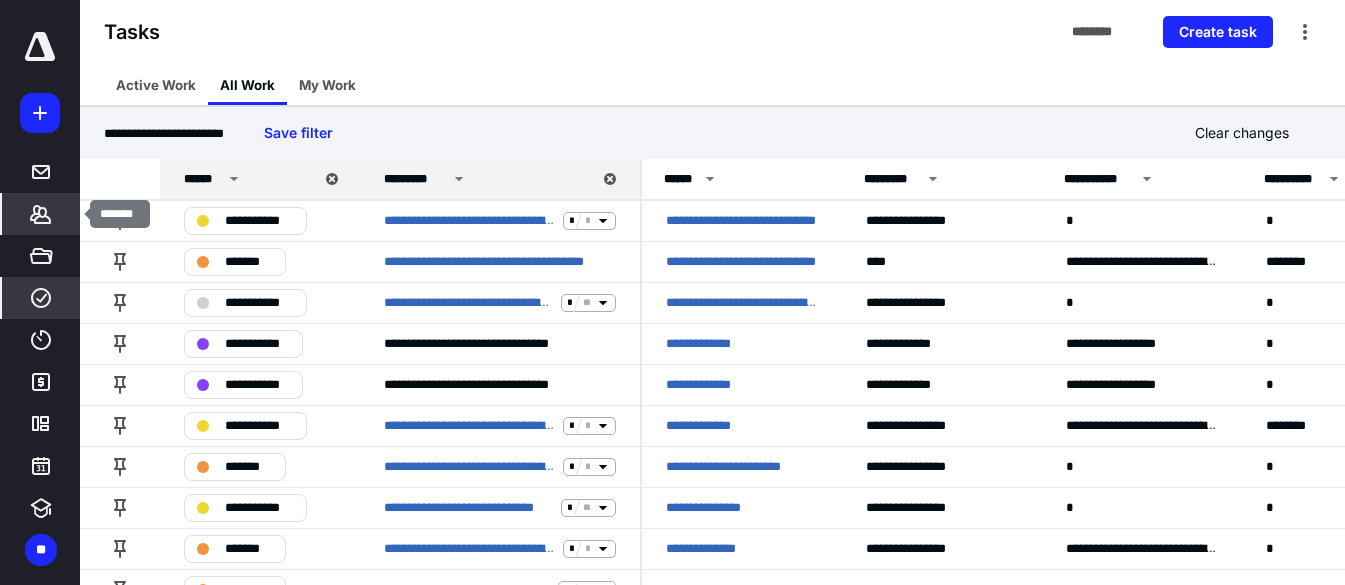 click 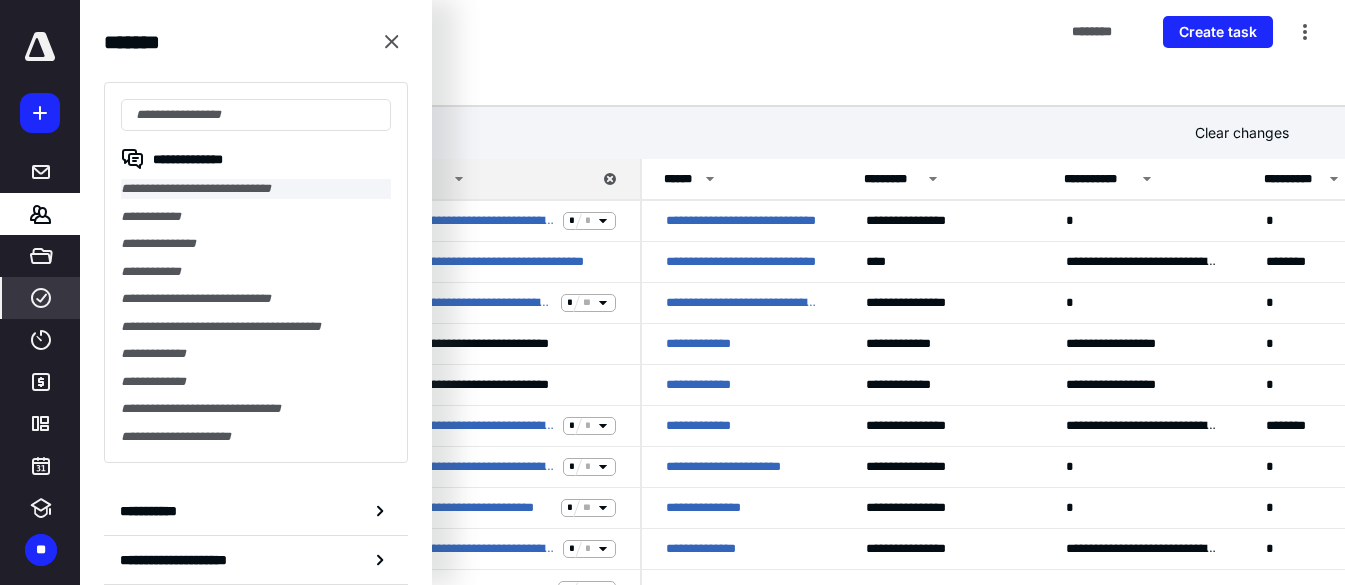 click on "**********" at bounding box center [256, 189] 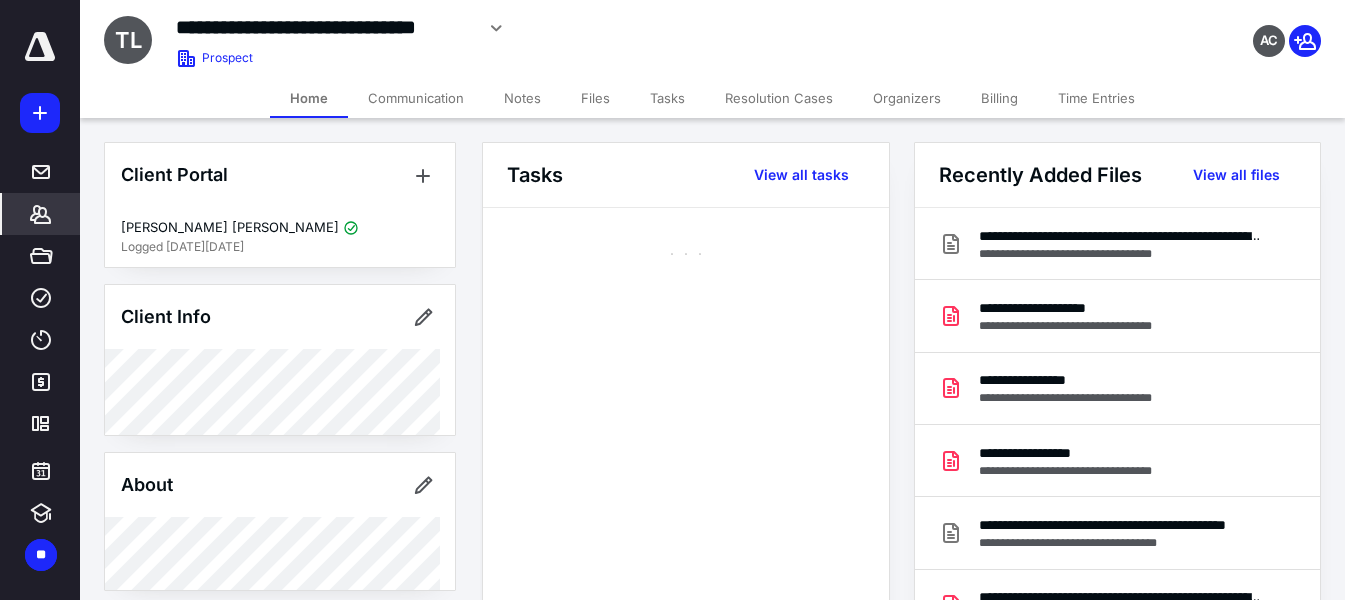 click on "Notes" at bounding box center [522, 98] 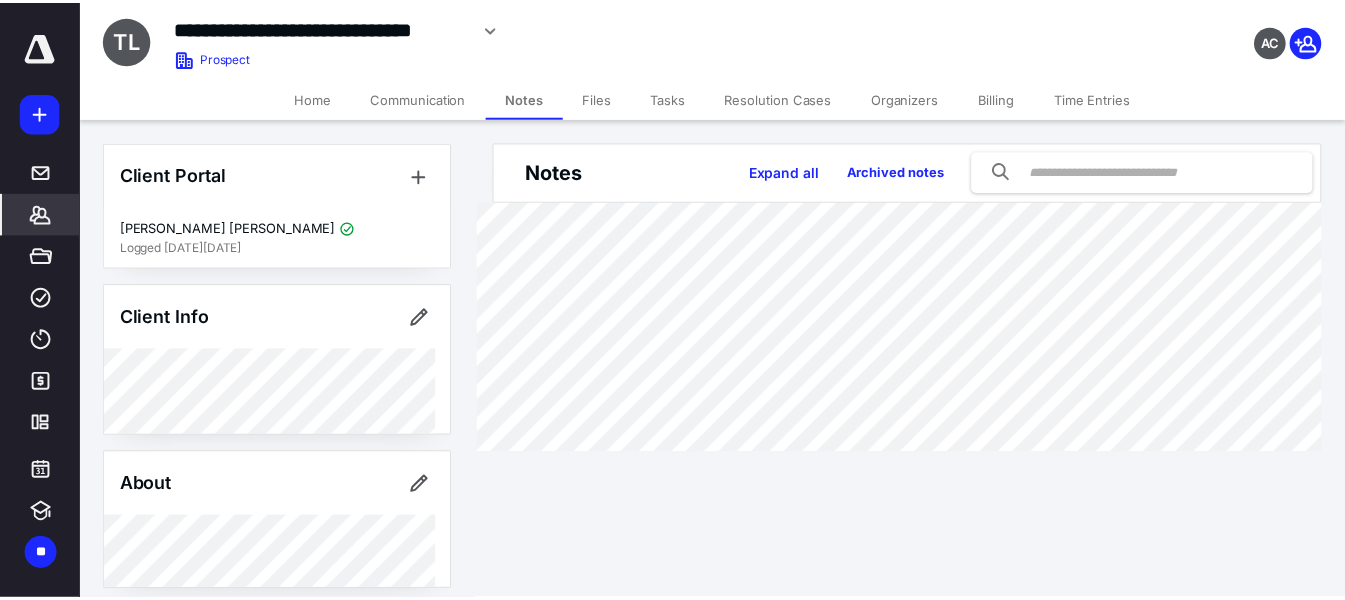 scroll, scrollTop: 0, scrollLeft: 0, axis: both 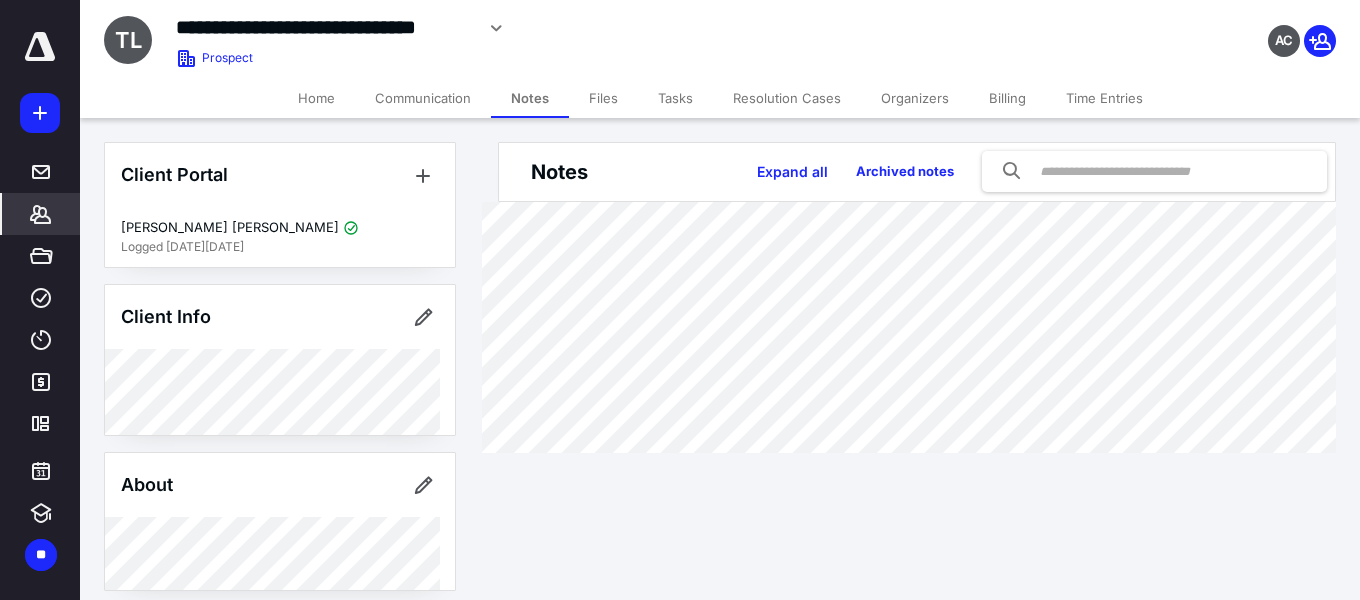 click 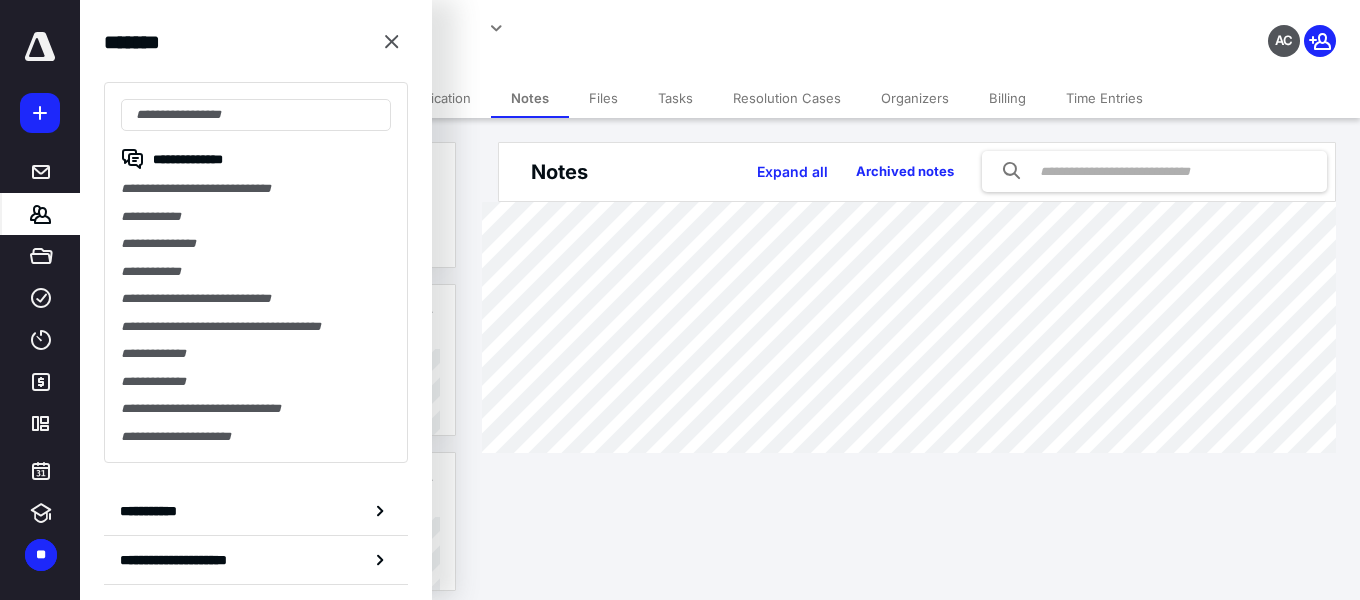 click on "**********" at bounding box center (256, 299) 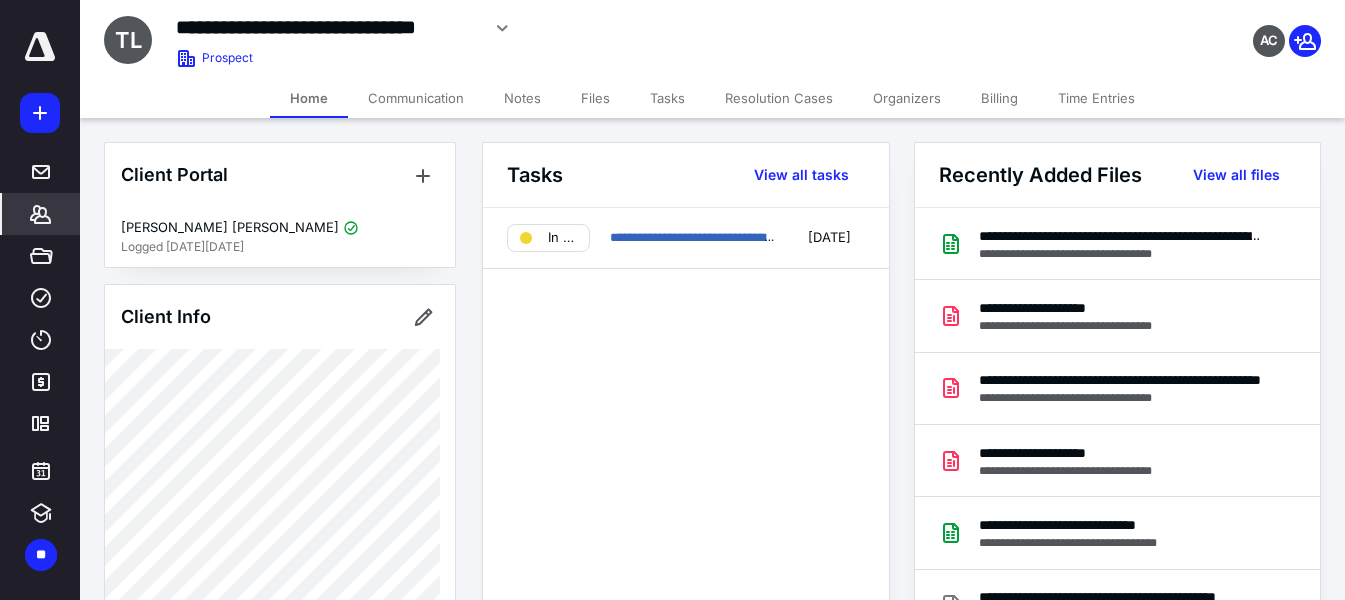 click on "Notes" at bounding box center [522, 98] 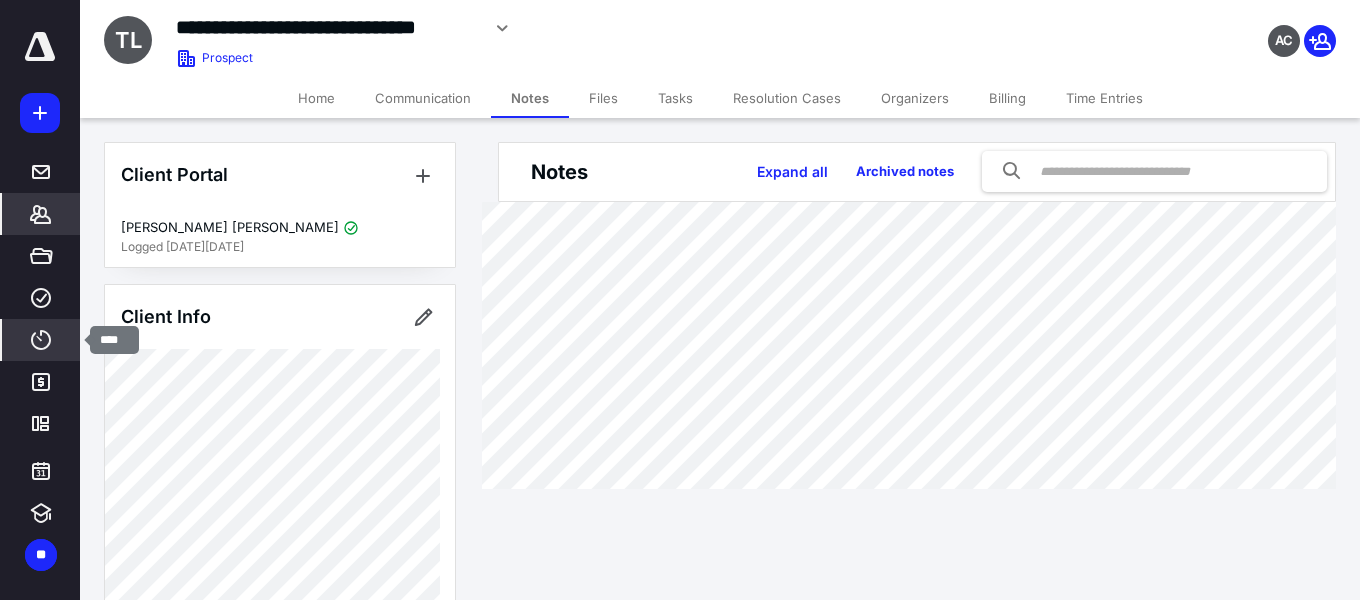 click 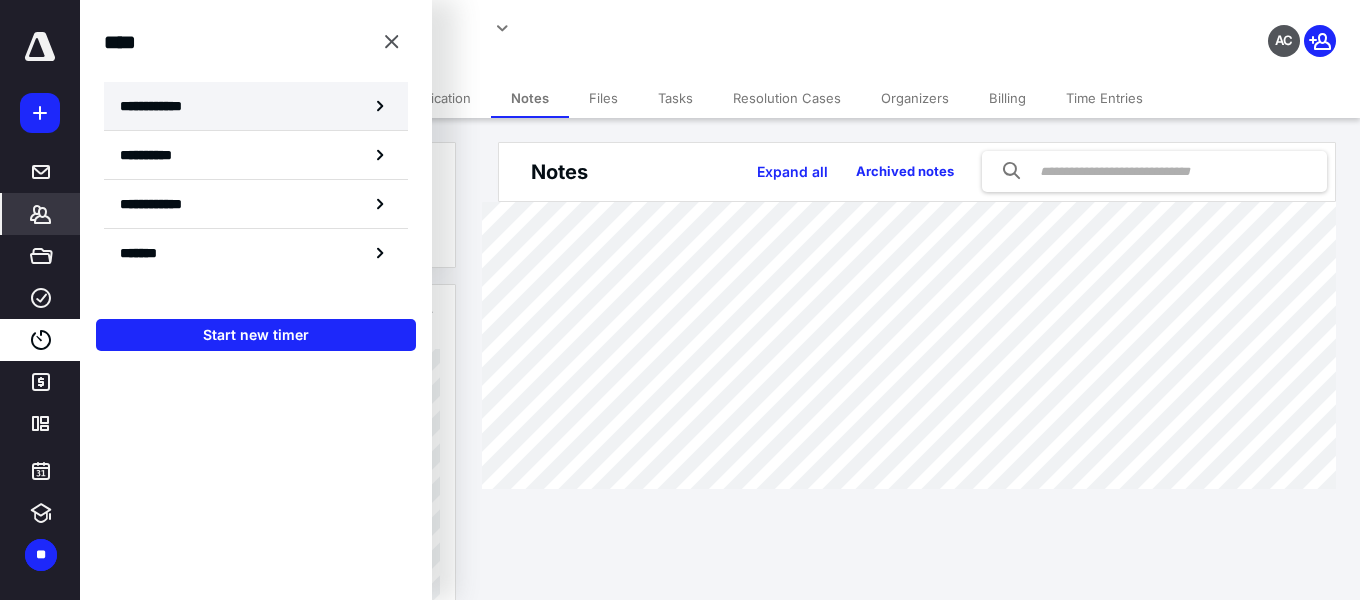 click on "**********" at bounding box center [256, 106] 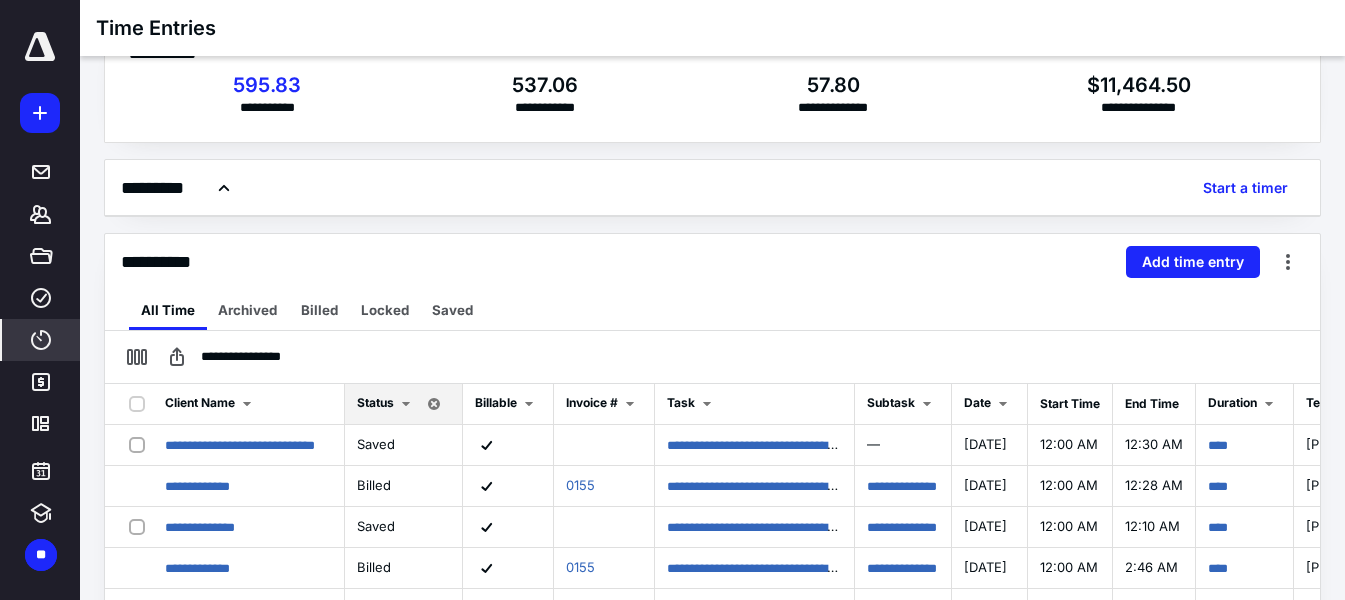 scroll, scrollTop: 100, scrollLeft: 0, axis: vertical 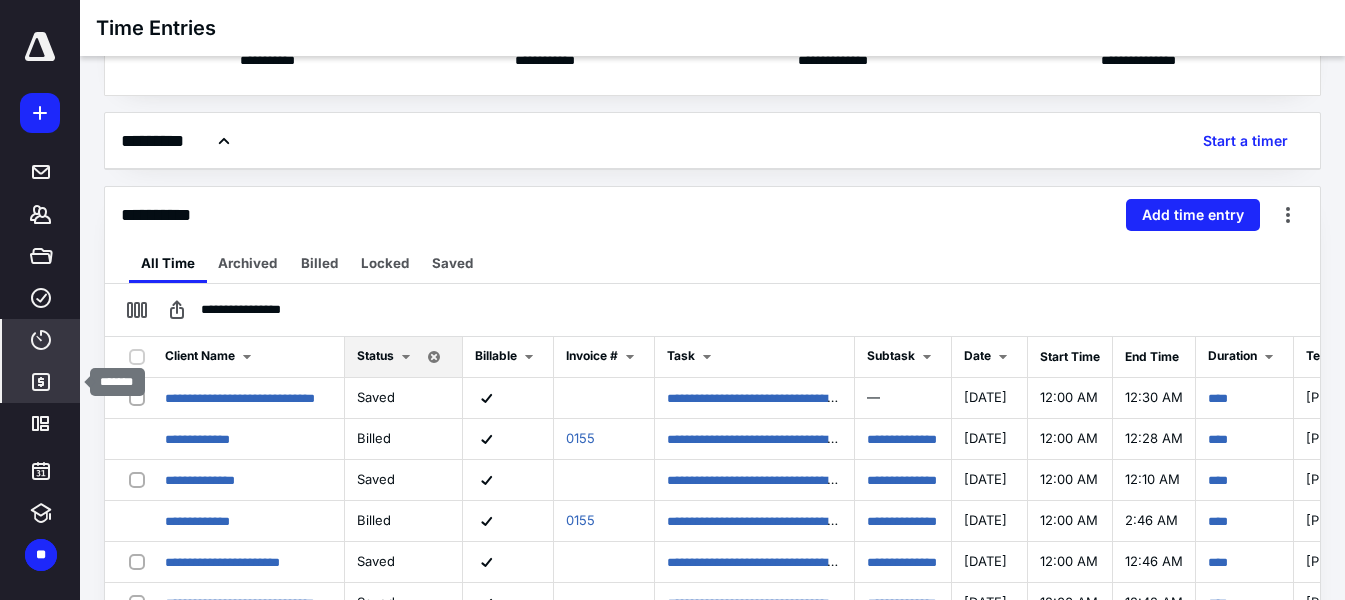 click 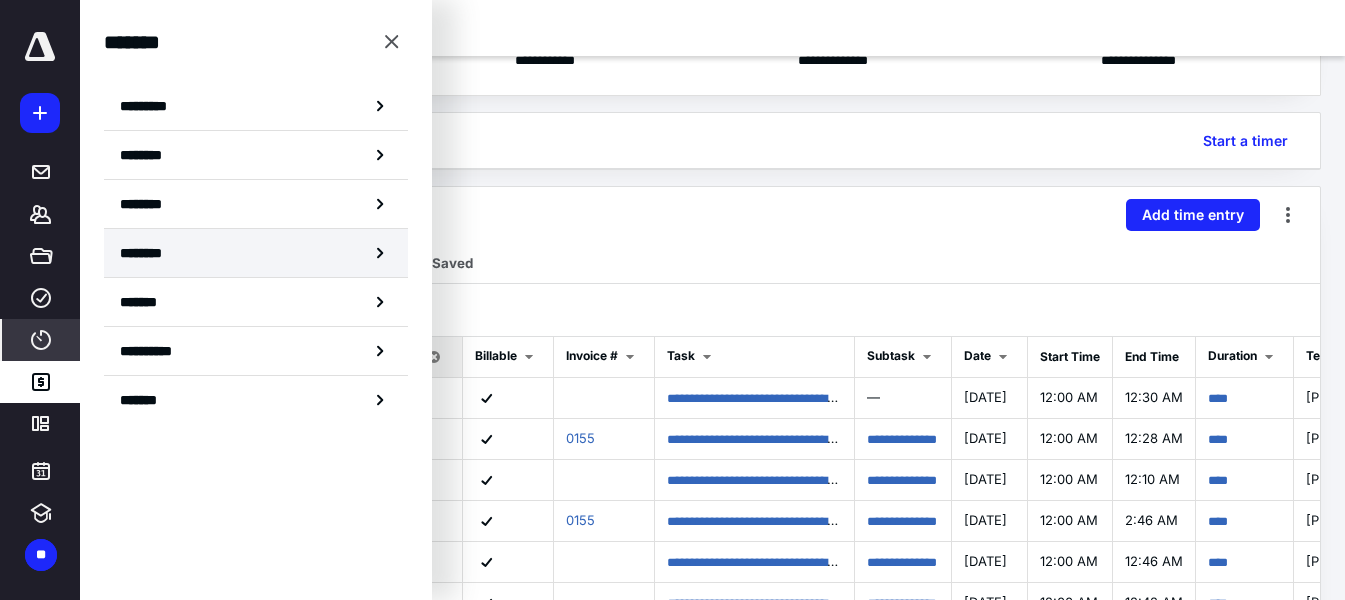 click on "********" at bounding box center (256, 253) 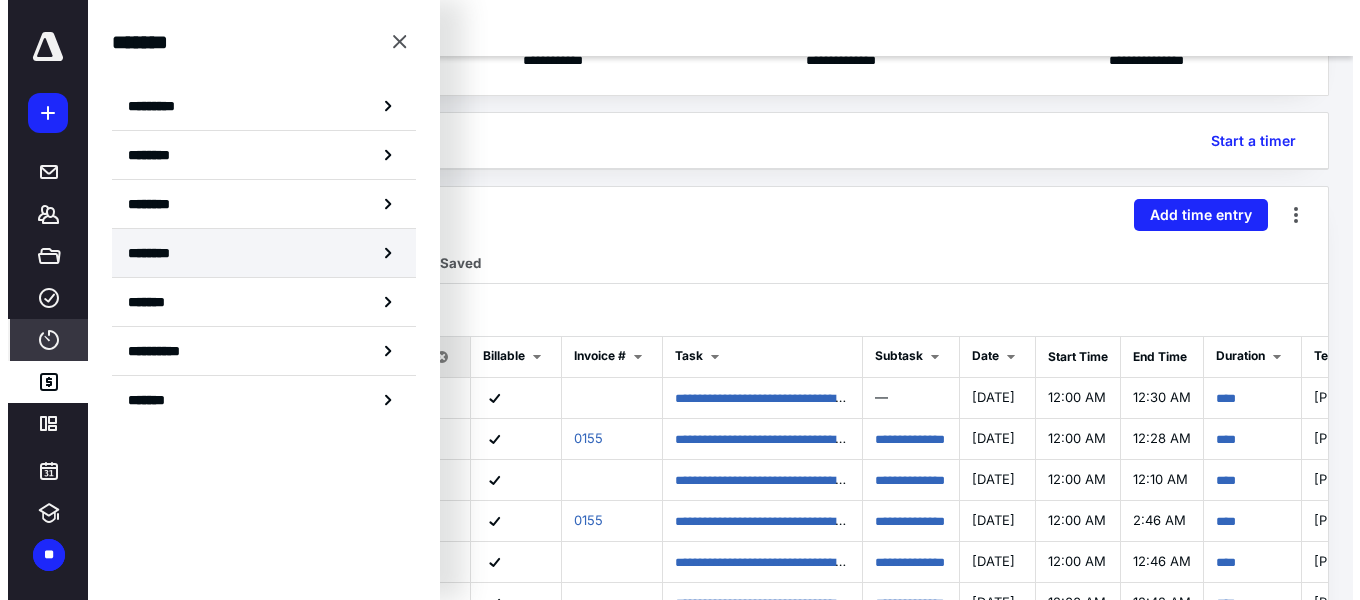 scroll, scrollTop: 0, scrollLeft: 0, axis: both 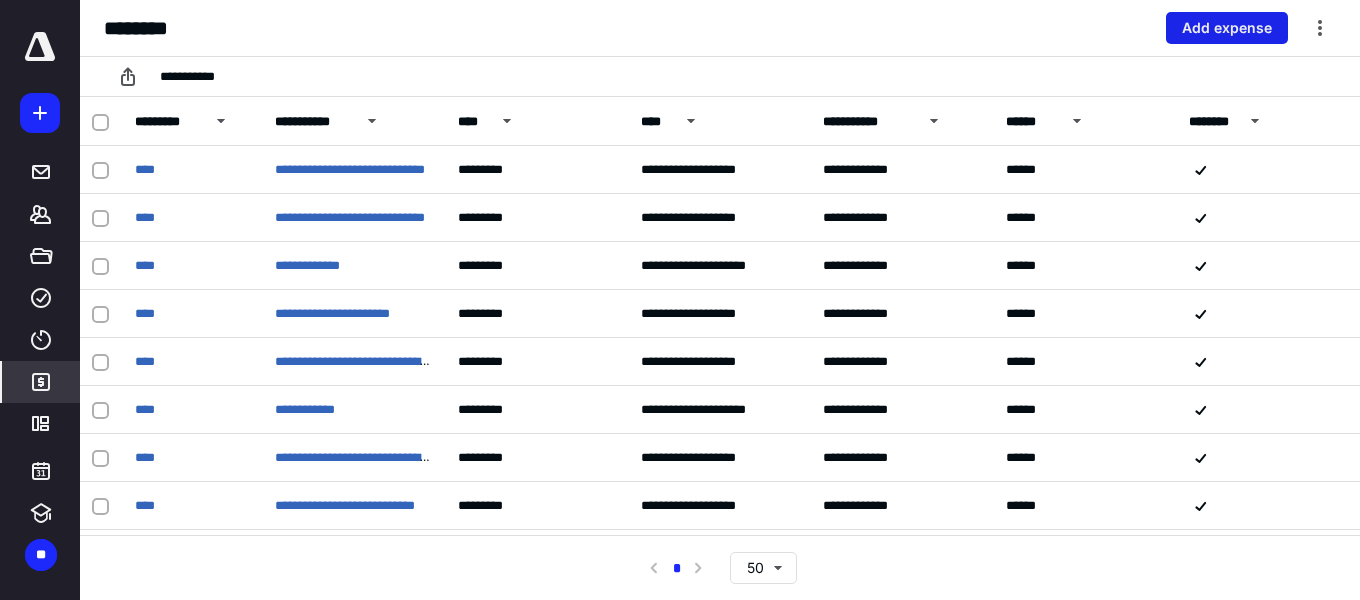 click on "Add expense" at bounding box center [1227, 28] 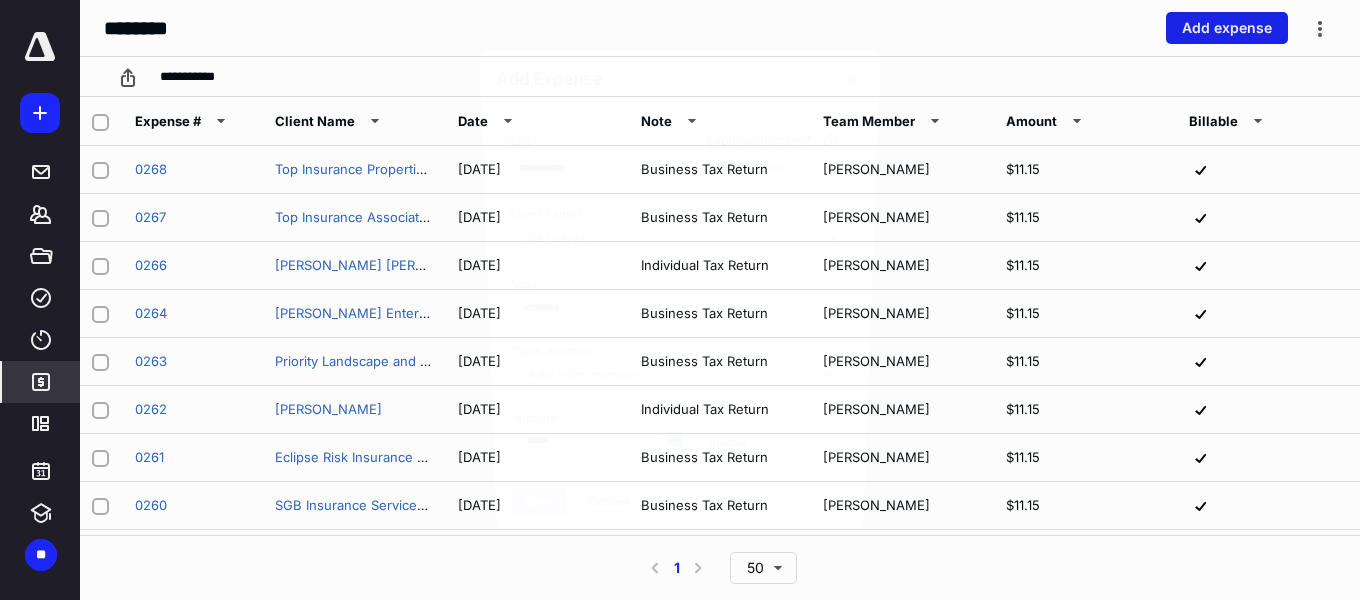 type on "****" 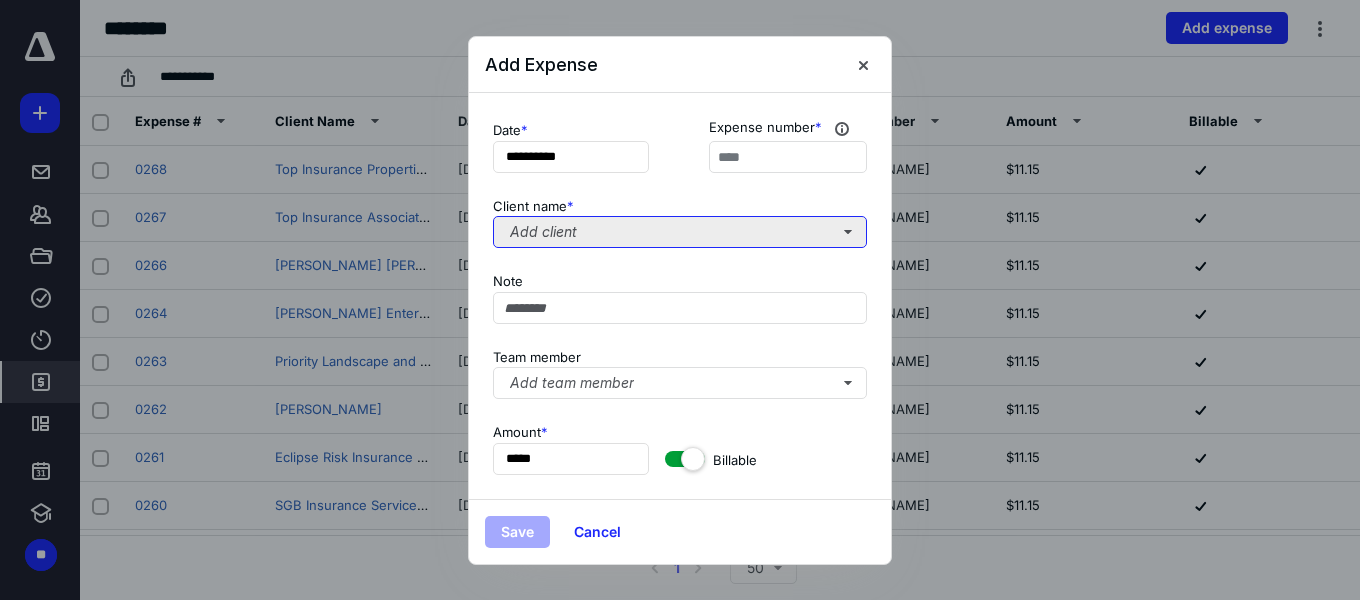 click on "Add client" at bounding box center (680, 232) 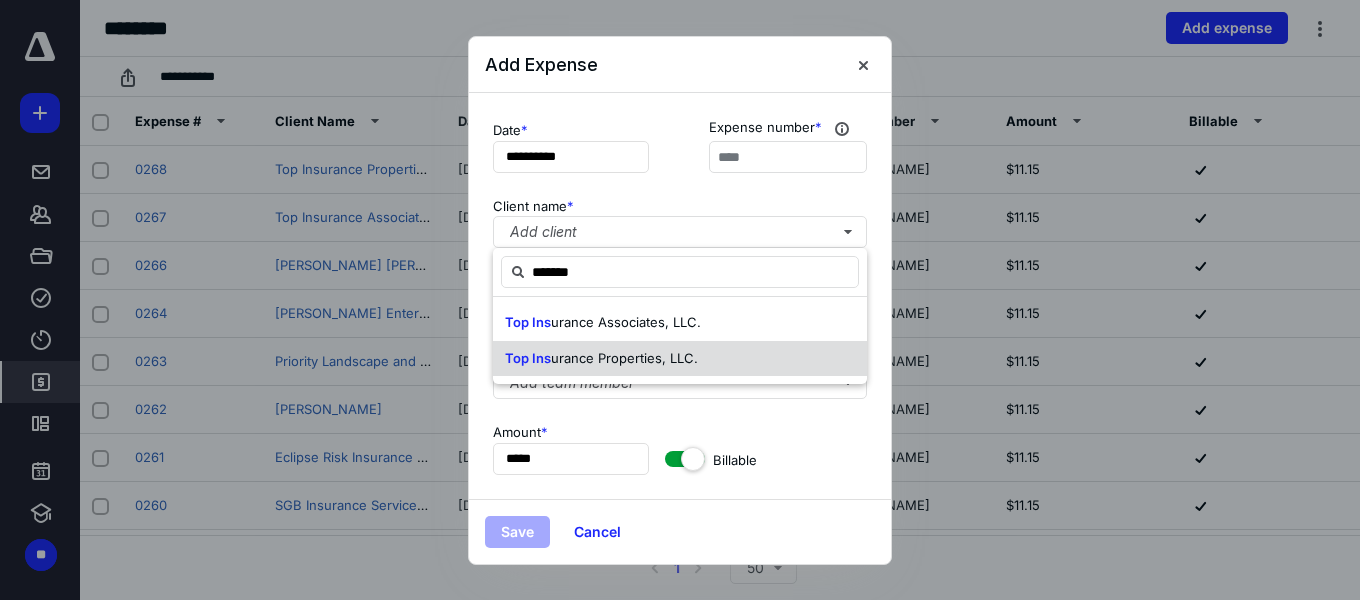 click on "Top Ins urance Properties, LLC." at bounding box center [601, 359] 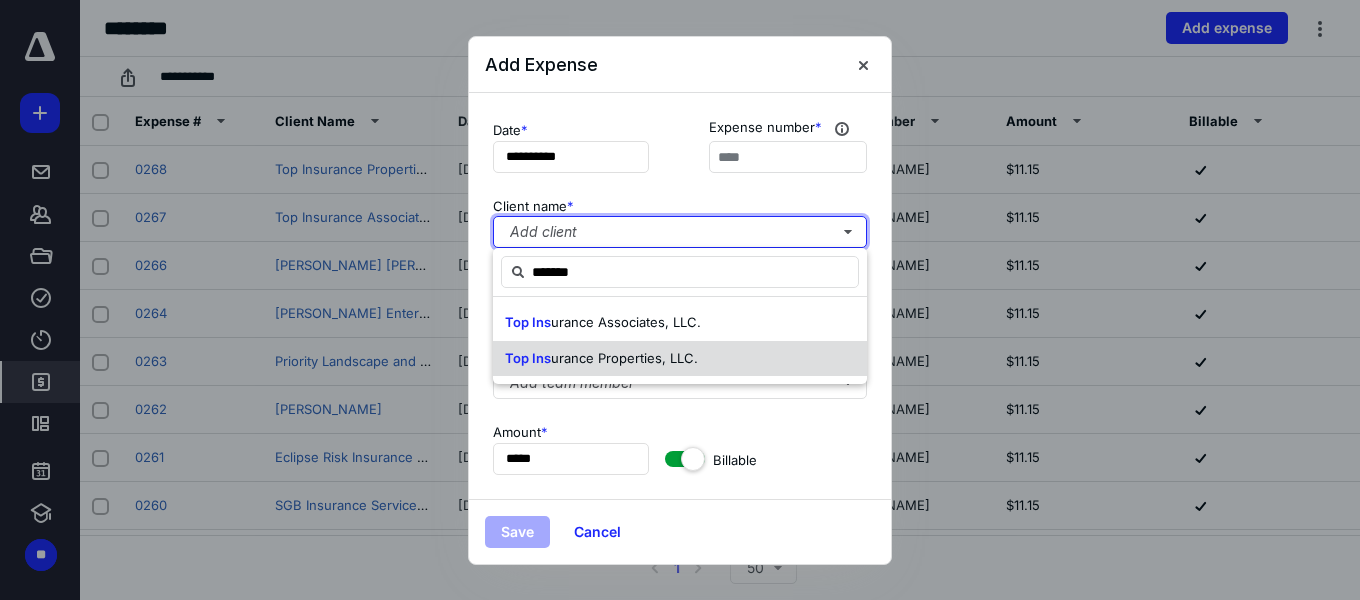 type 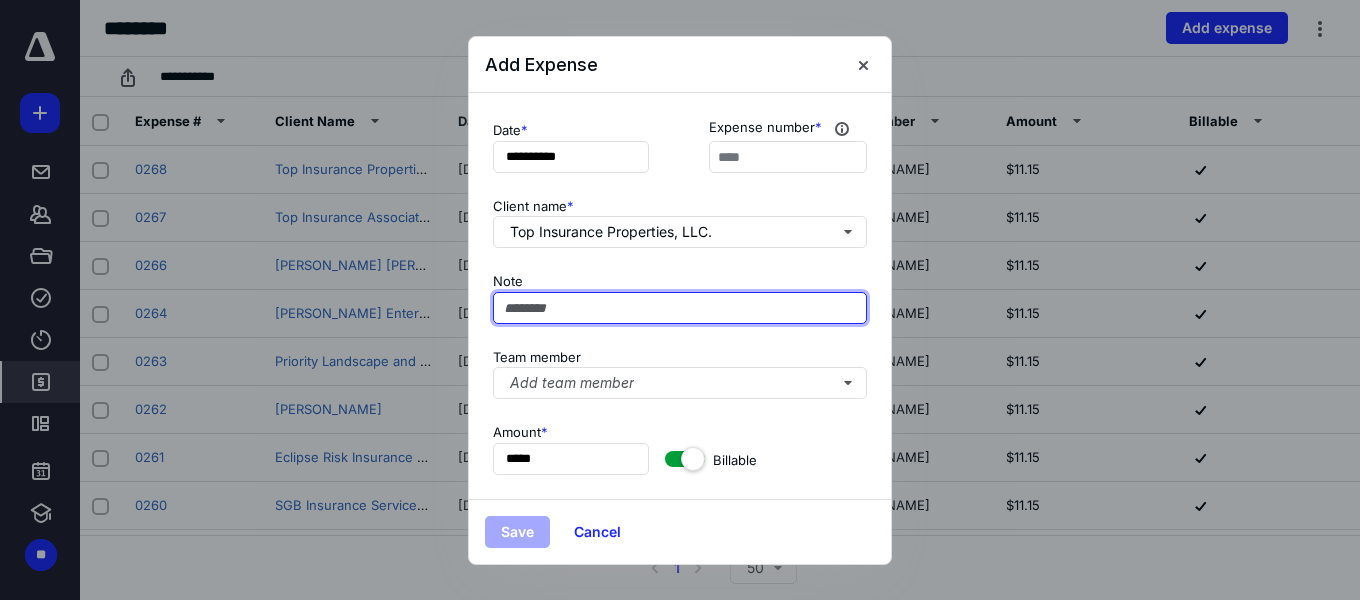 click at bounding box center (680, 308) 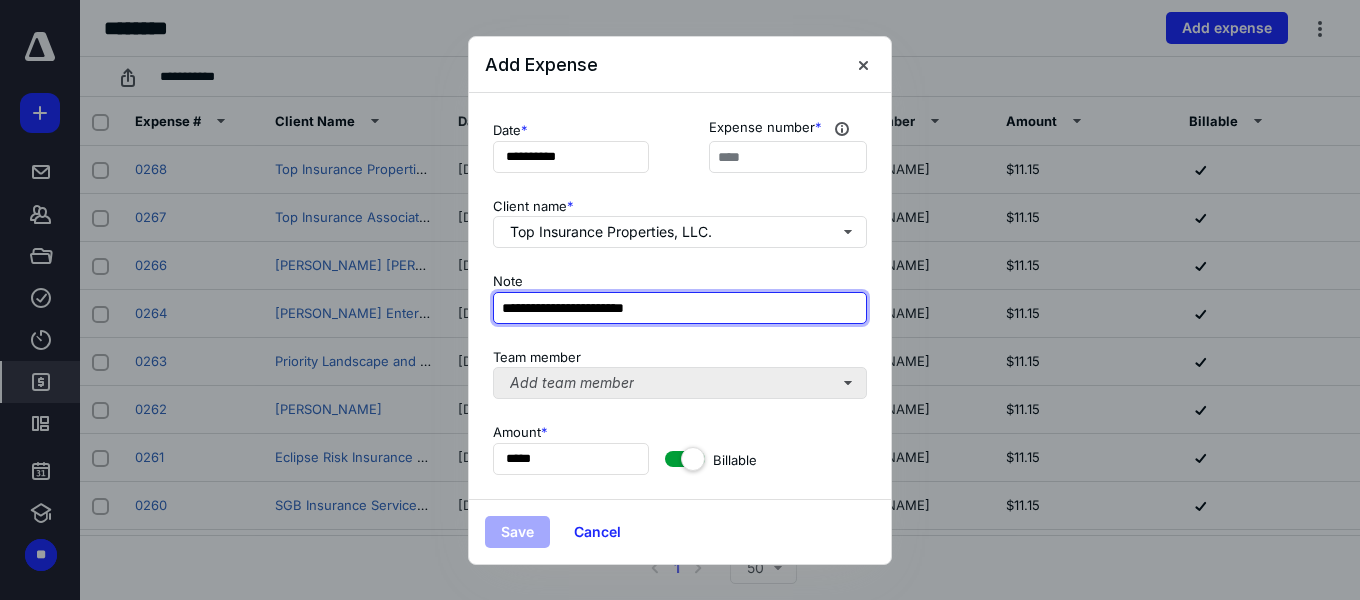 type on "**********" 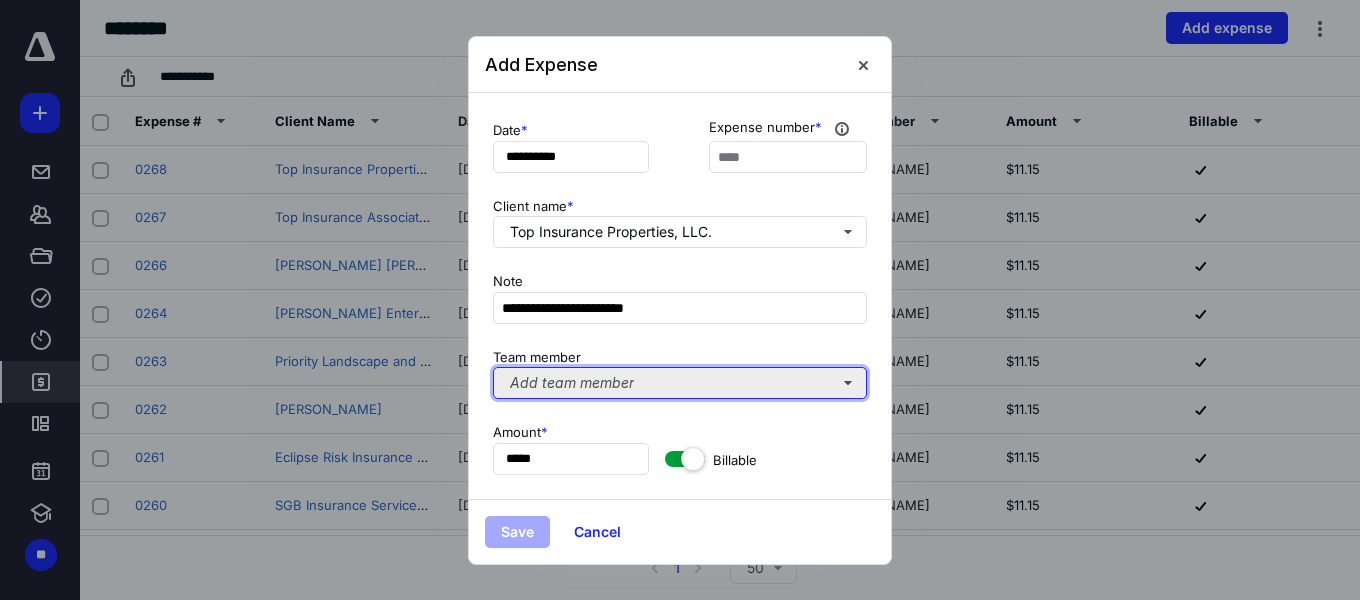 click on "Add team member" at bounding box center [680, 383] 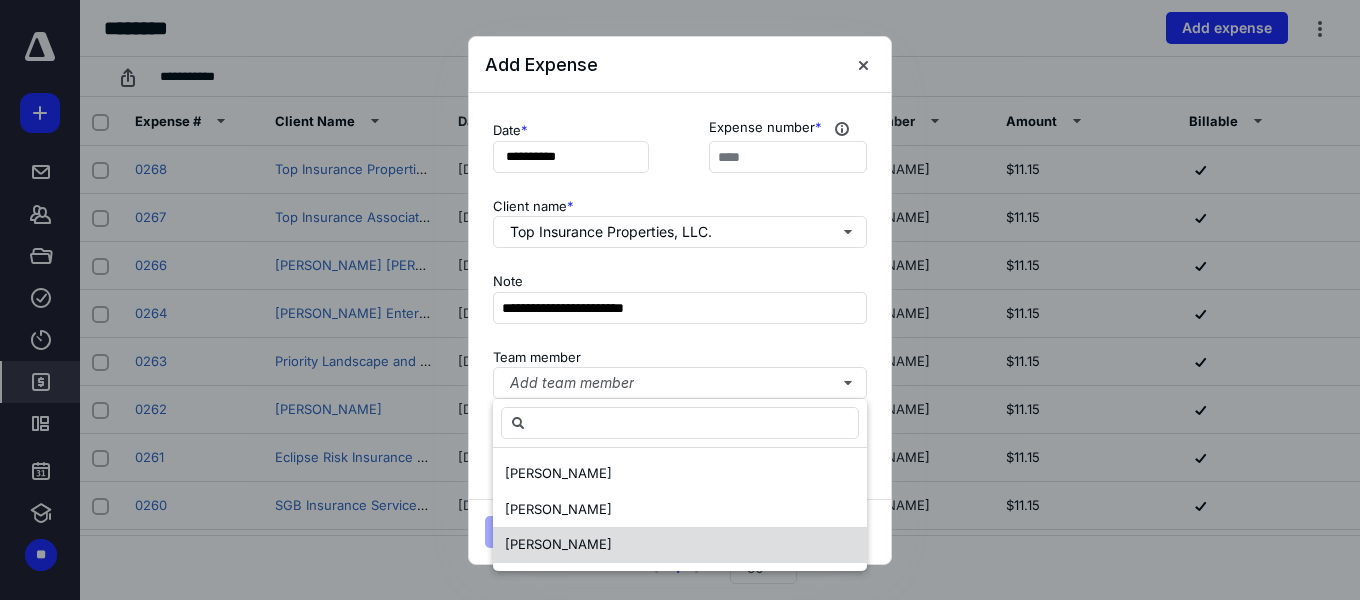click on "Kristina Katt" at bounding box center [680, 545] 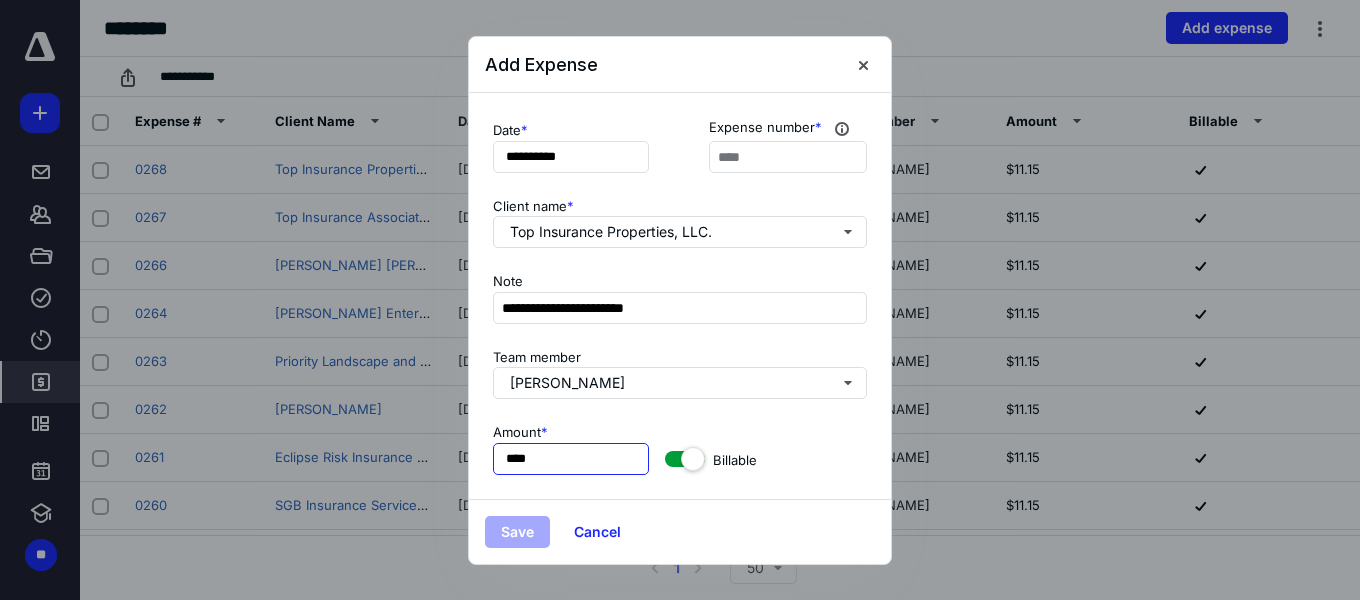 drag, startPoint x: 511, startPoint y: 458, endPoint x: 572, endPoint y: 461, distance: 61.073727 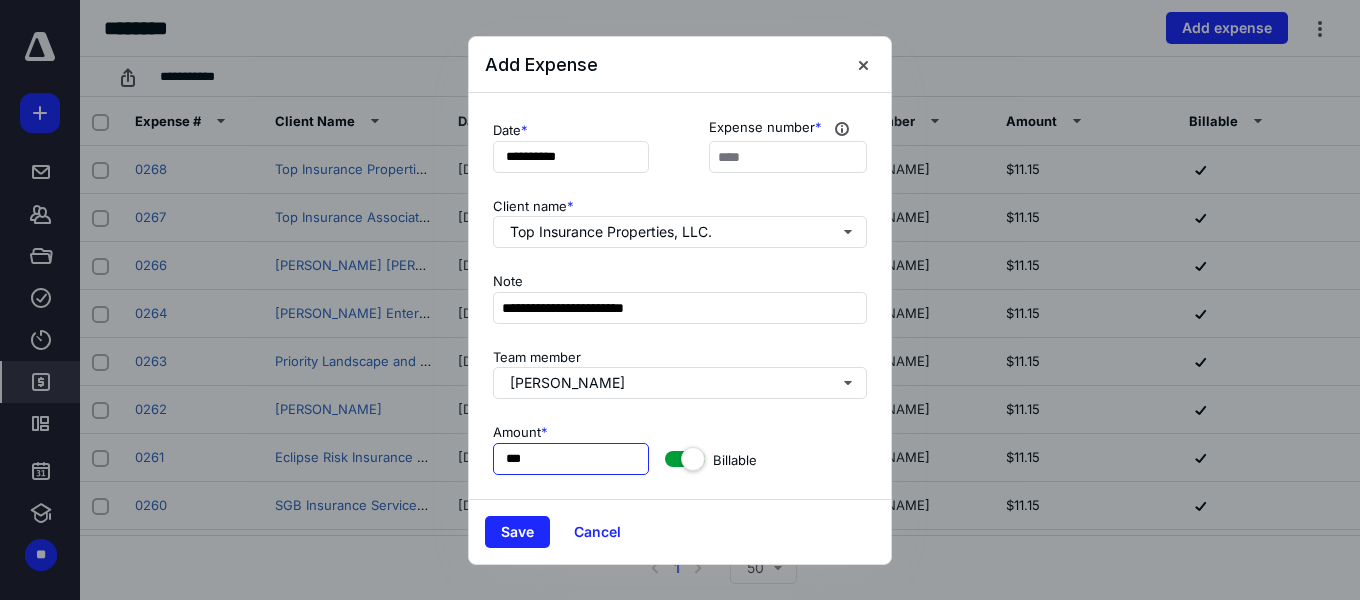 type on "****" 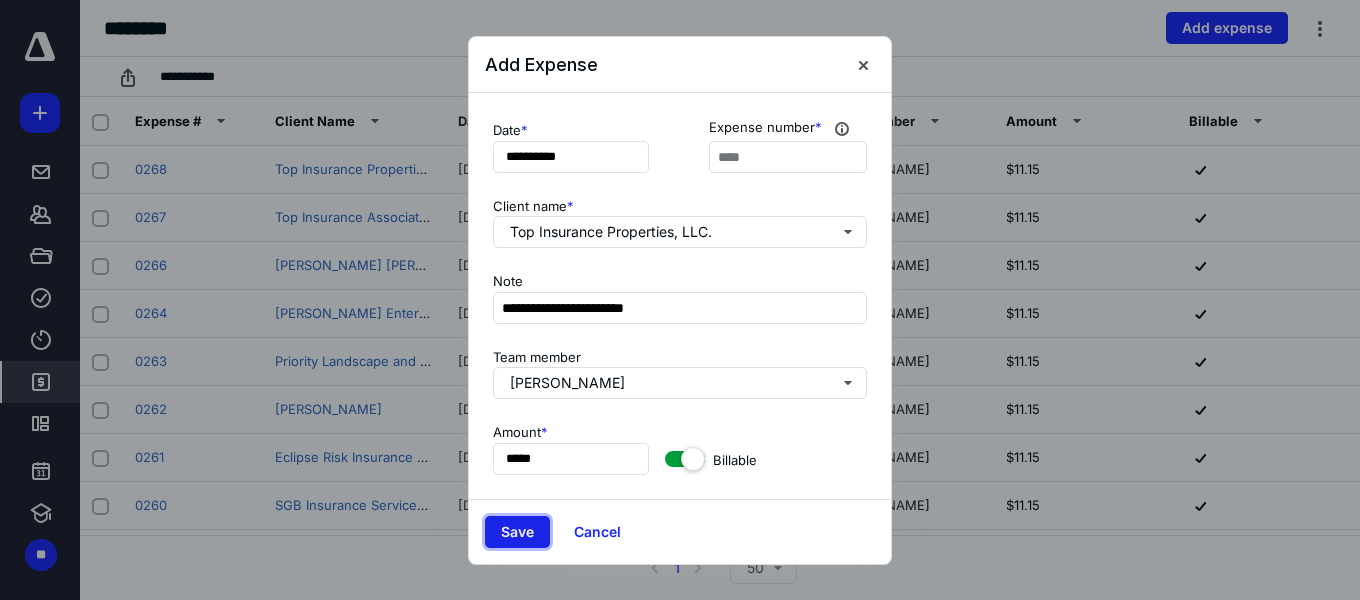 click on "Save" at bounding box center (517, 532) 